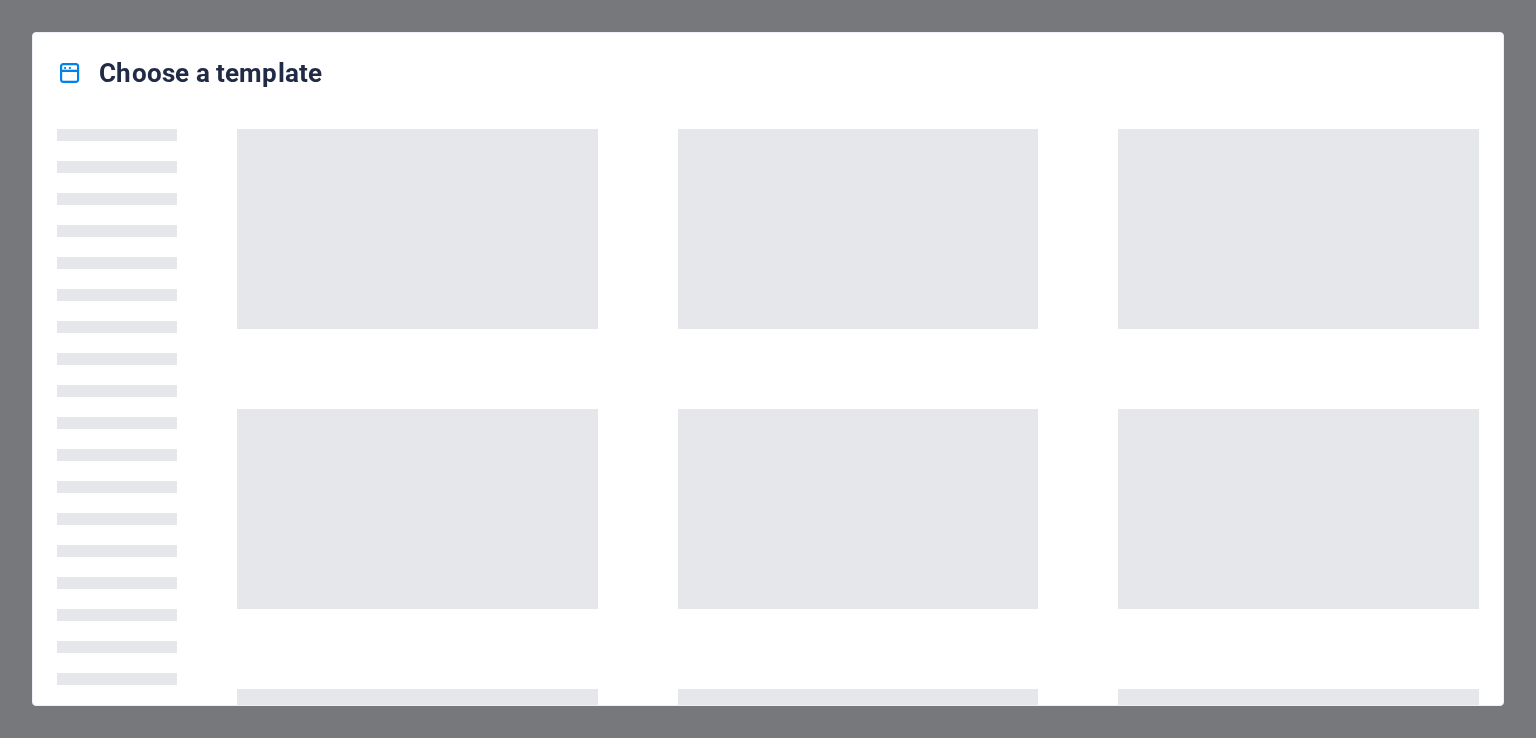 scroll, scrollTop: 0, scrollLeft: 0, axis: both 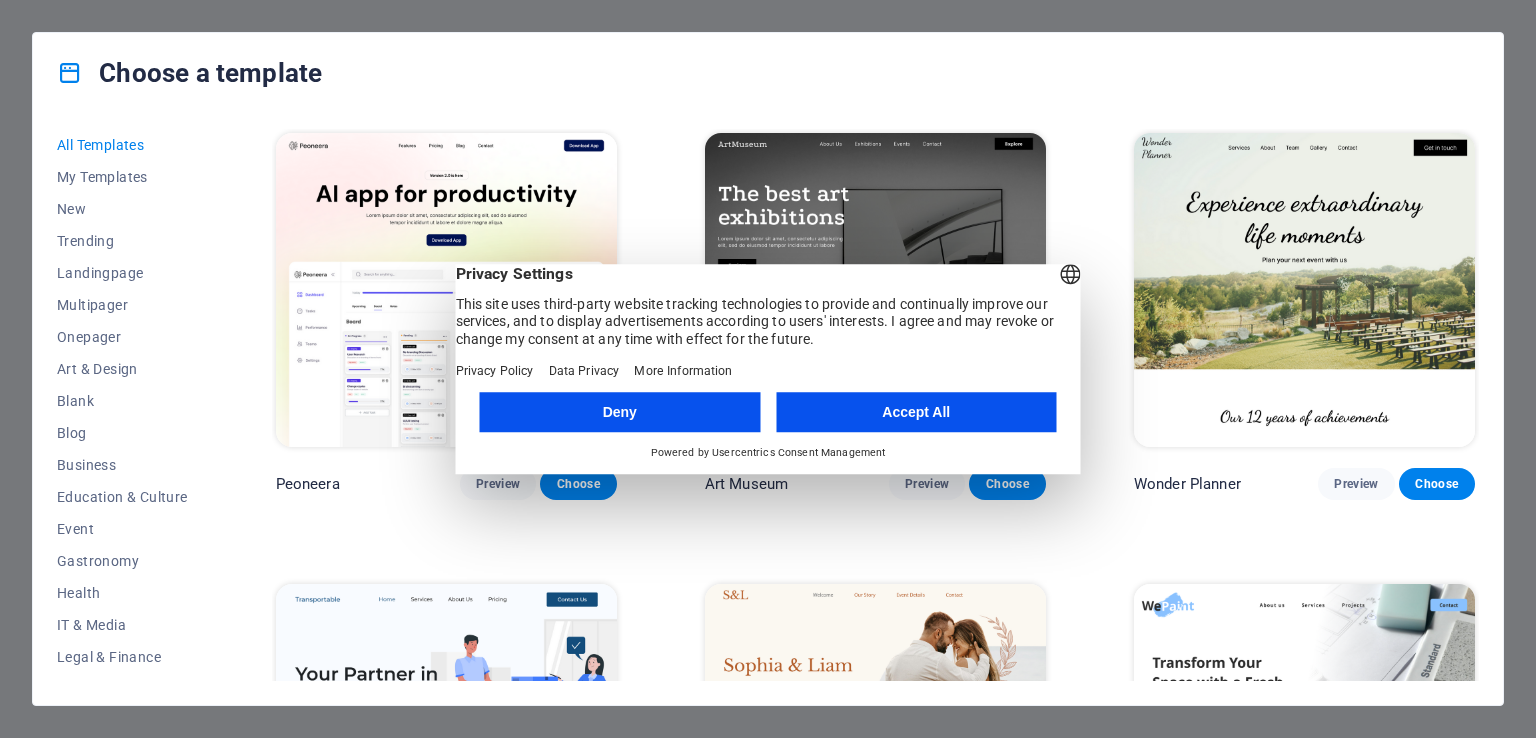 drag, startPoint x: 1025, startPoint y: 380, endPoint x: 1191, endPoint y: 63, distance: 357.83377 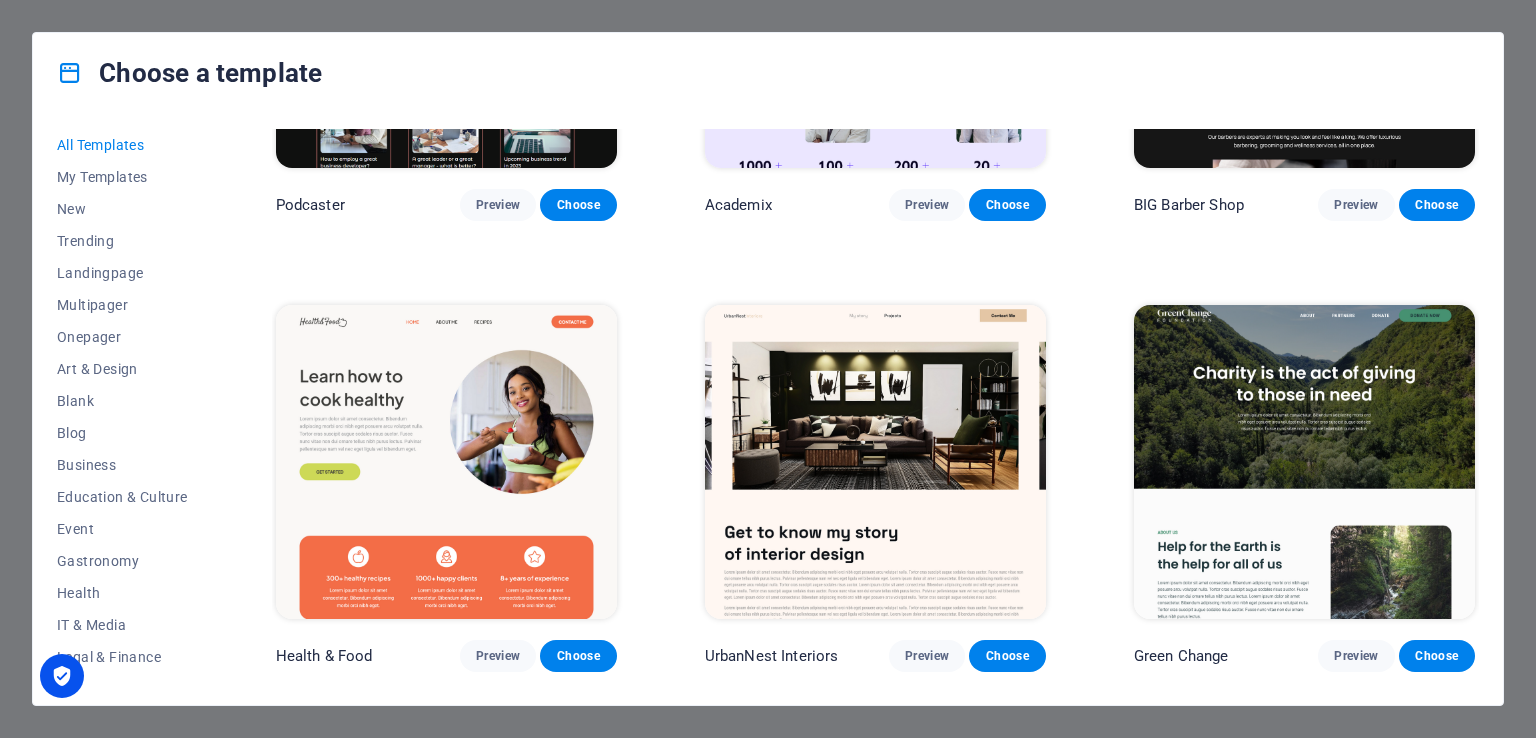 scroll, scrollTop: 1400, scrollLeft: 0, axis: vertical 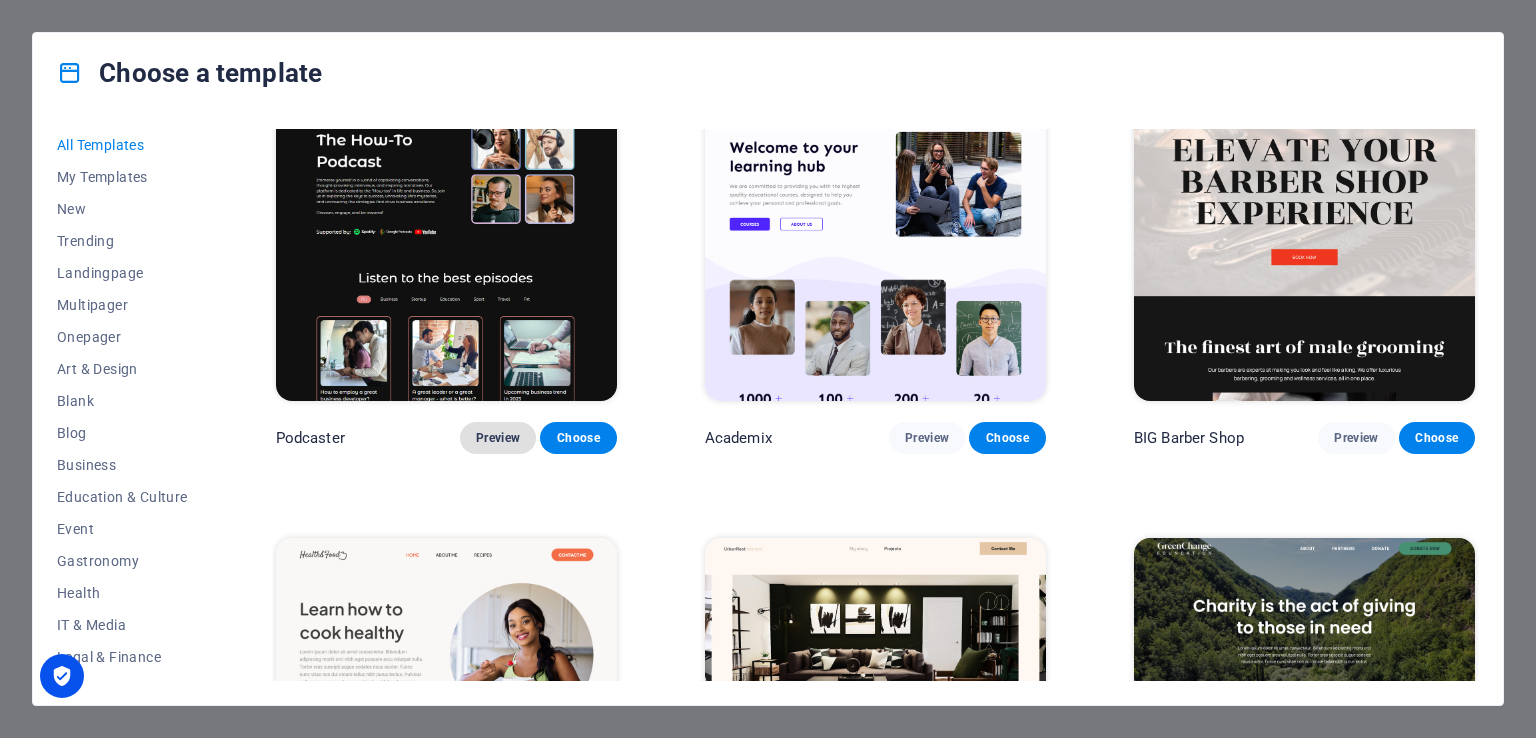 click on "Preview" at bounding box center [498, 438] 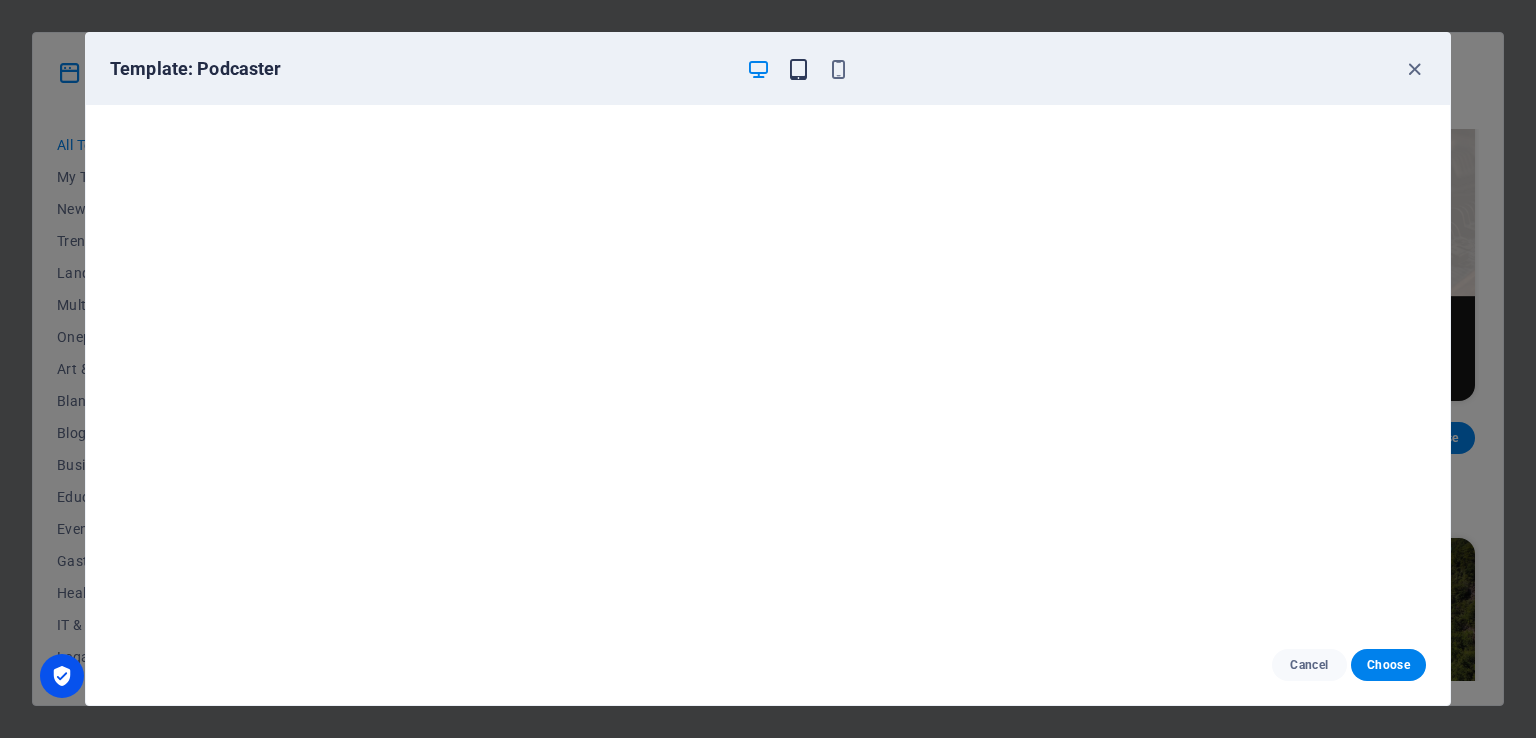 click at bounding box center (798, 69) 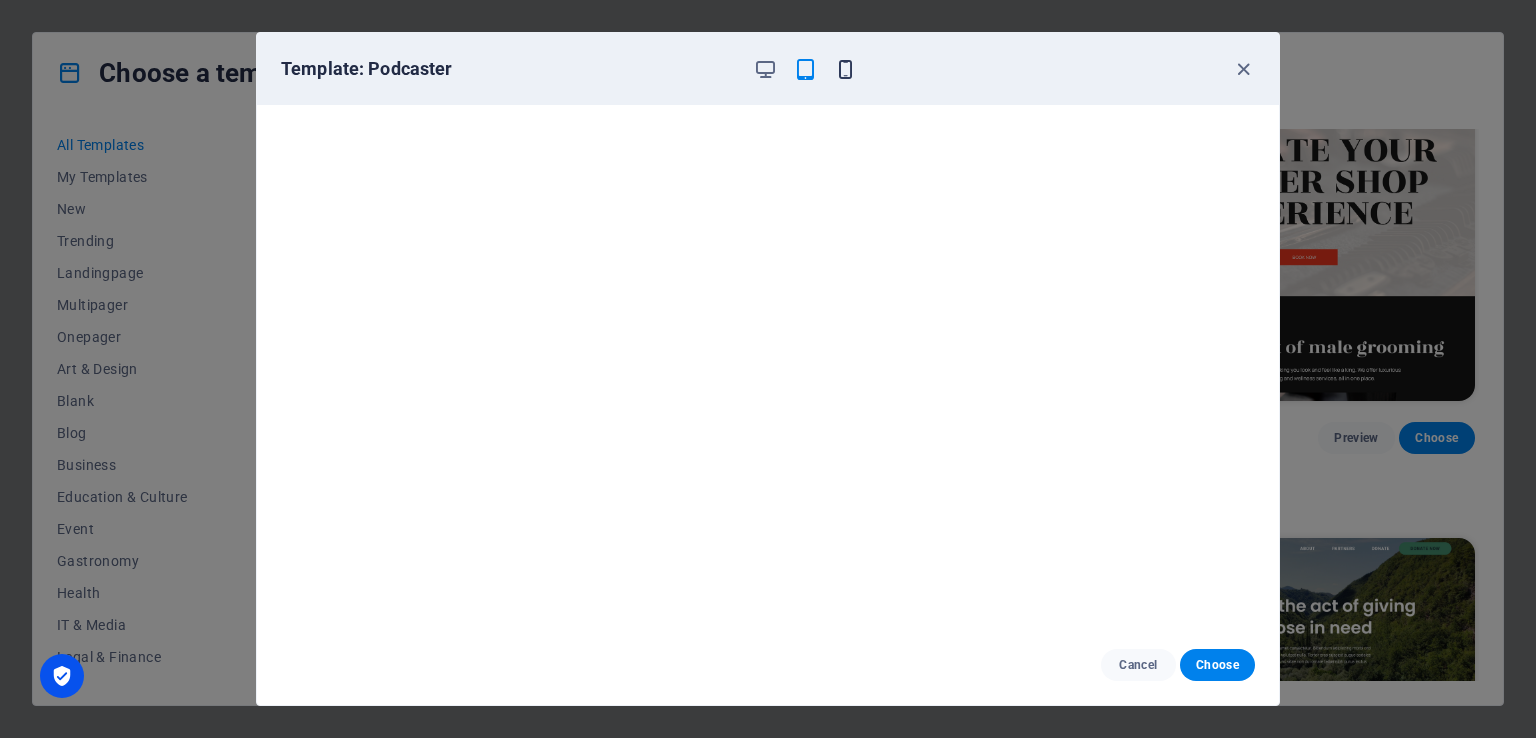 click at bounding box center (845, 69) 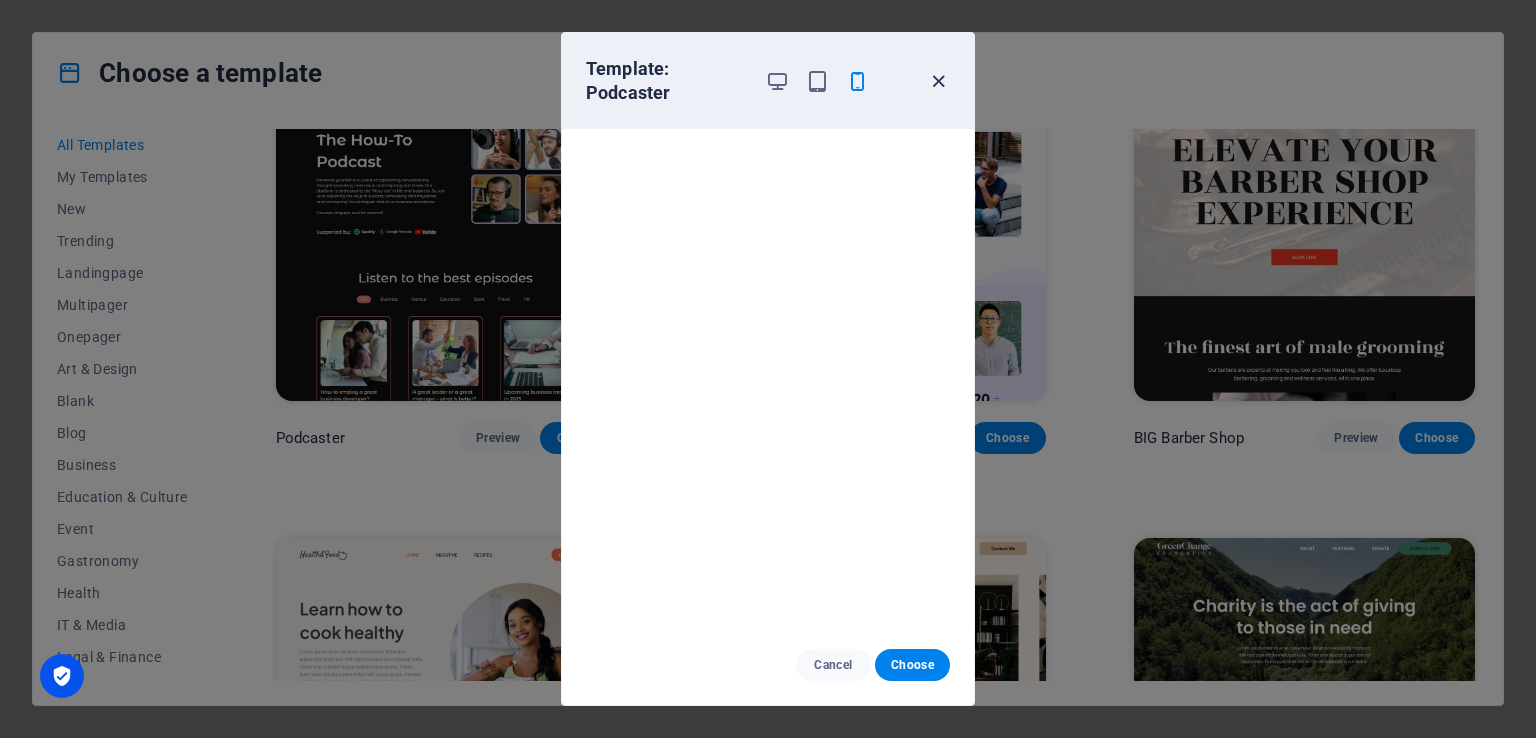 click at bounding box center (938, 81) 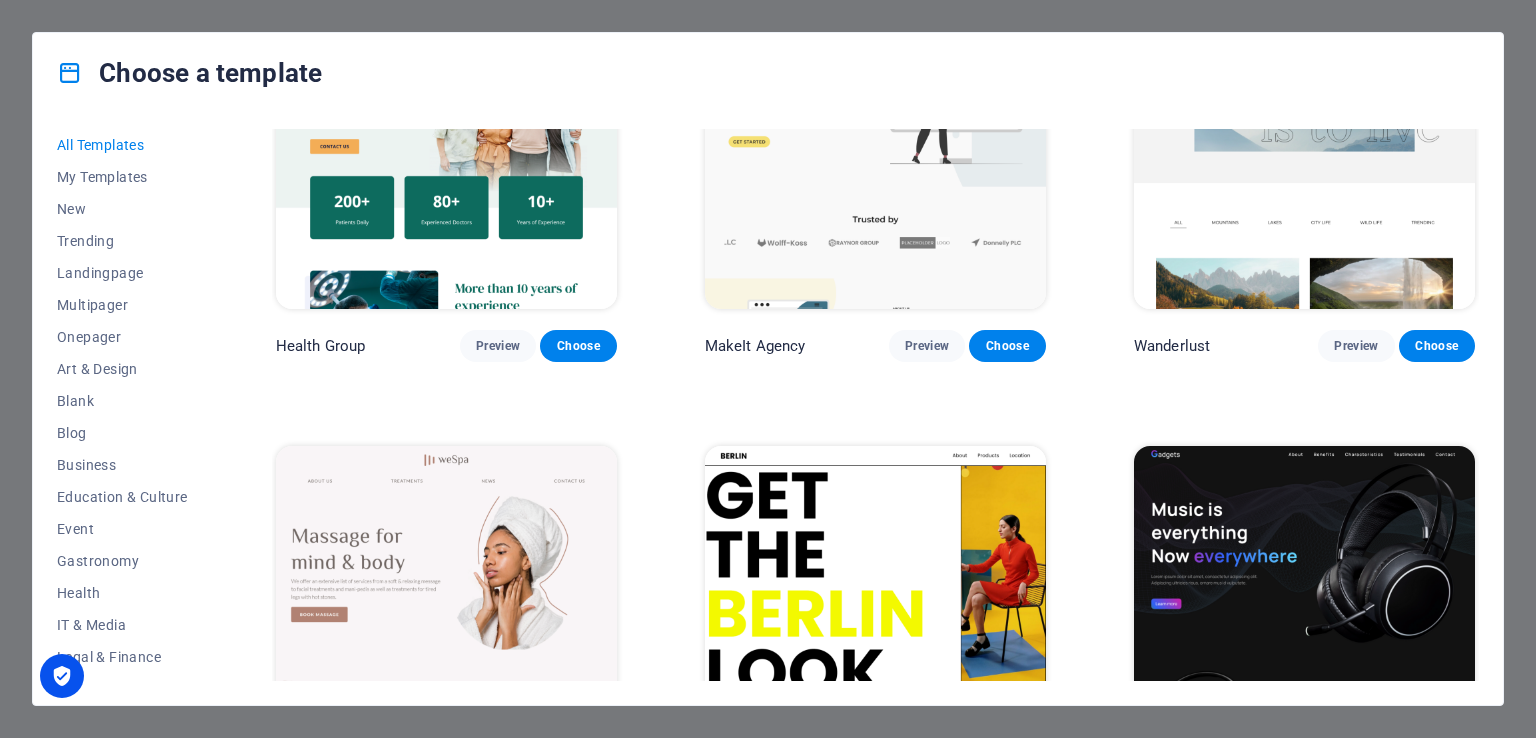 scroll, scrollTop: 4433, scrollLeft: 0, axis: vertical 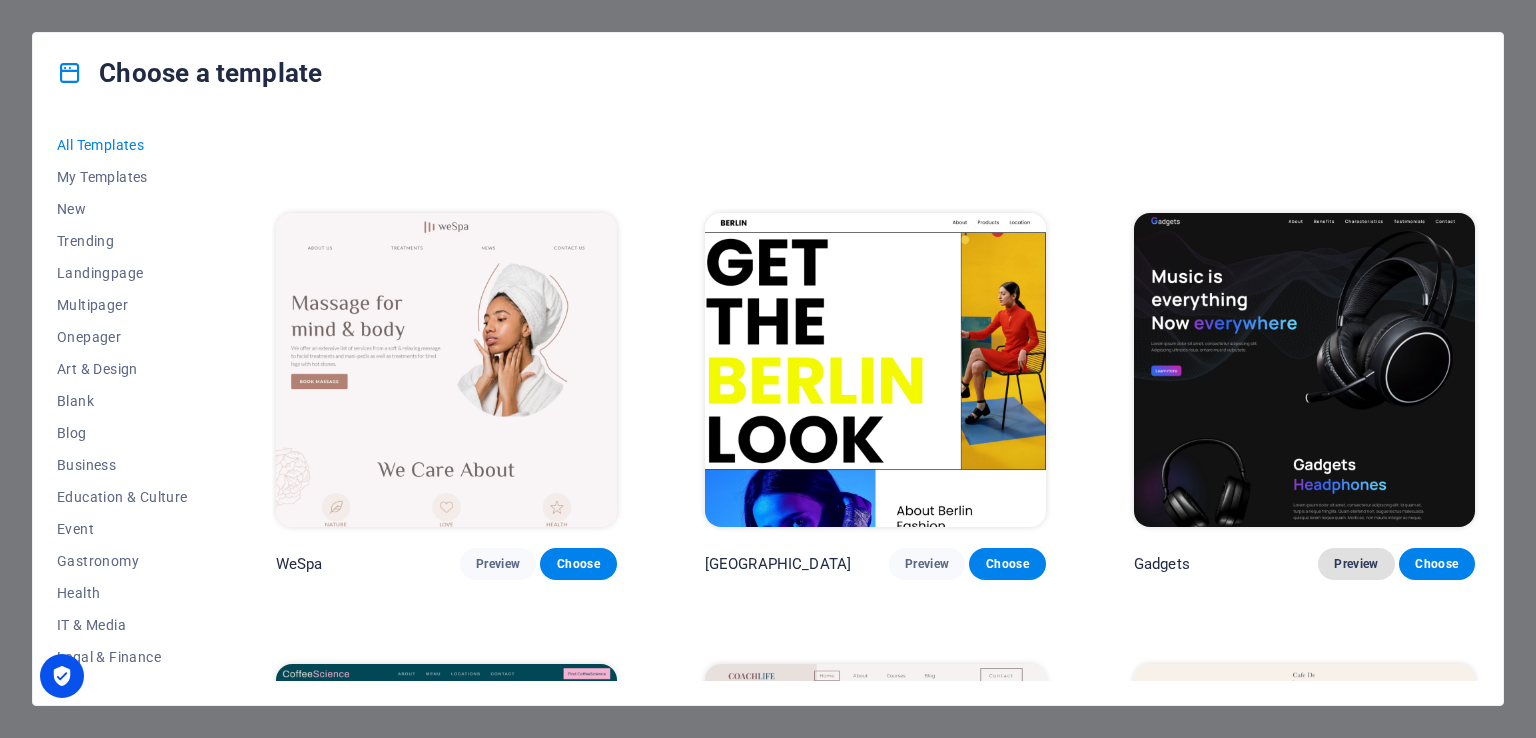 click on "Preview" at bounding box center (1356, 564) 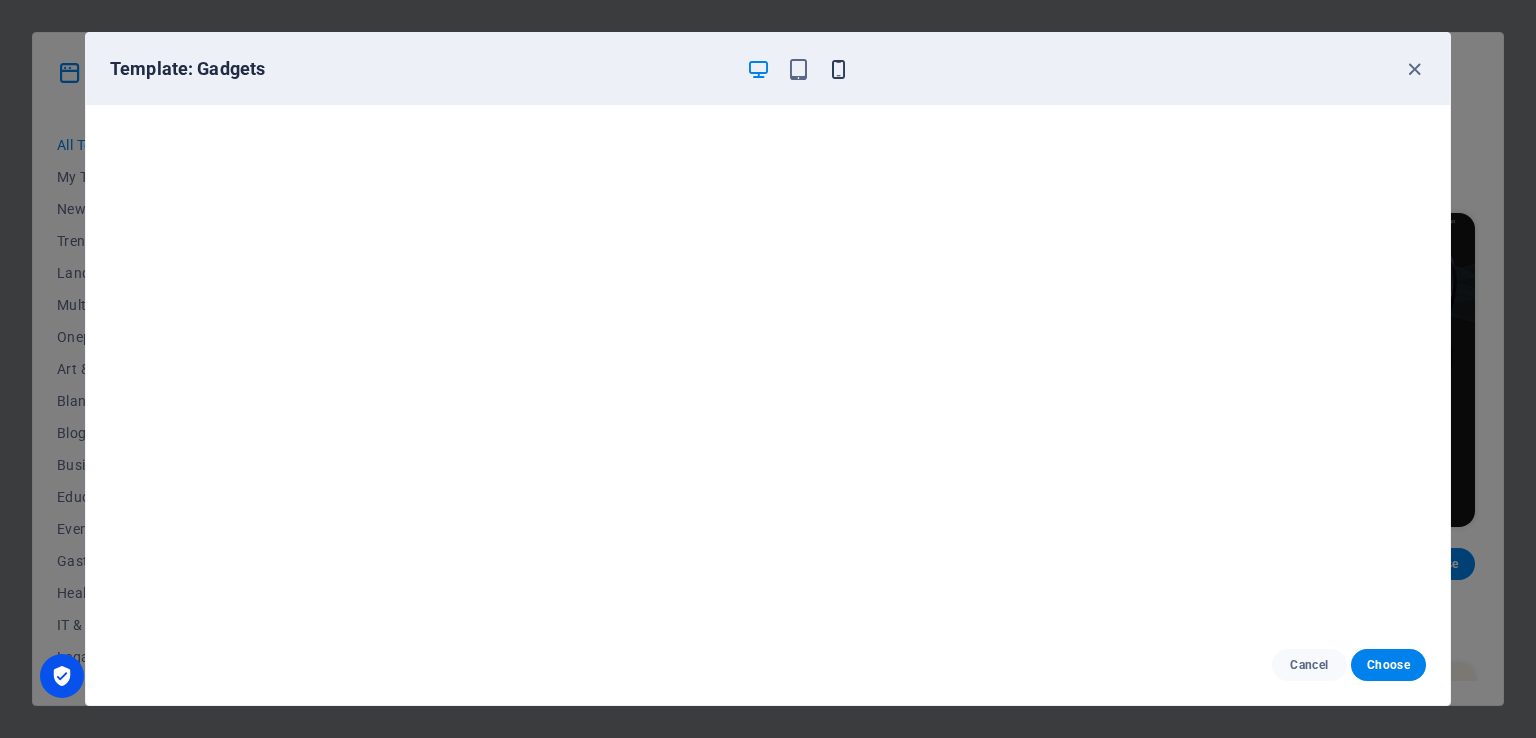 click at bounding box center (838, 69) 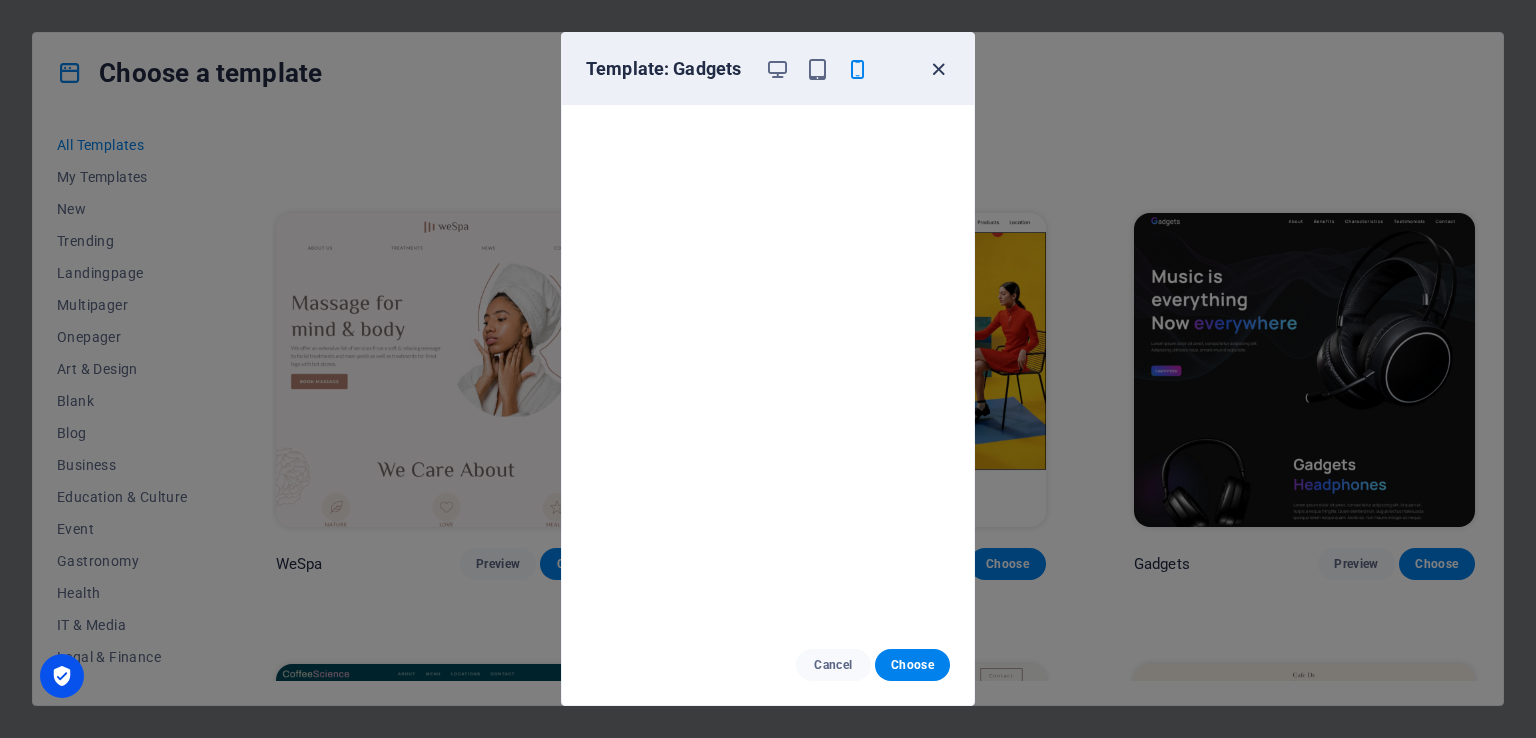 click at bounding box center [938, 69] 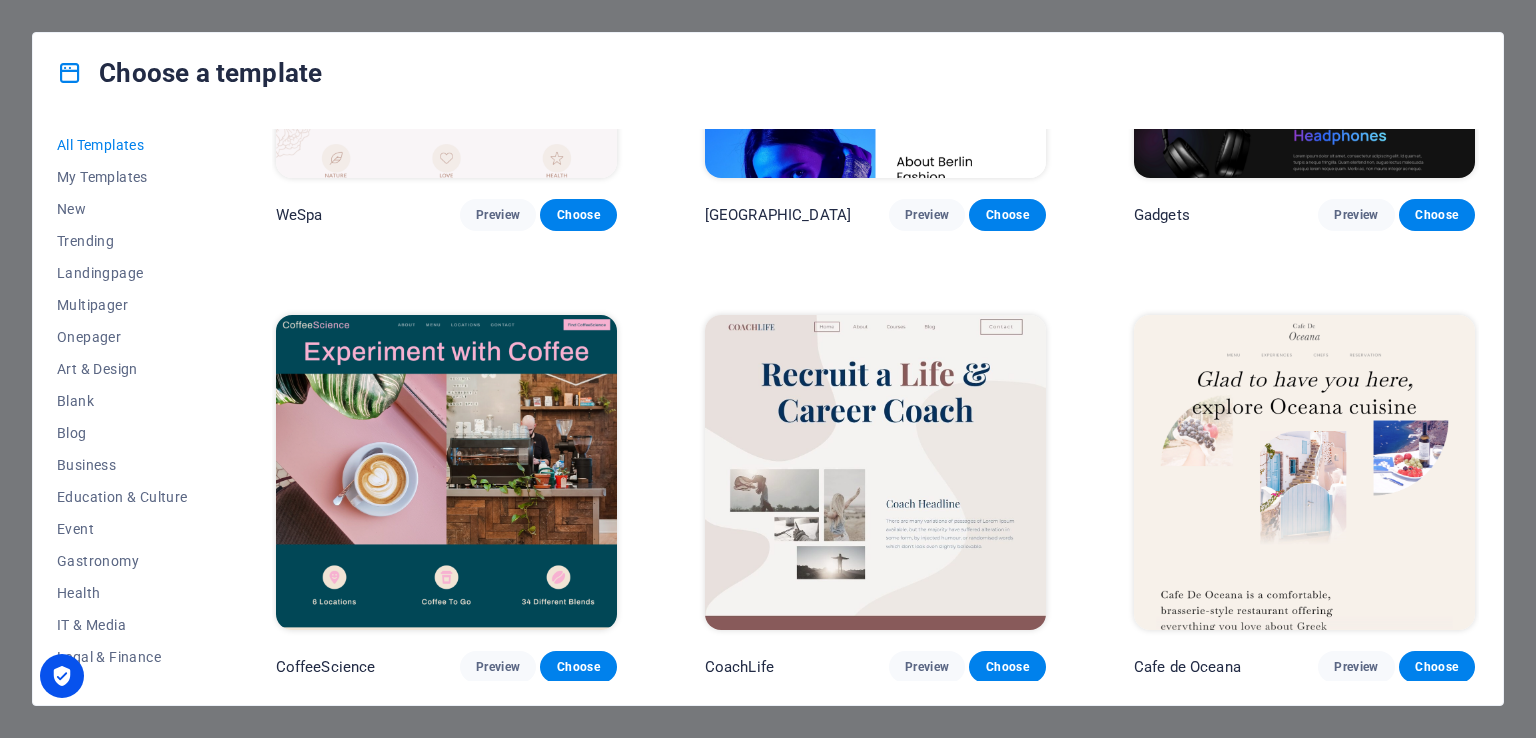 scroll, scrollTop: 4900, scrollLeft: 0, axis: vertical 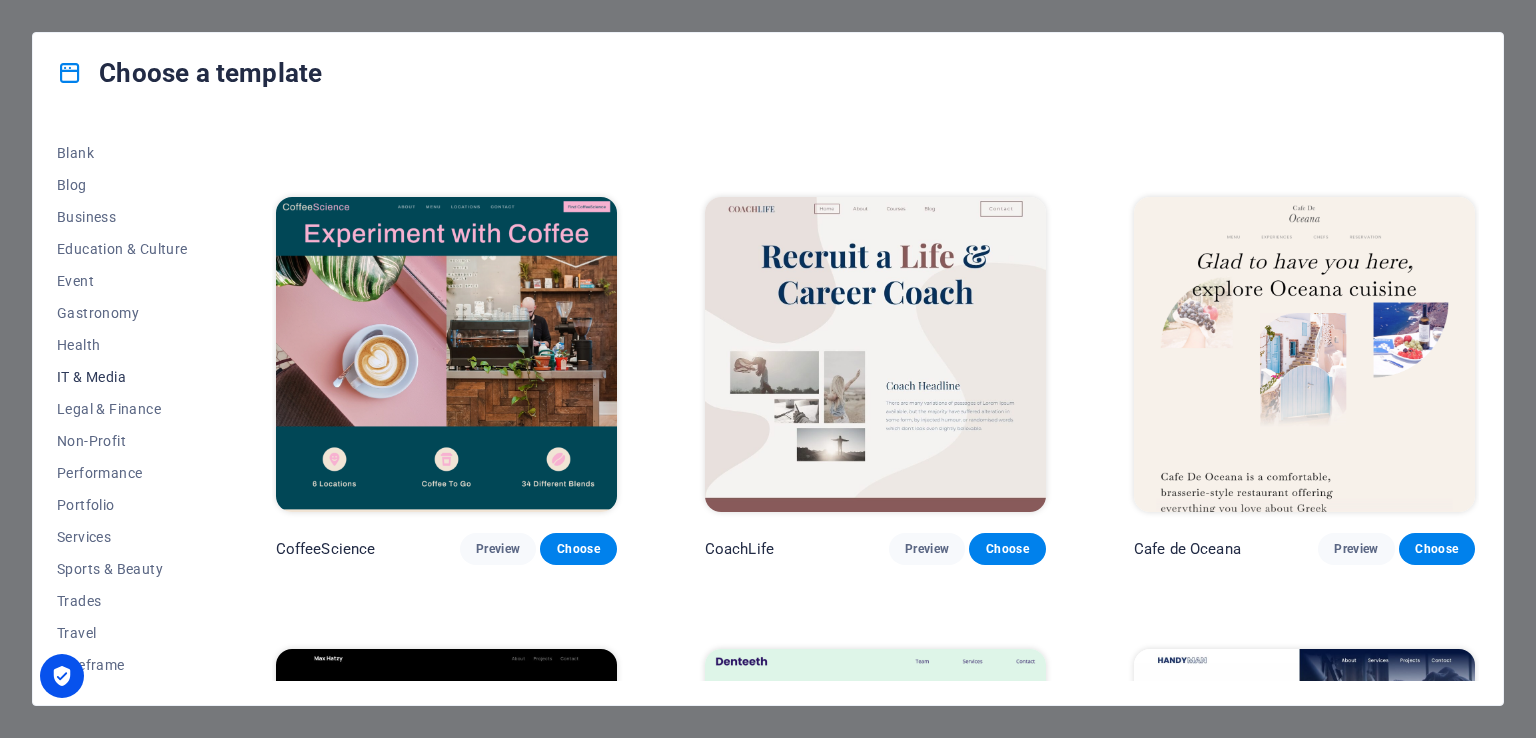 click on "IT & Media" at bounding box center [122, 377] 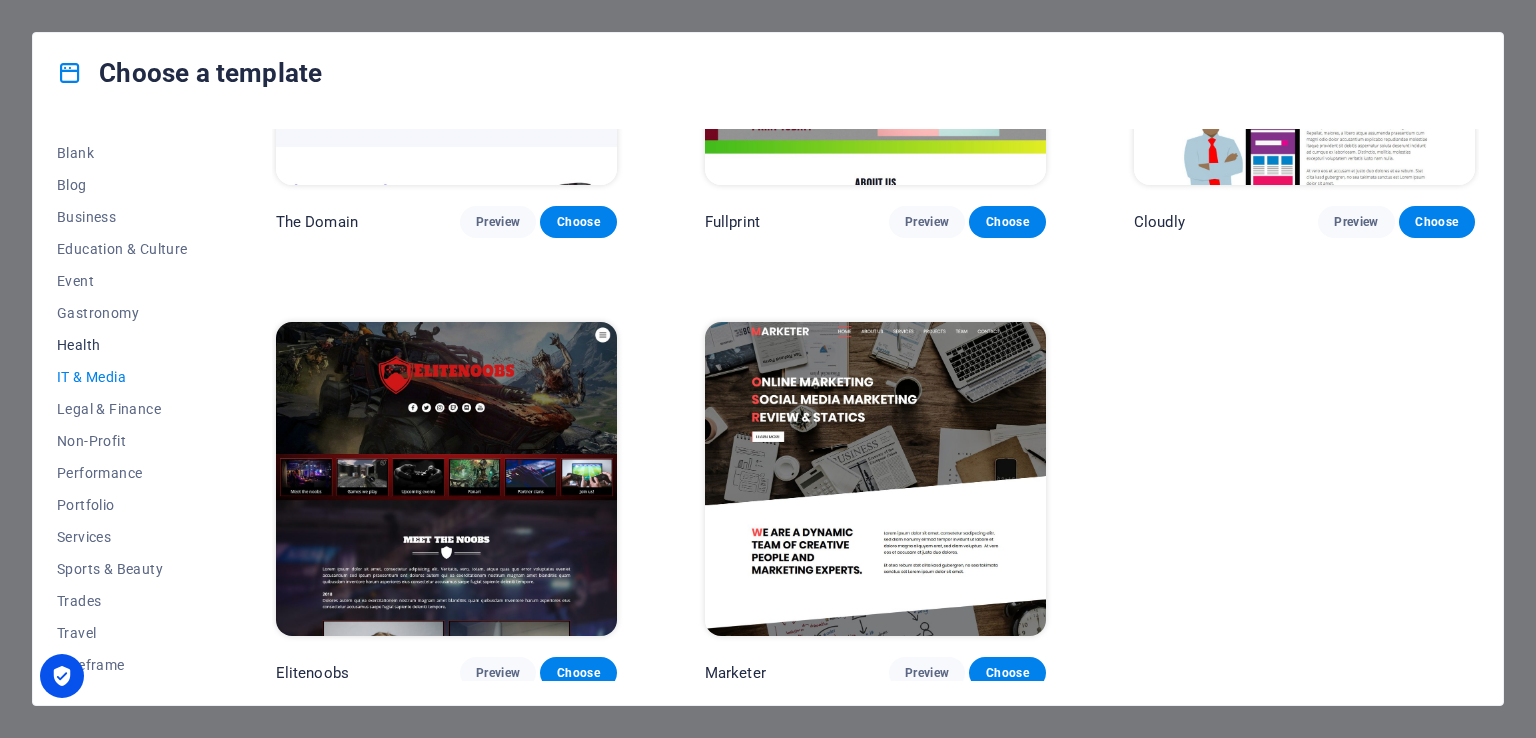 click on "Health" at bounding box center [122, 345] 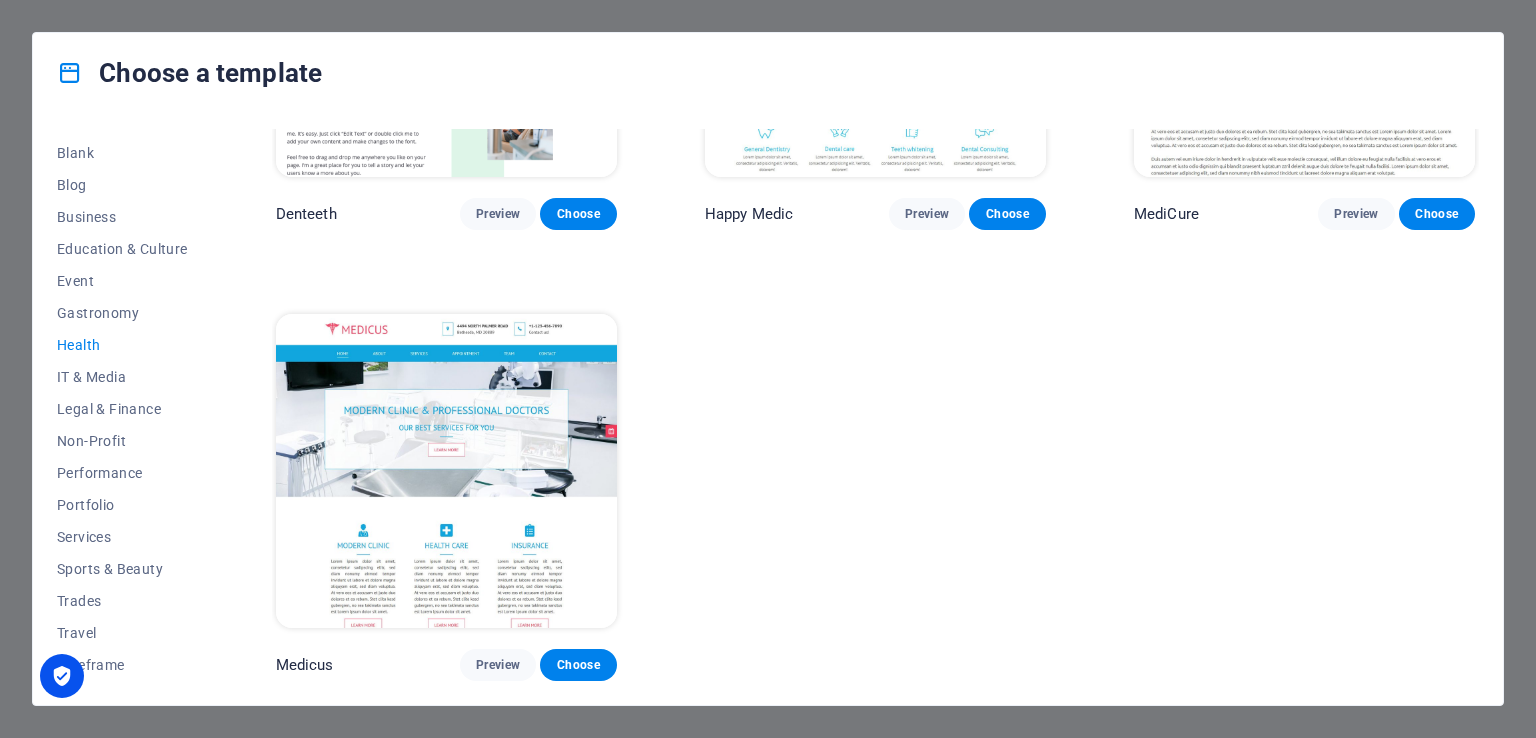 scroll, scrollTop: 716, scrollLeft: 0, axis: vertical 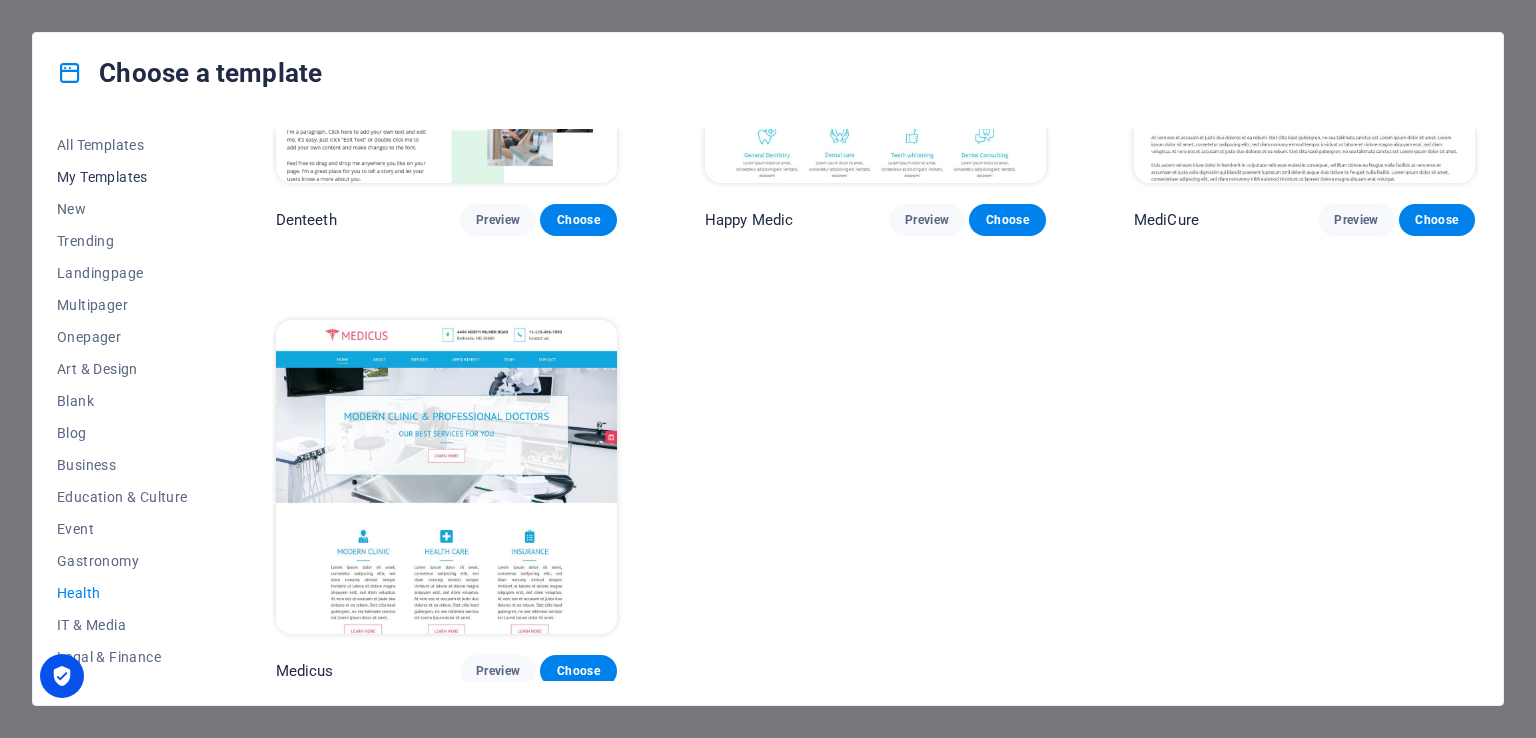 click on "My Templates" at bounding box center [122, 177] 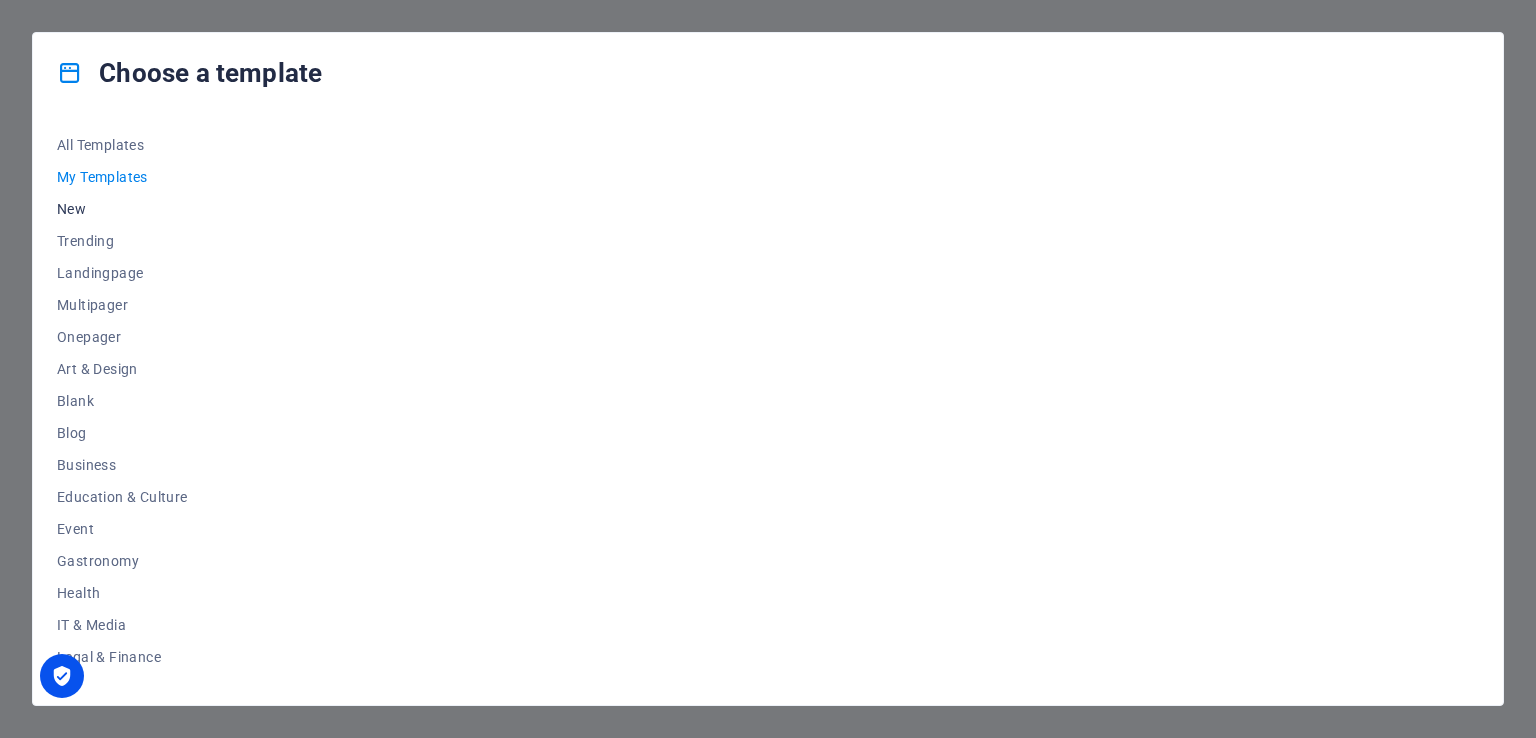 click on "New" at bounding box center (122, 209) 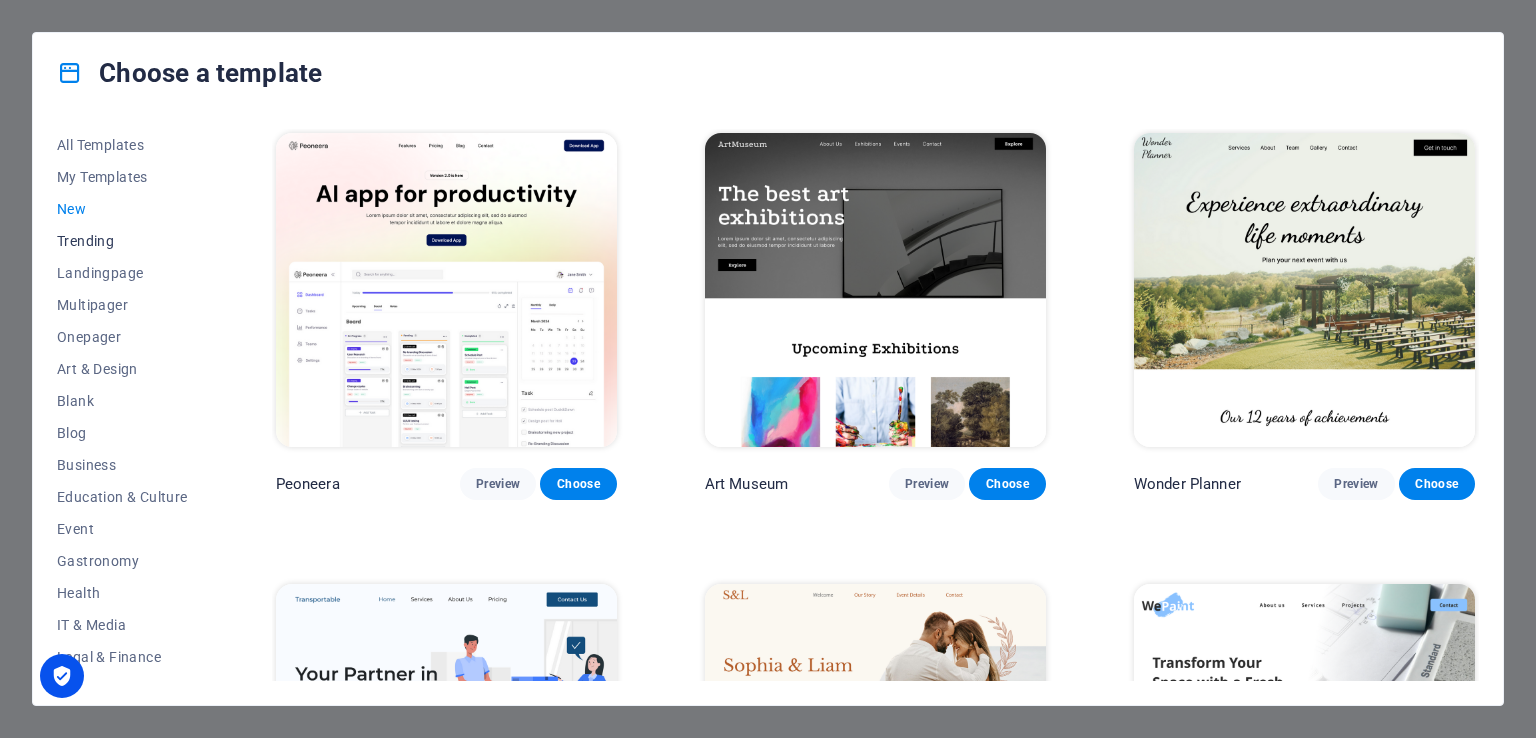 click on "Trending" at bounding box center [122, 241] 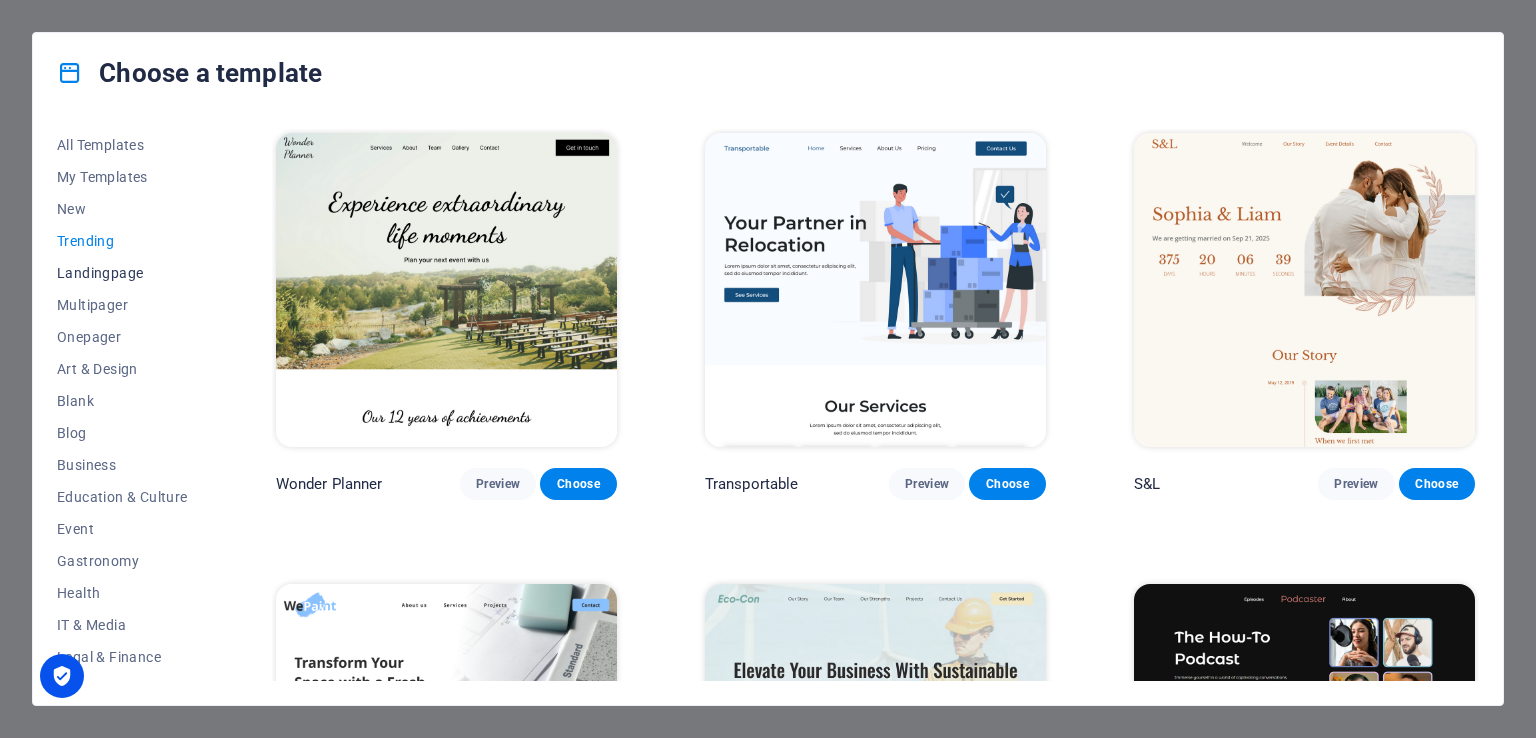 click on "Landingpage" at bounding box center (122, 273) 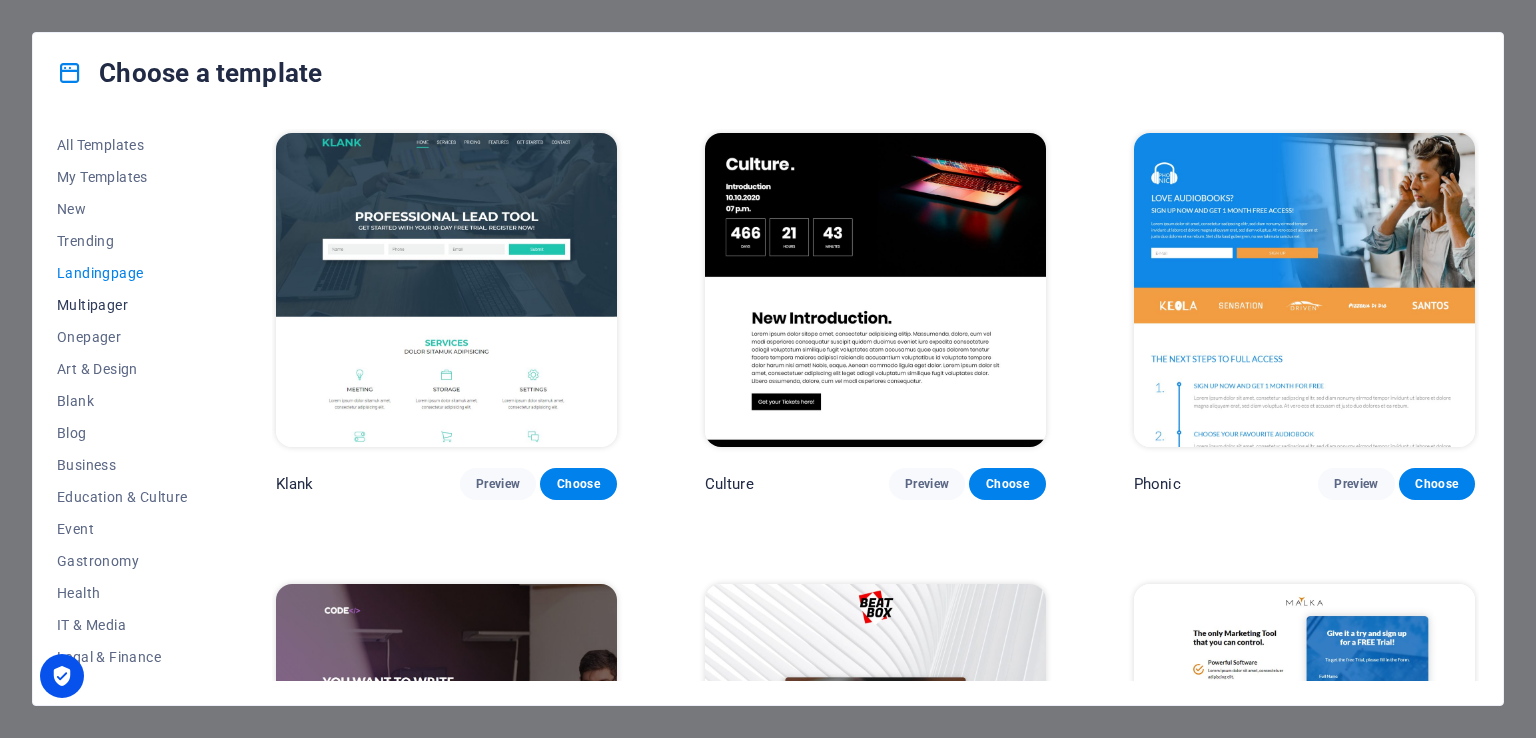 click on "Multipager" at bounding box center [122, 305] 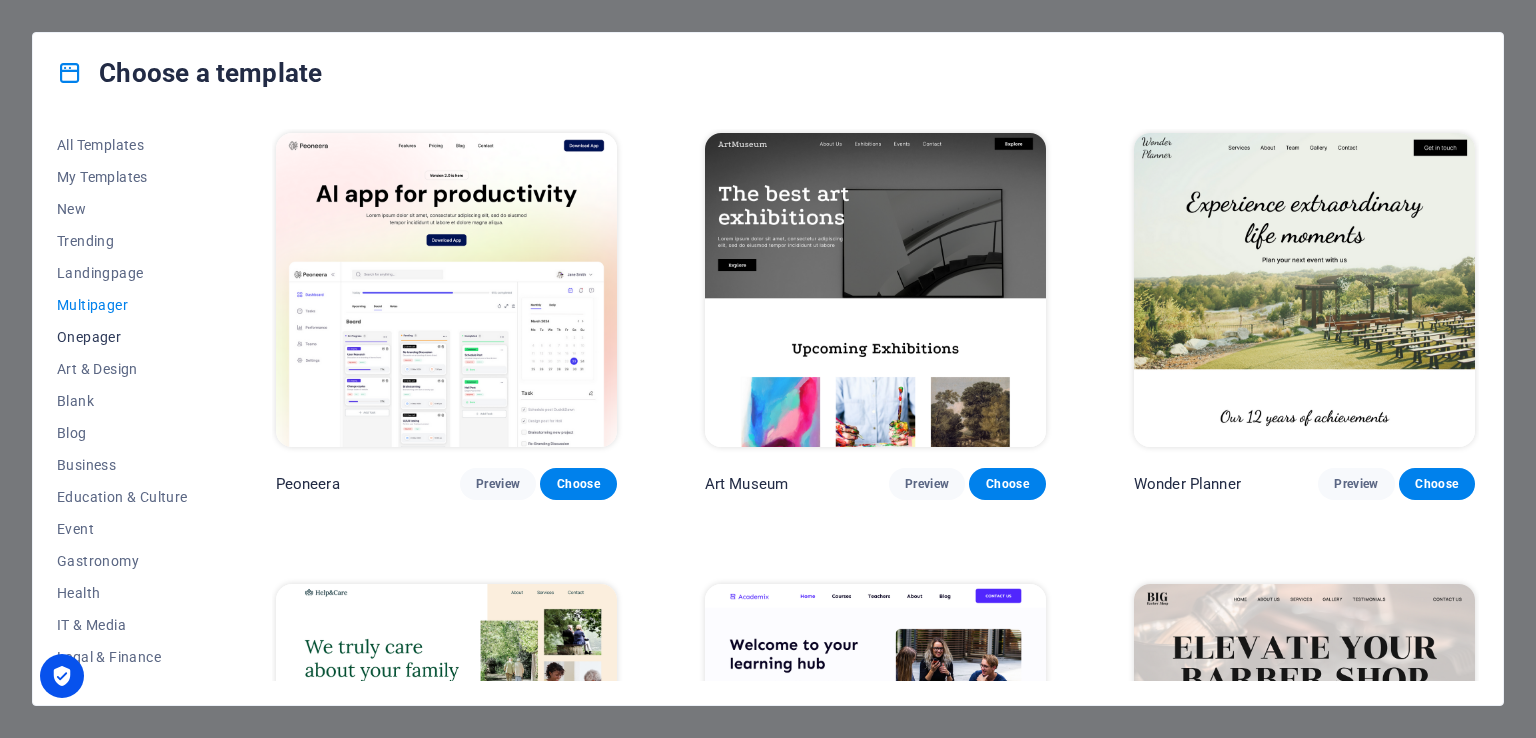 click on "Onepager" at bounding box center (122, 337) 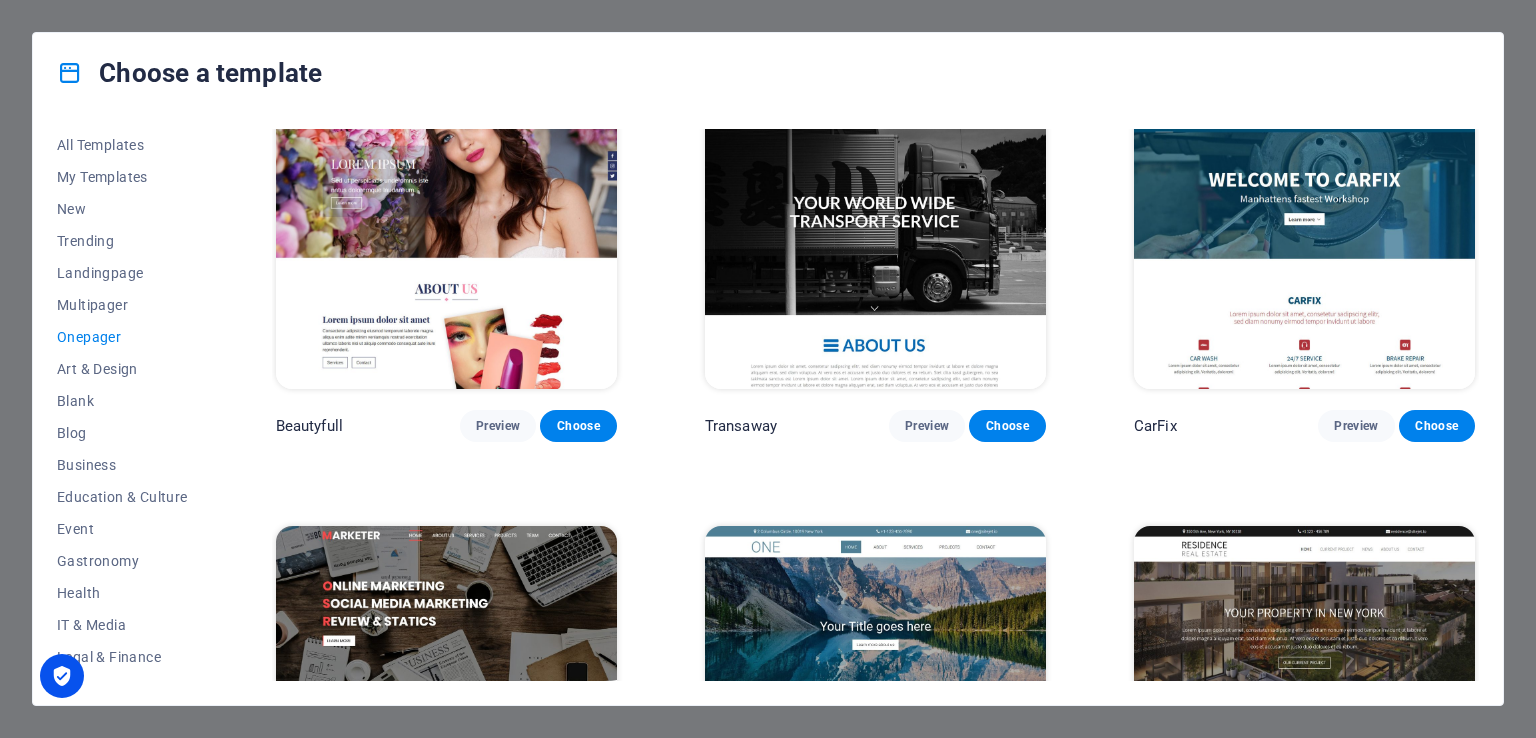 scroll, scrollTop: 8166, scrollLeft: 0, axis: vertical 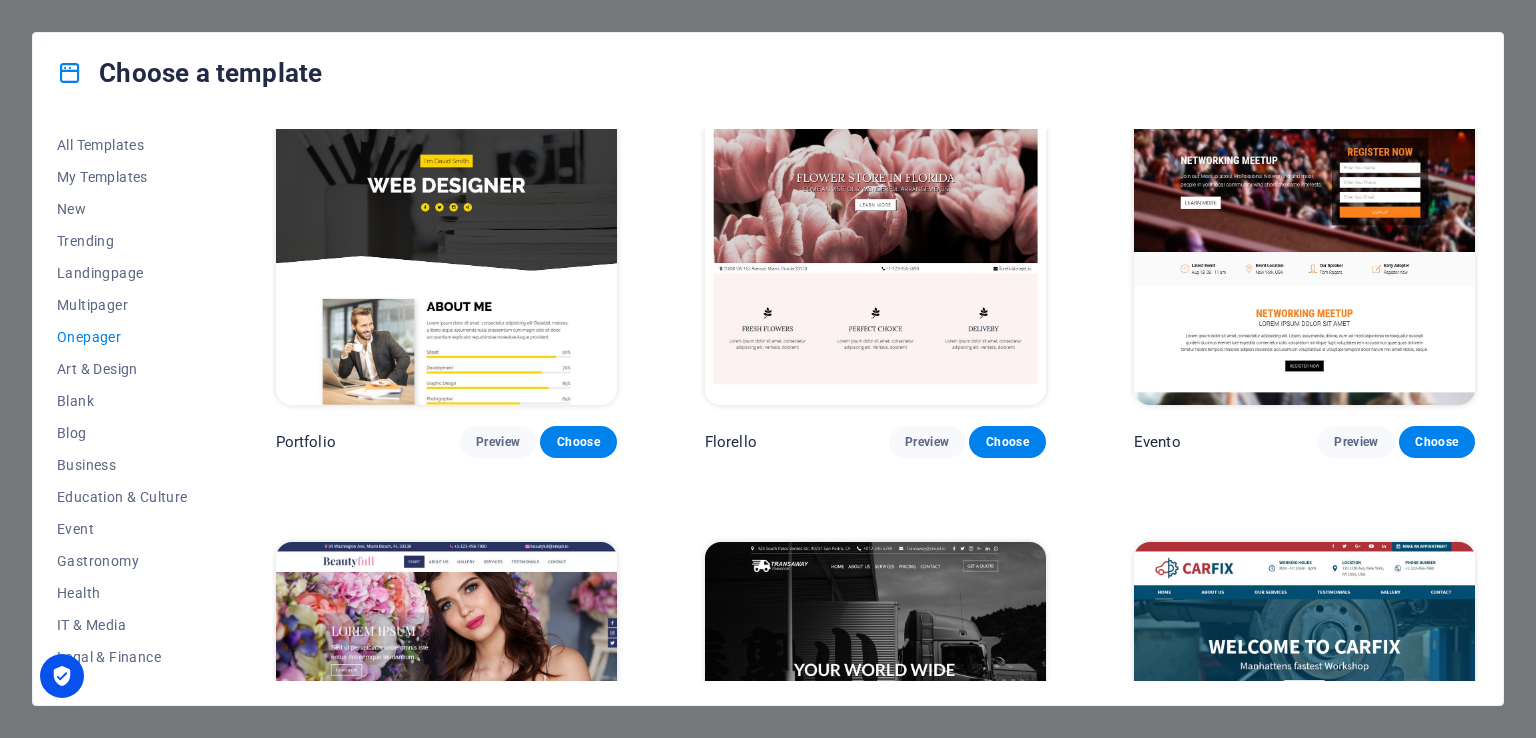 click on "Onepager" at bounding box center [122, 337] 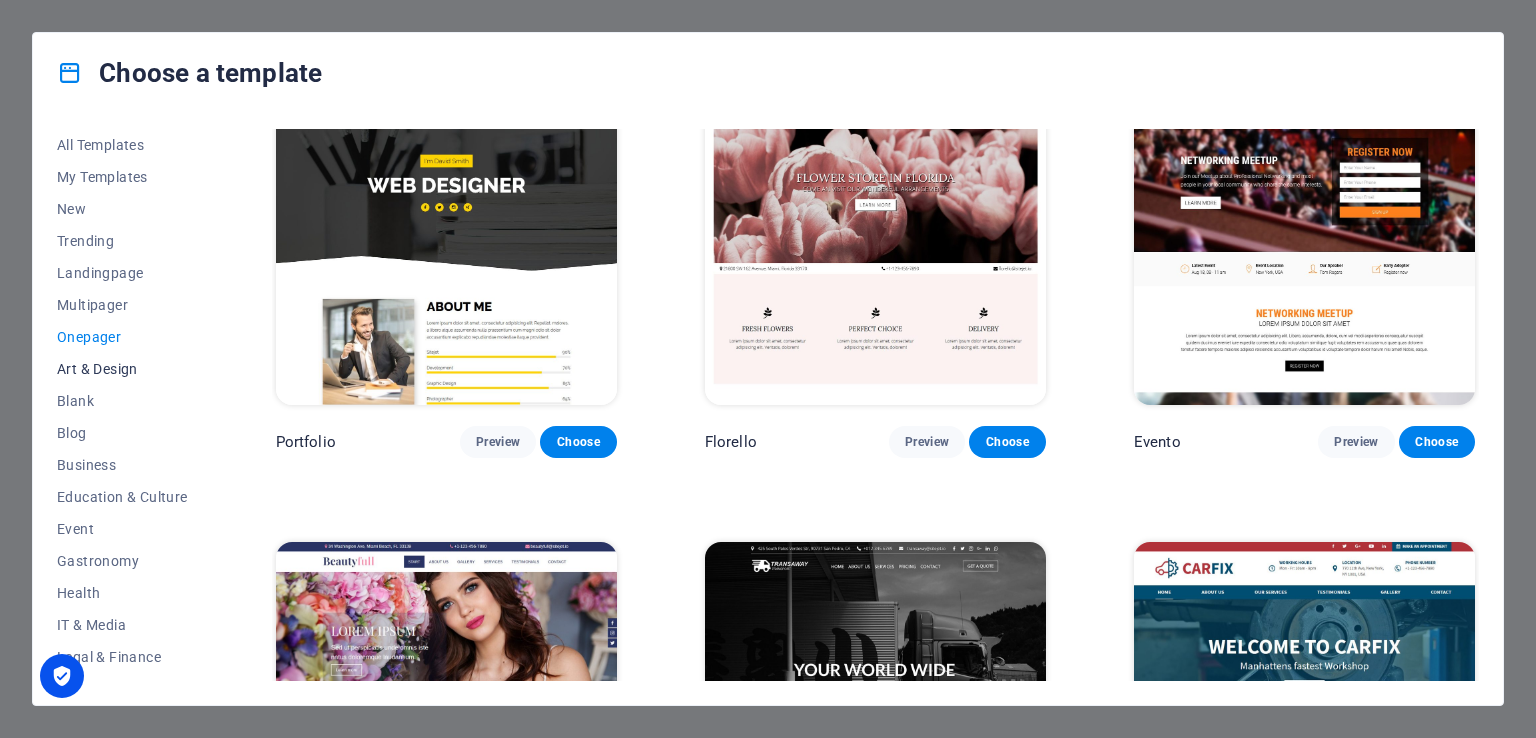 click on "Art & Design" at bounding box center (122, 369) 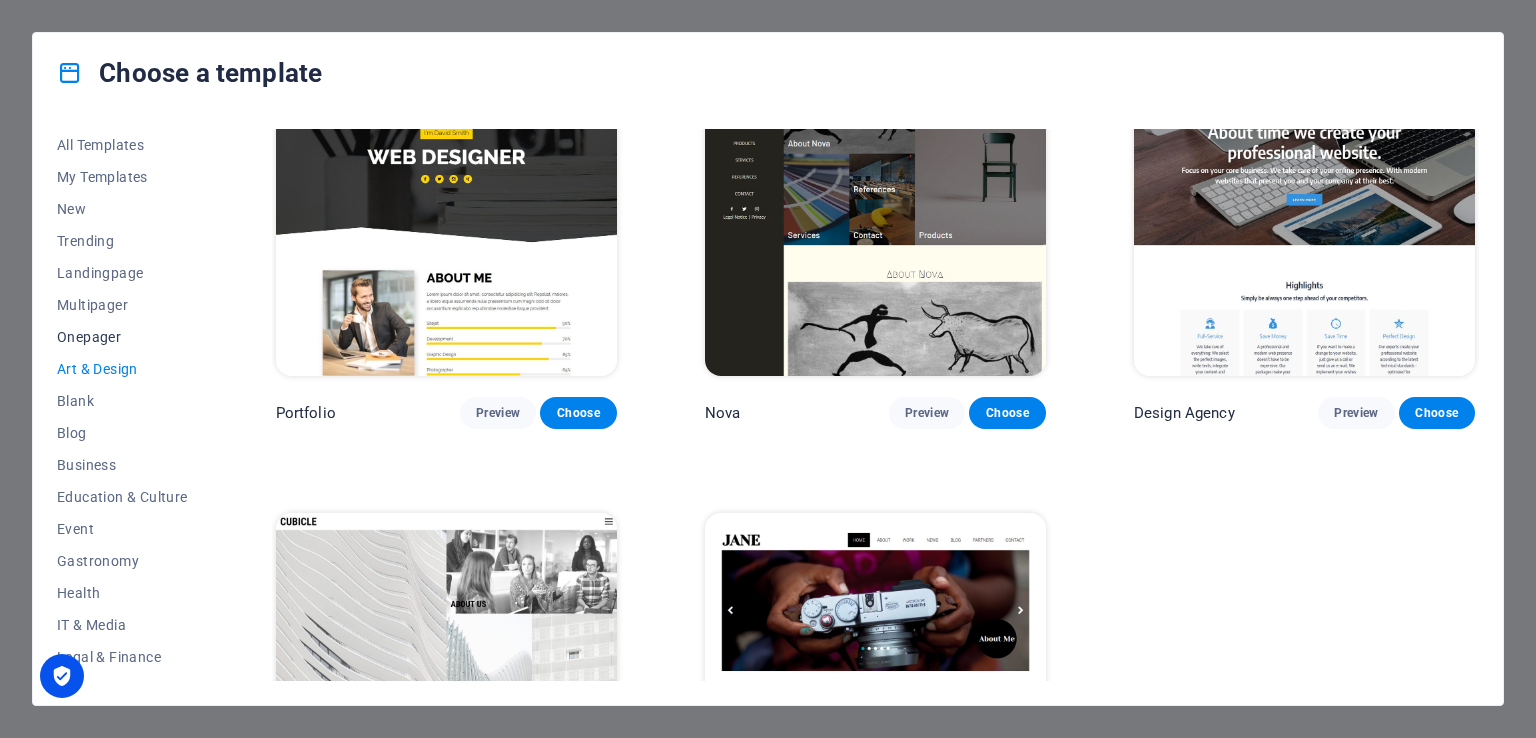 click on "Onepager" at bounding box center [122, 337] 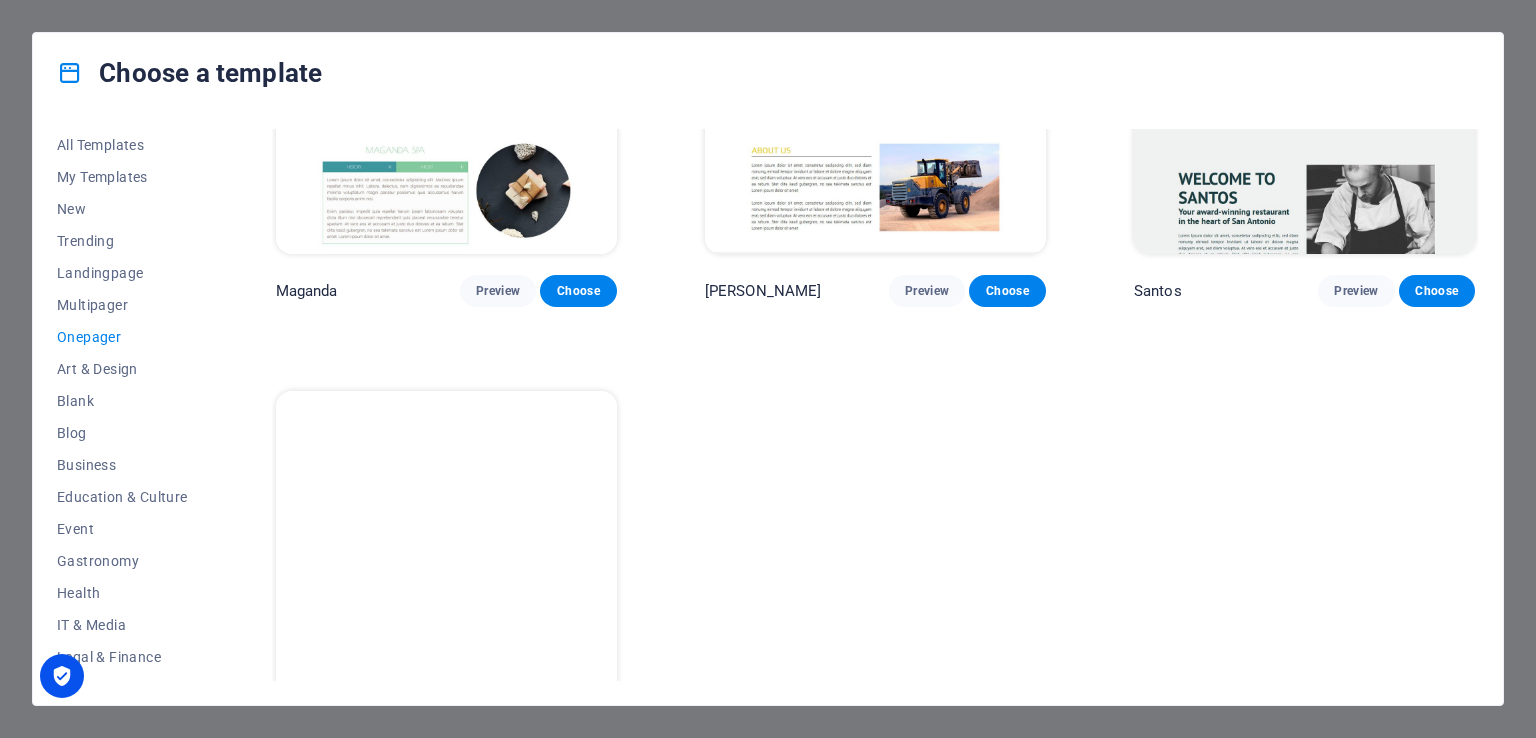 scroll, scrollTop: 10152, scrollLeft: 0, axis: vertical 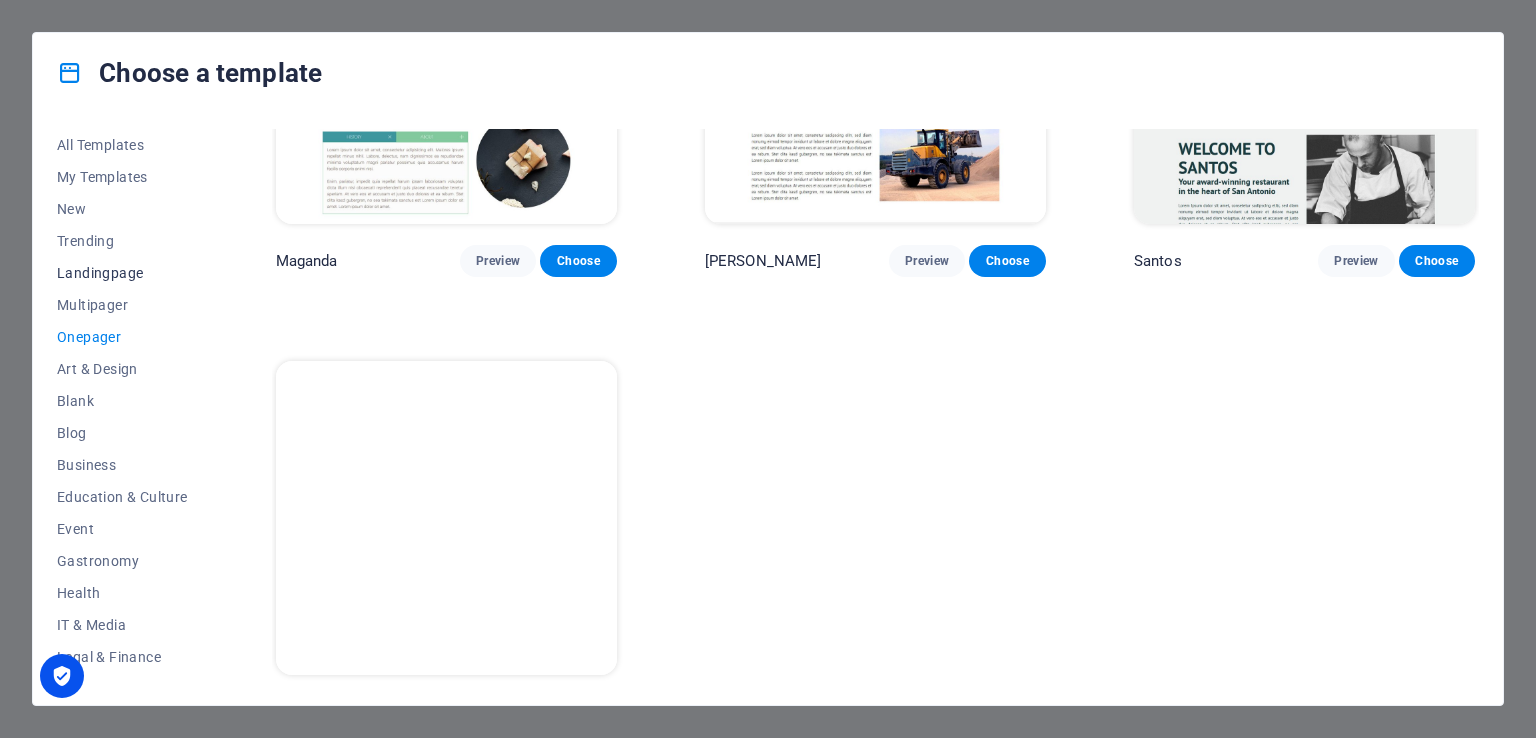 click on "Landingpage" at bounding box center (122, 273) 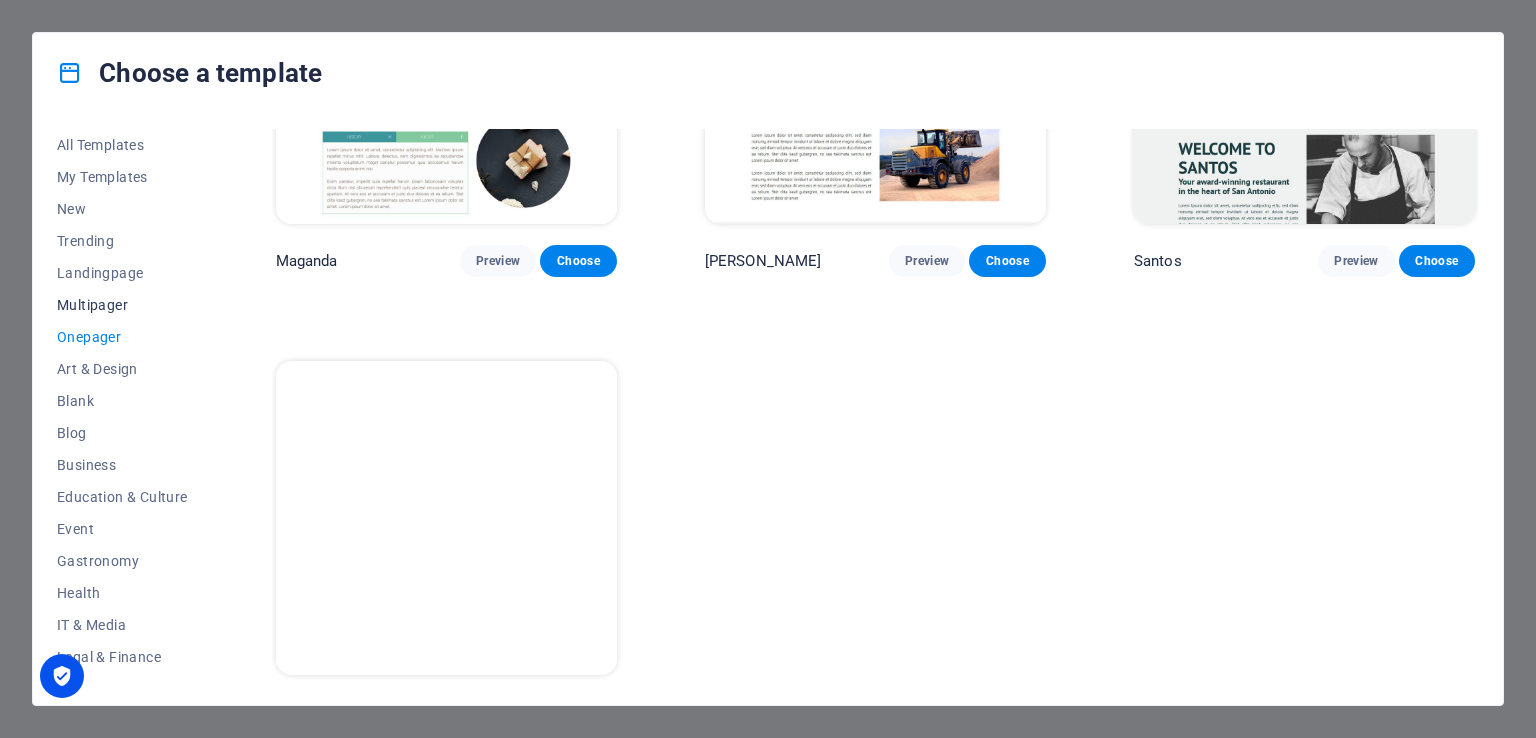 scroll, scrollTop: 3412, scrollLeft: 0, axis: vertical 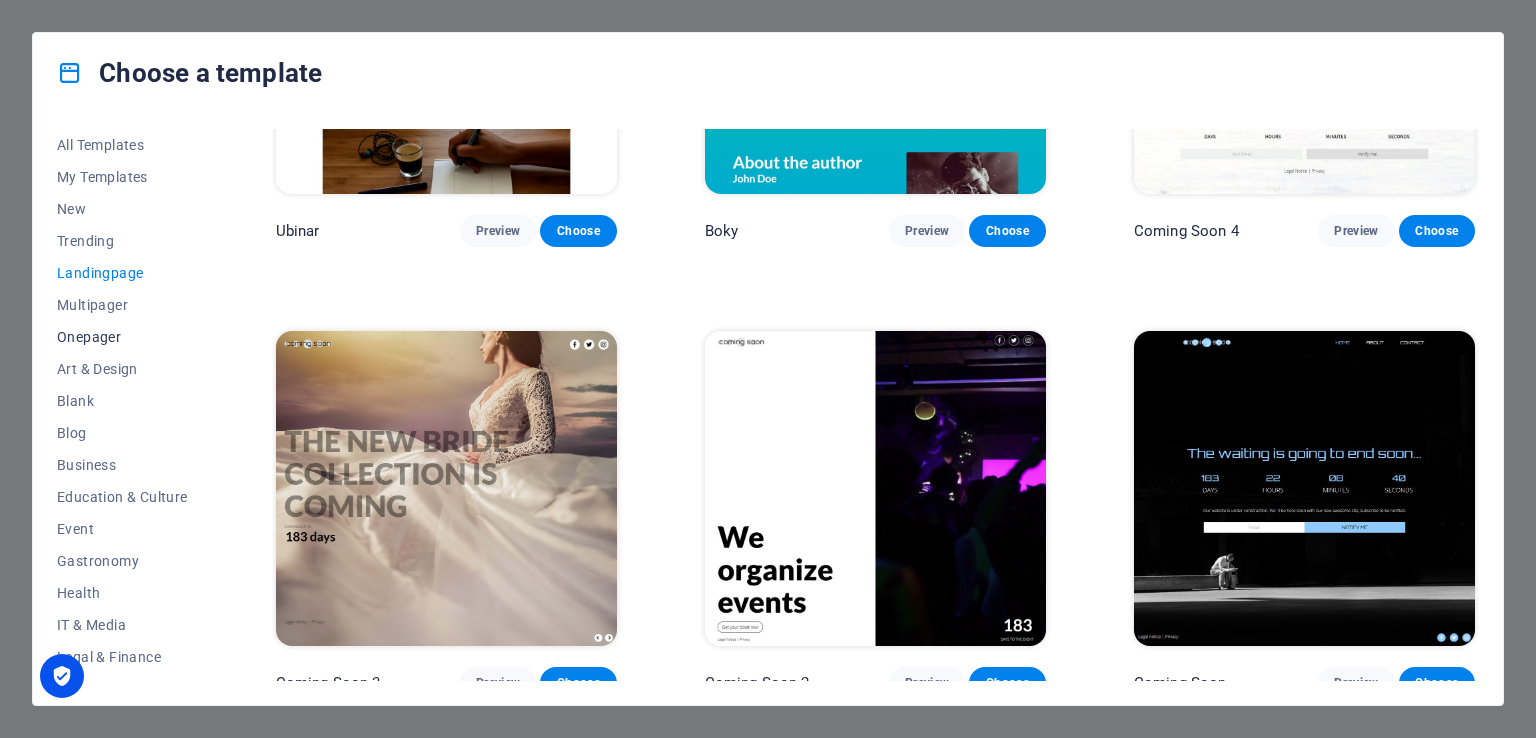 click on "Onepager" at bounding box center (122, 337) 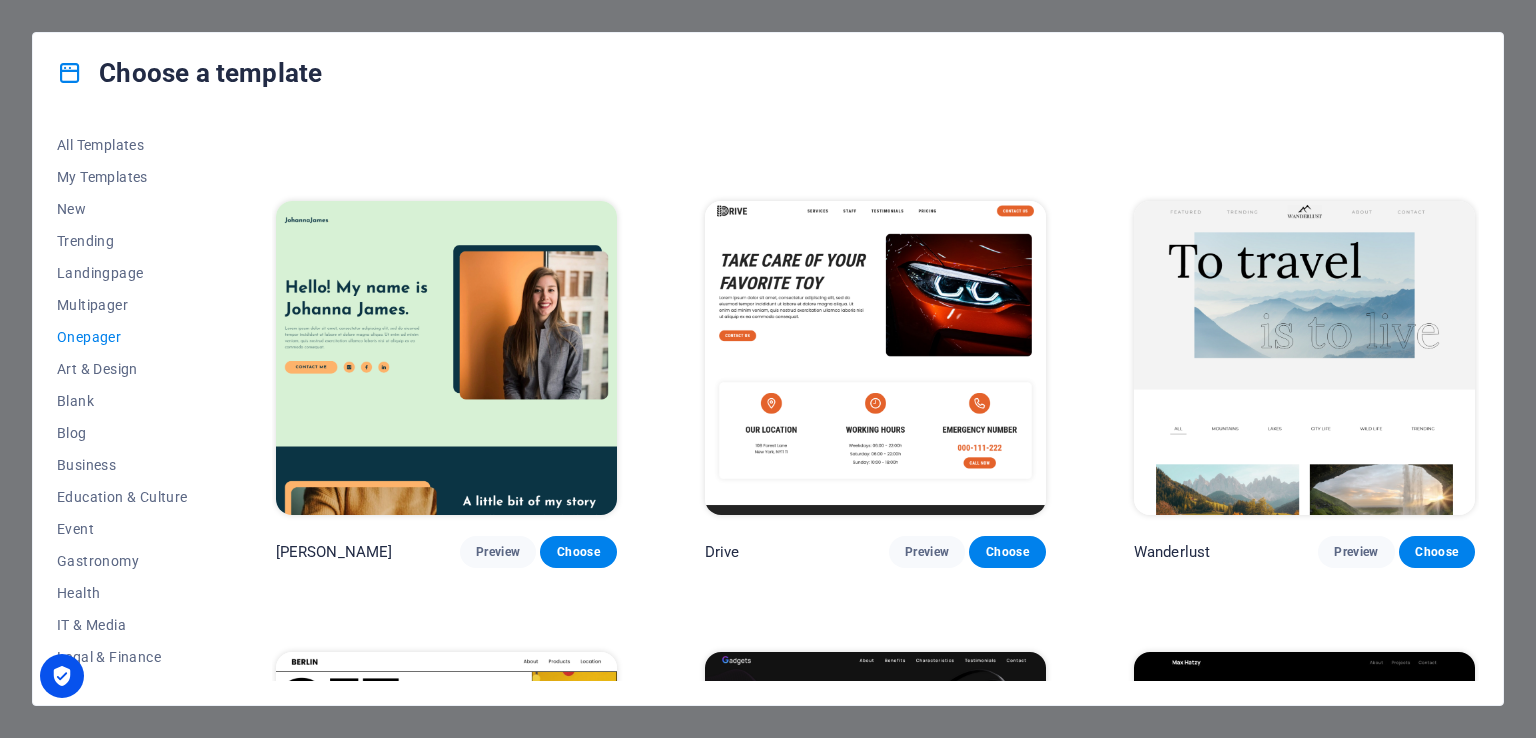 scroll, scrollTop: 1752, scrollLeft: 0, axis: vertical 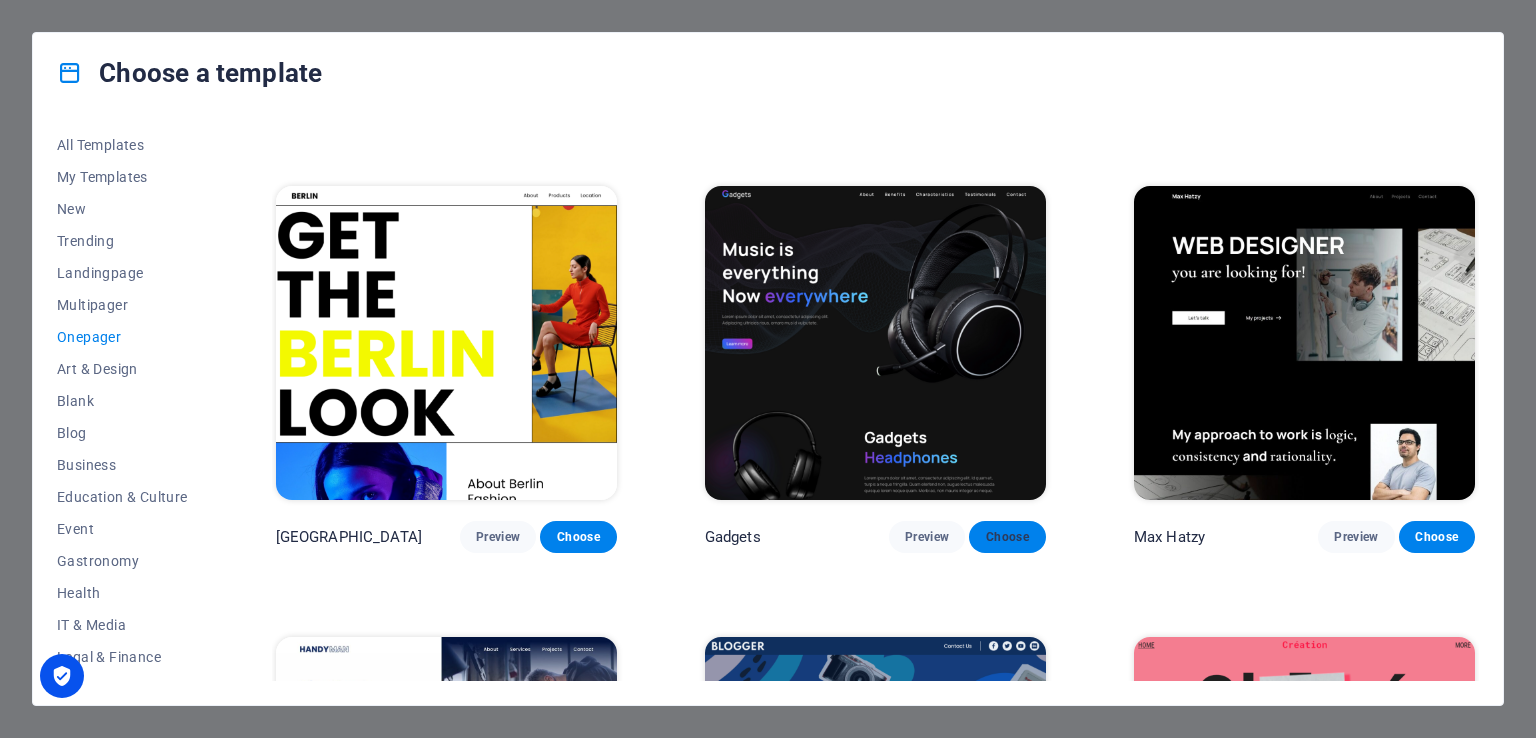 click on "Choose" at bounding box center (1007, 537) 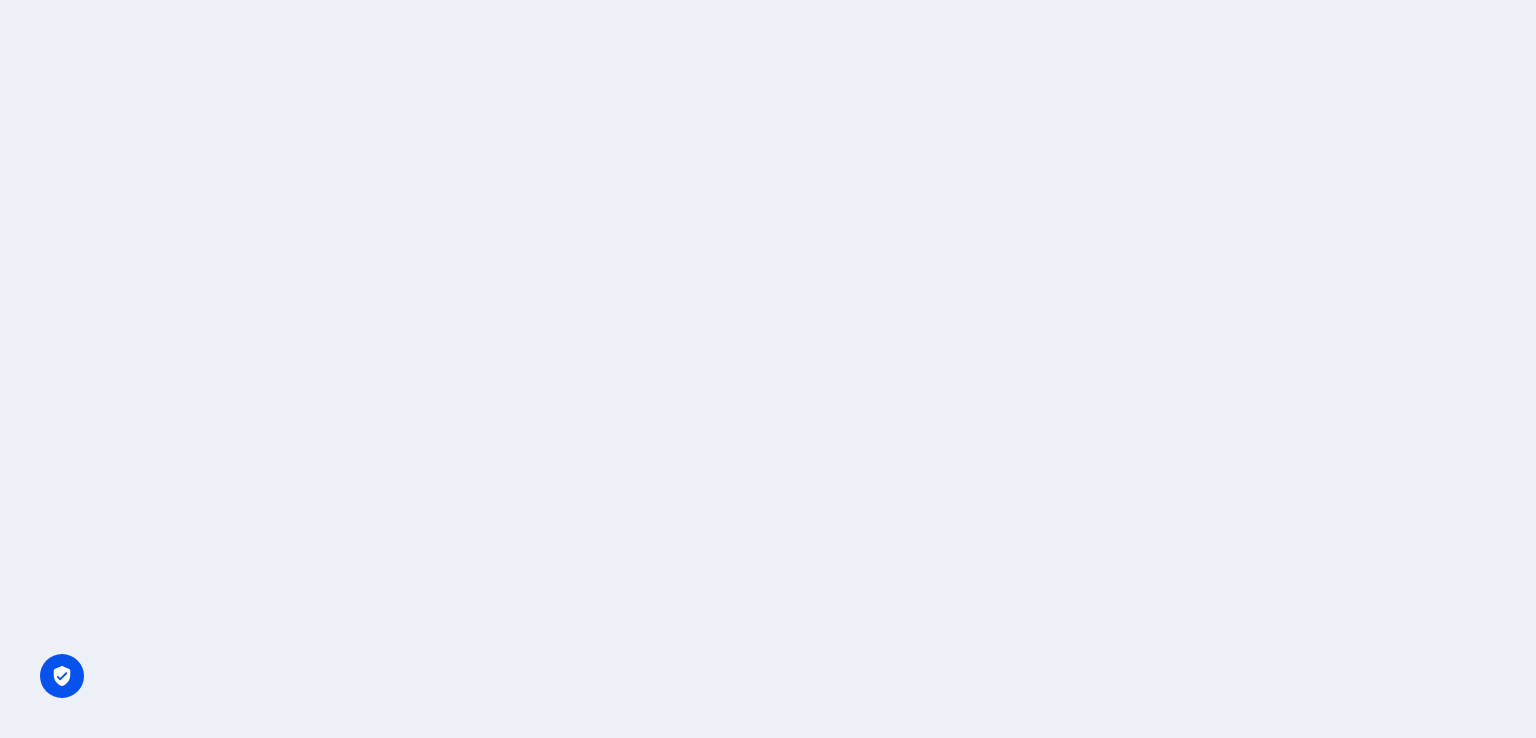scroll, scrollTop: 0, scrollLeft: 0, axis: both 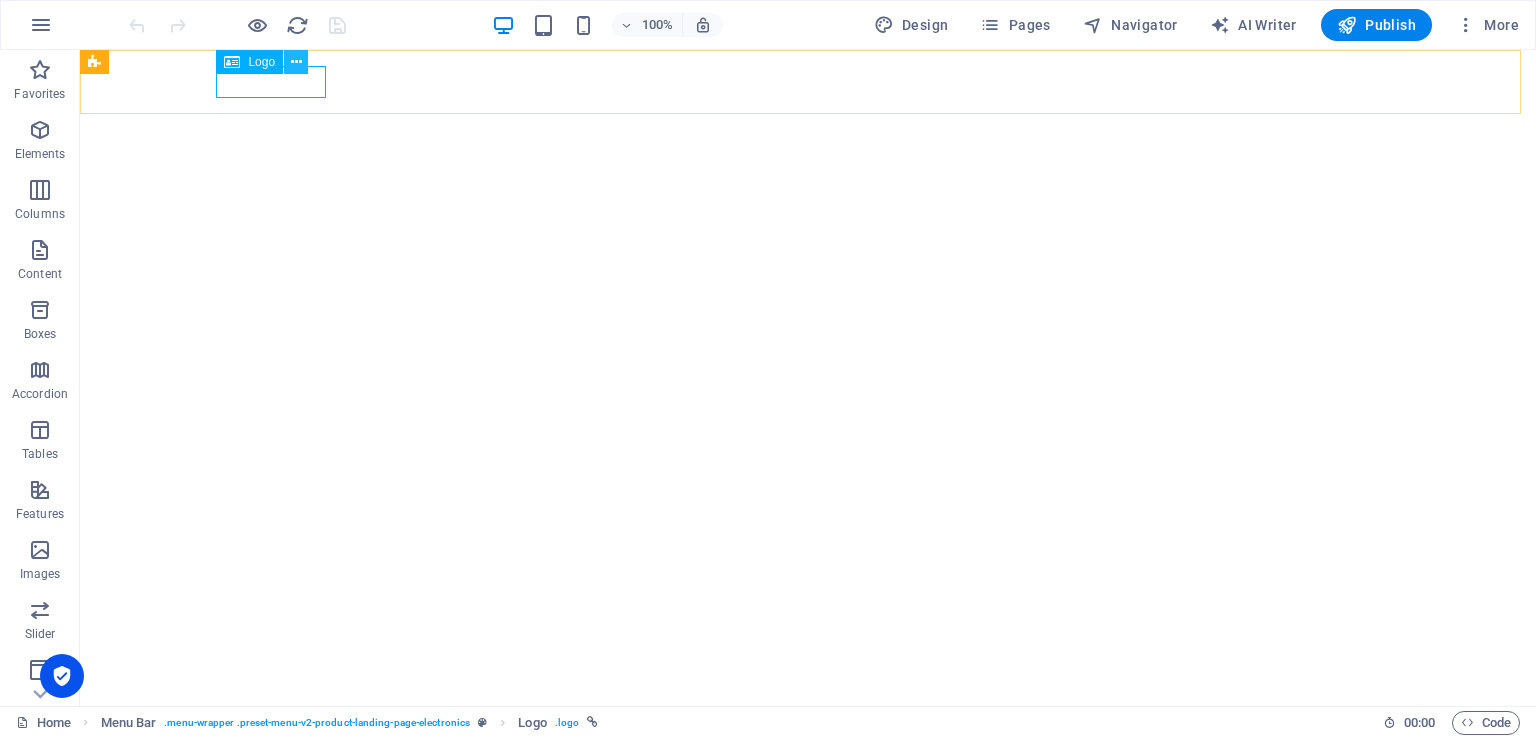 click at bounding box center (296, 62) 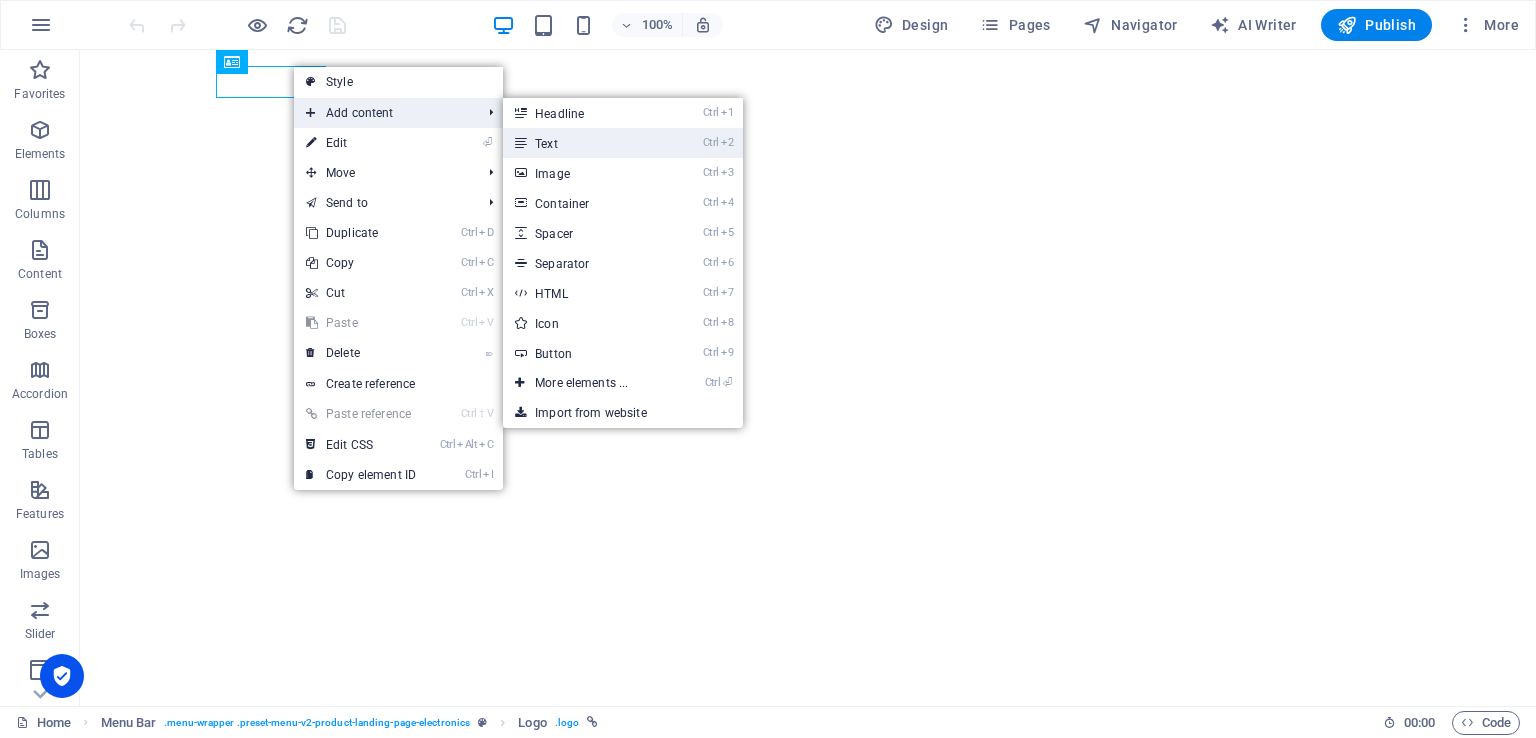 click on "Ctrl 2  Text" at bounding box center (585, 143) 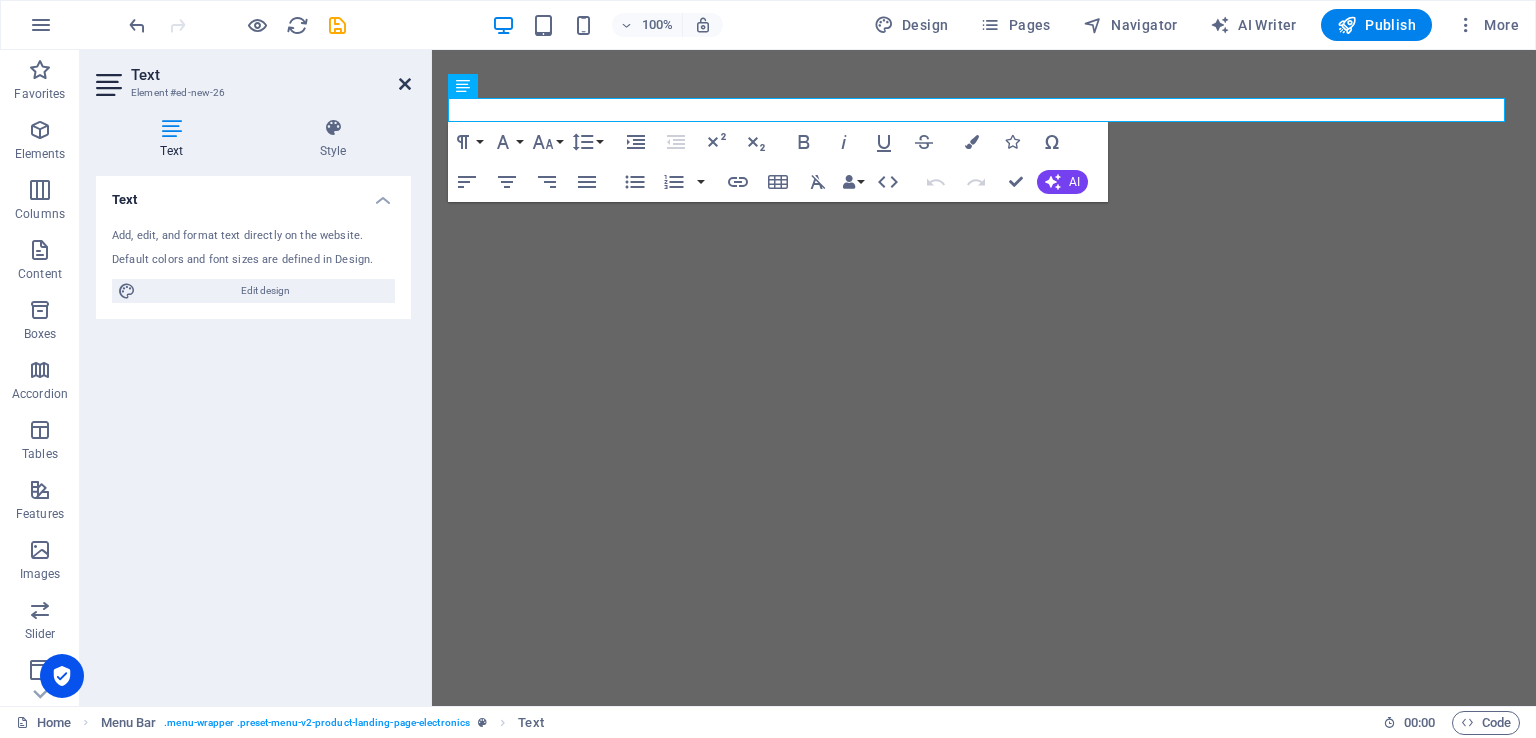 click at bounding box center [405, 84] 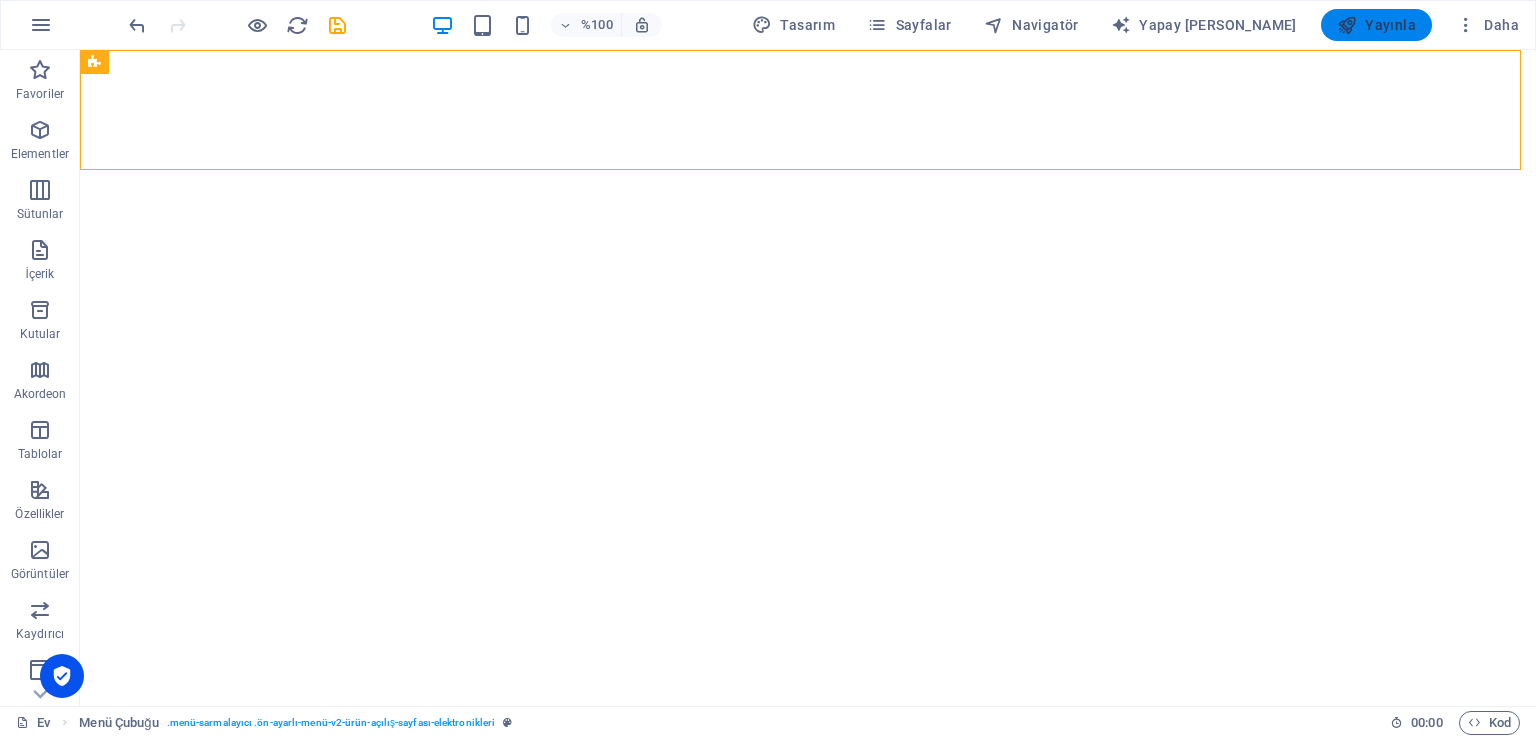 click on "Yayınla" at bounding box center (1390, 25) 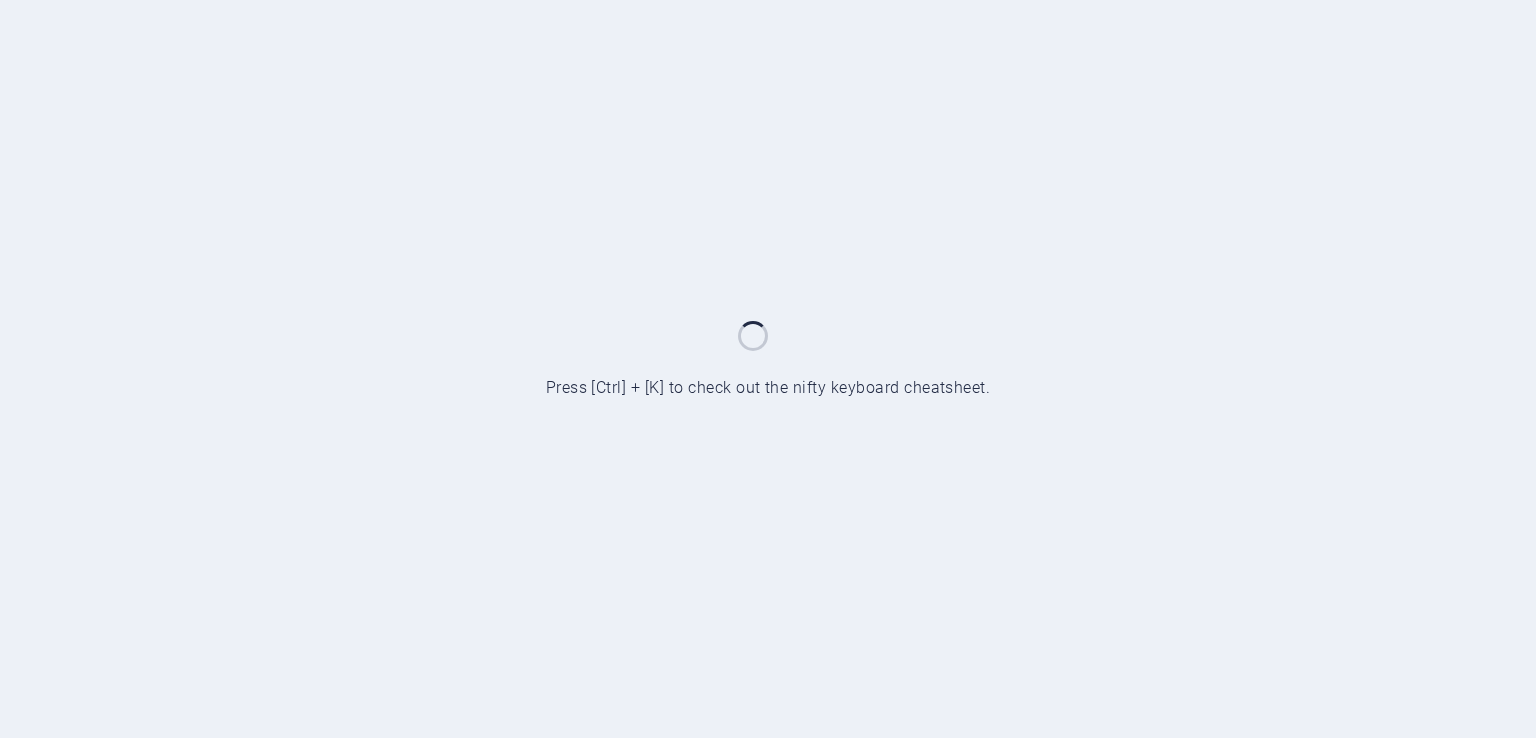 scroll, scrollTop: 0, scrollLeft: 0, axis: both 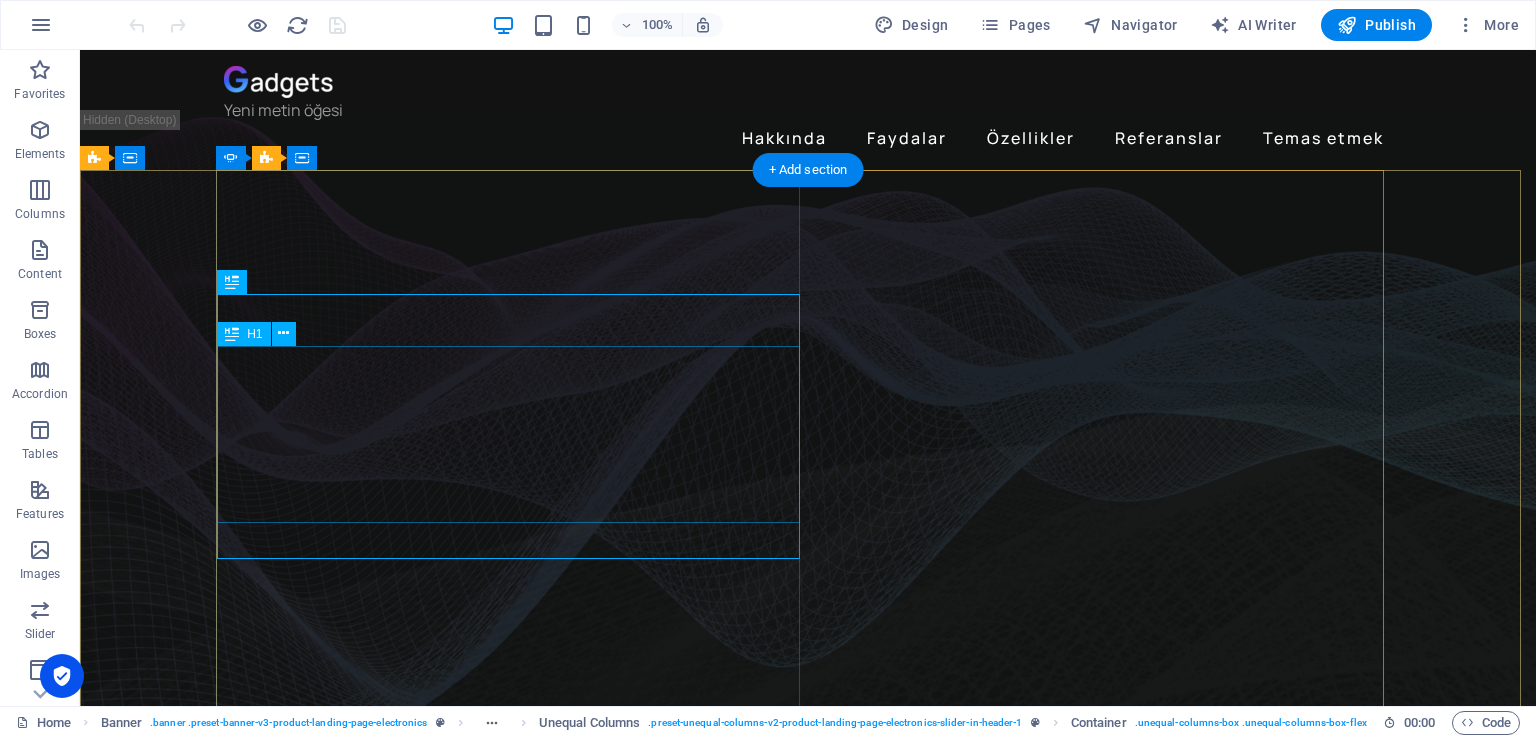 click on "Müzik her şeydir   Artık  her yerde" at bounding box center [-360, 1158] 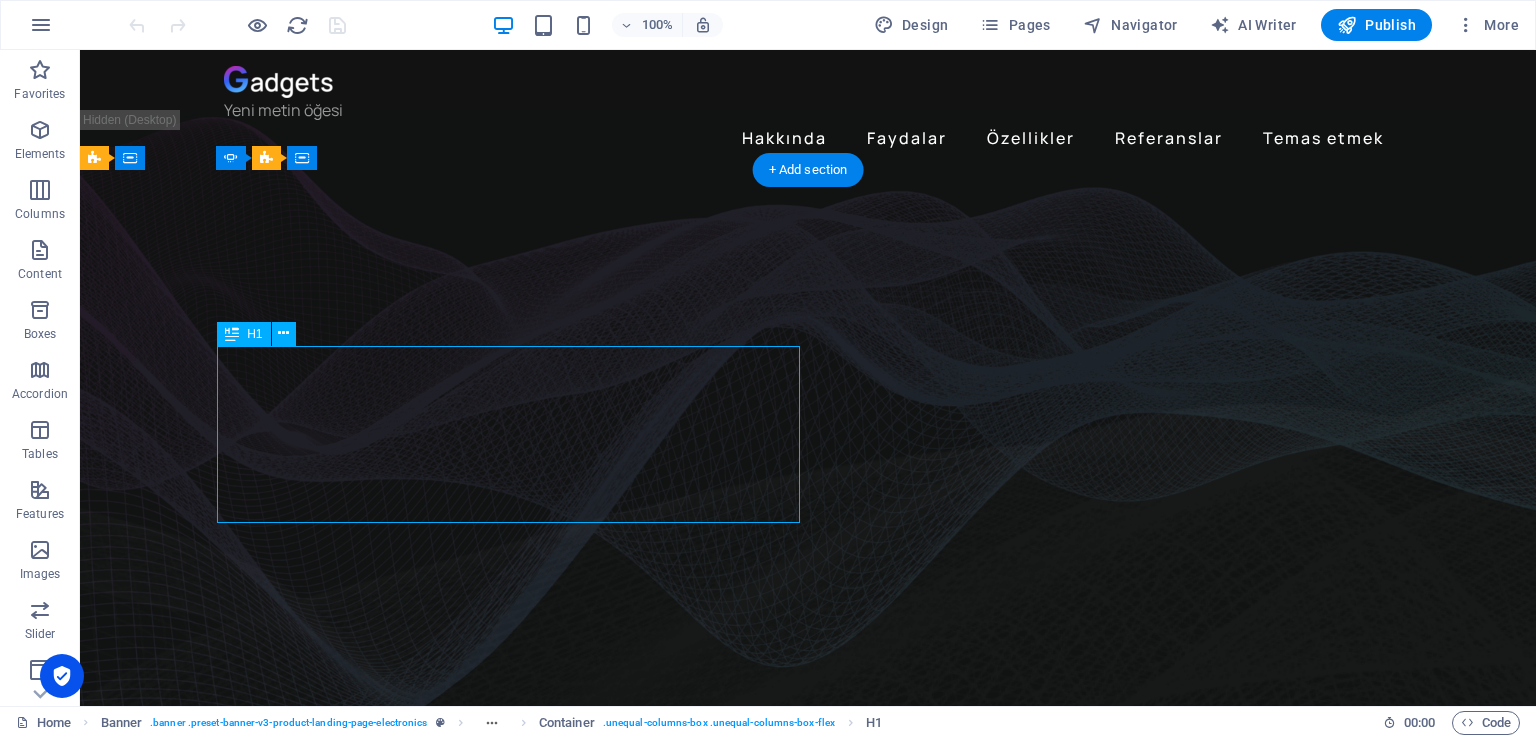 click on "Müzik her şeydir   Artık  her yerde" at bounding box center (-360, 1158) 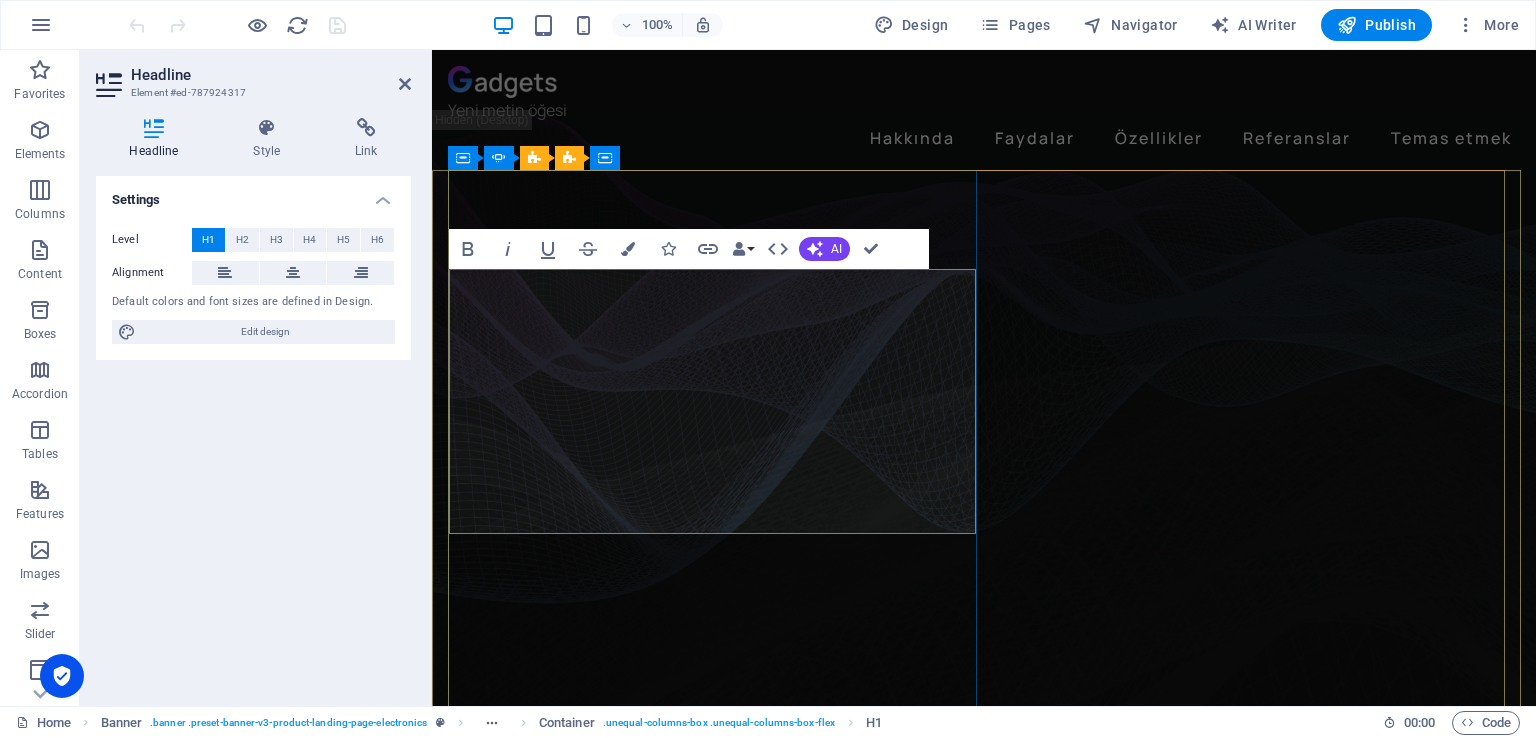 type 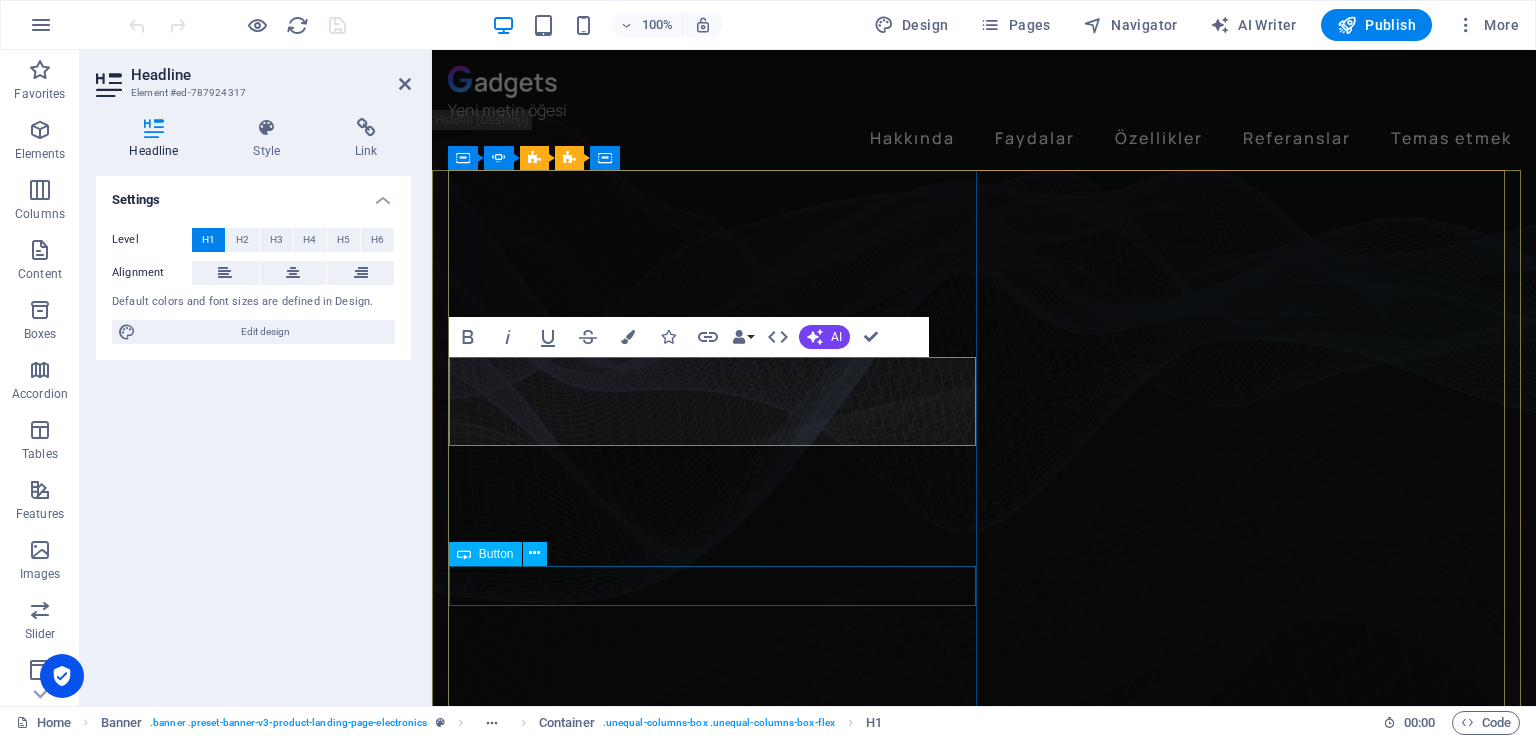 click on "Daha fazla bilgi edin" at bounding box center [-81, 1363] 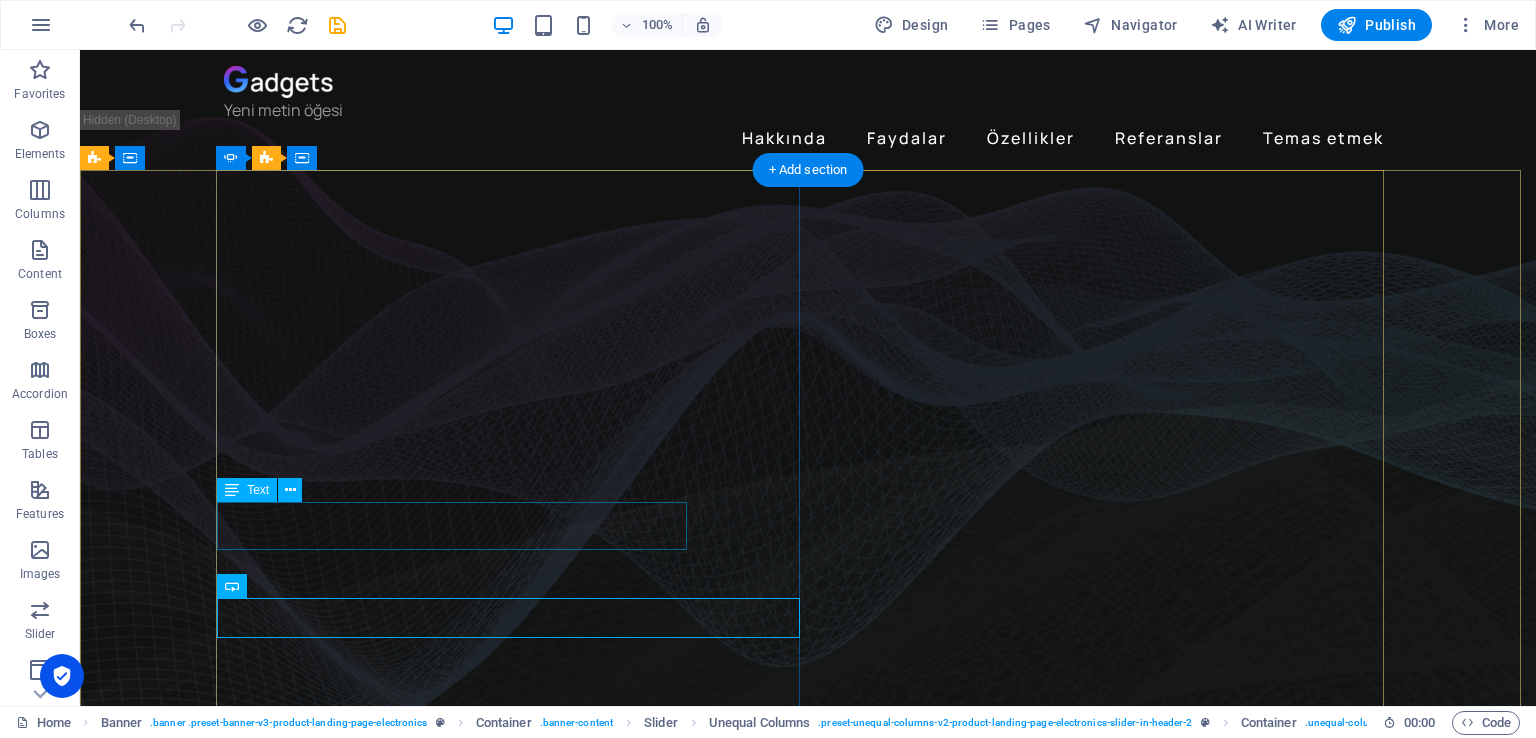 click on "Lorem ipsum dolor sit amet, consectetur adipiscing elit. Adipiscing ultricies risus, ornare mus id vulputate." at bounding box center [-360, 1195] 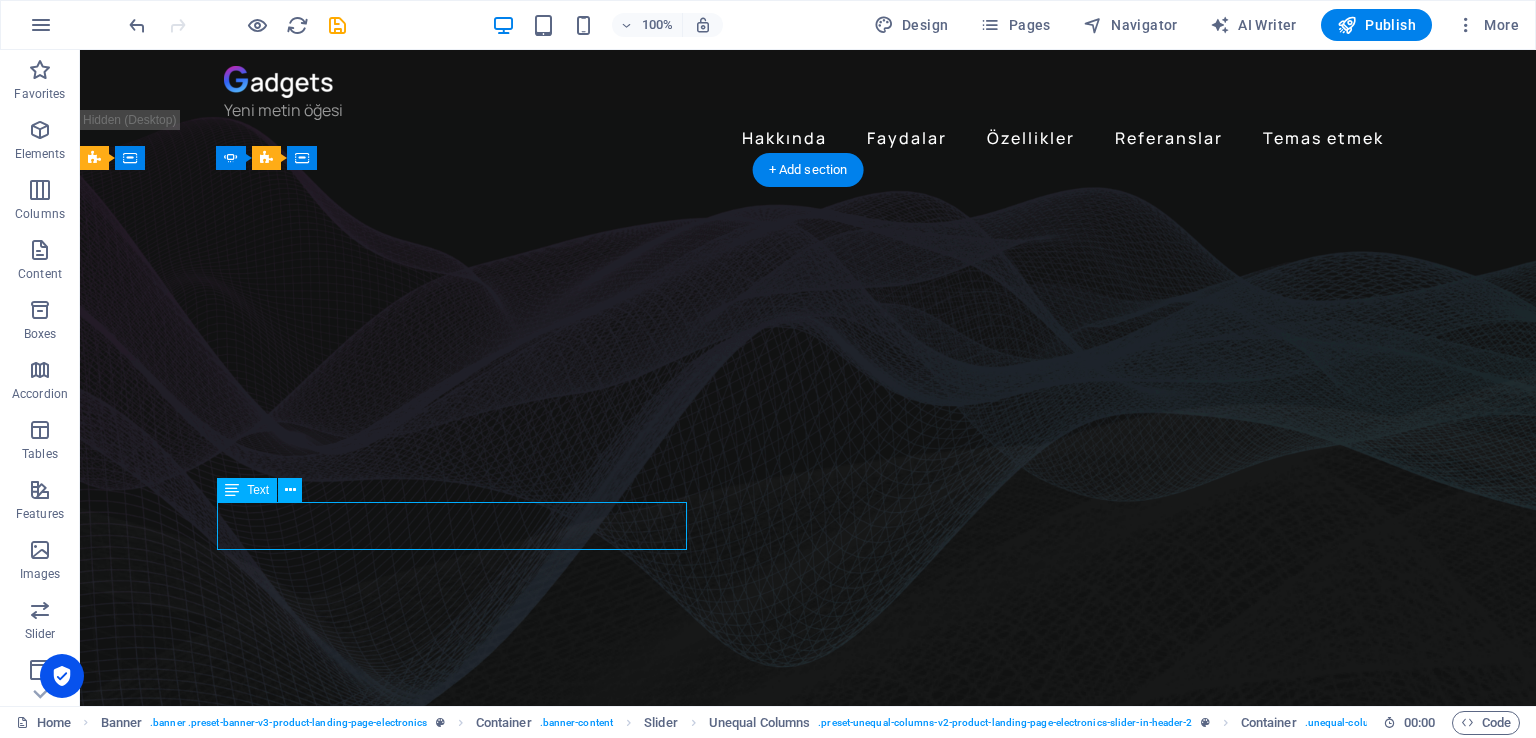 click on "Lorem ipsum dolor sit amet, consectetur adipiscing elit. Adipiscing ultricies risus, ornare mus id vulputate." at bounding box center (-360, 1195) 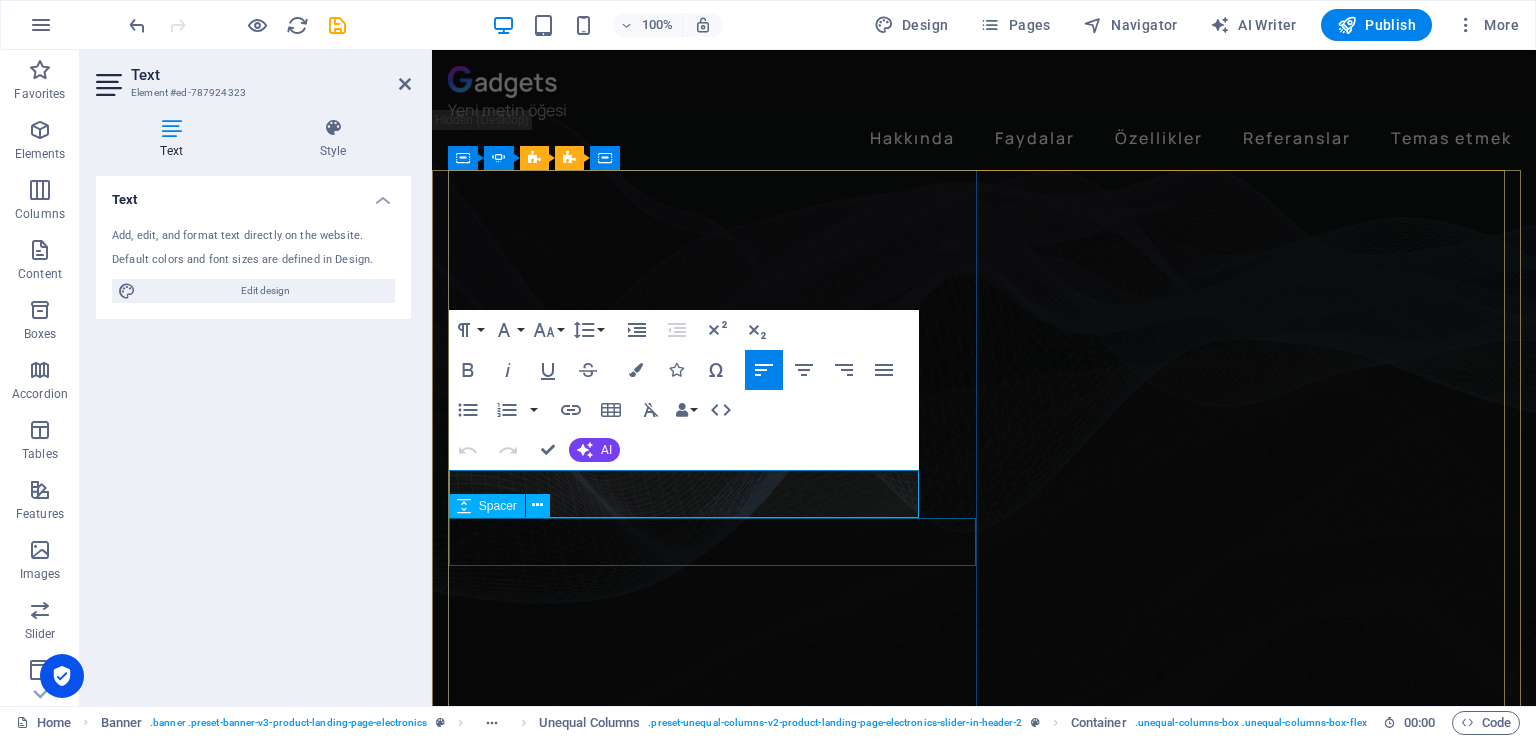 type 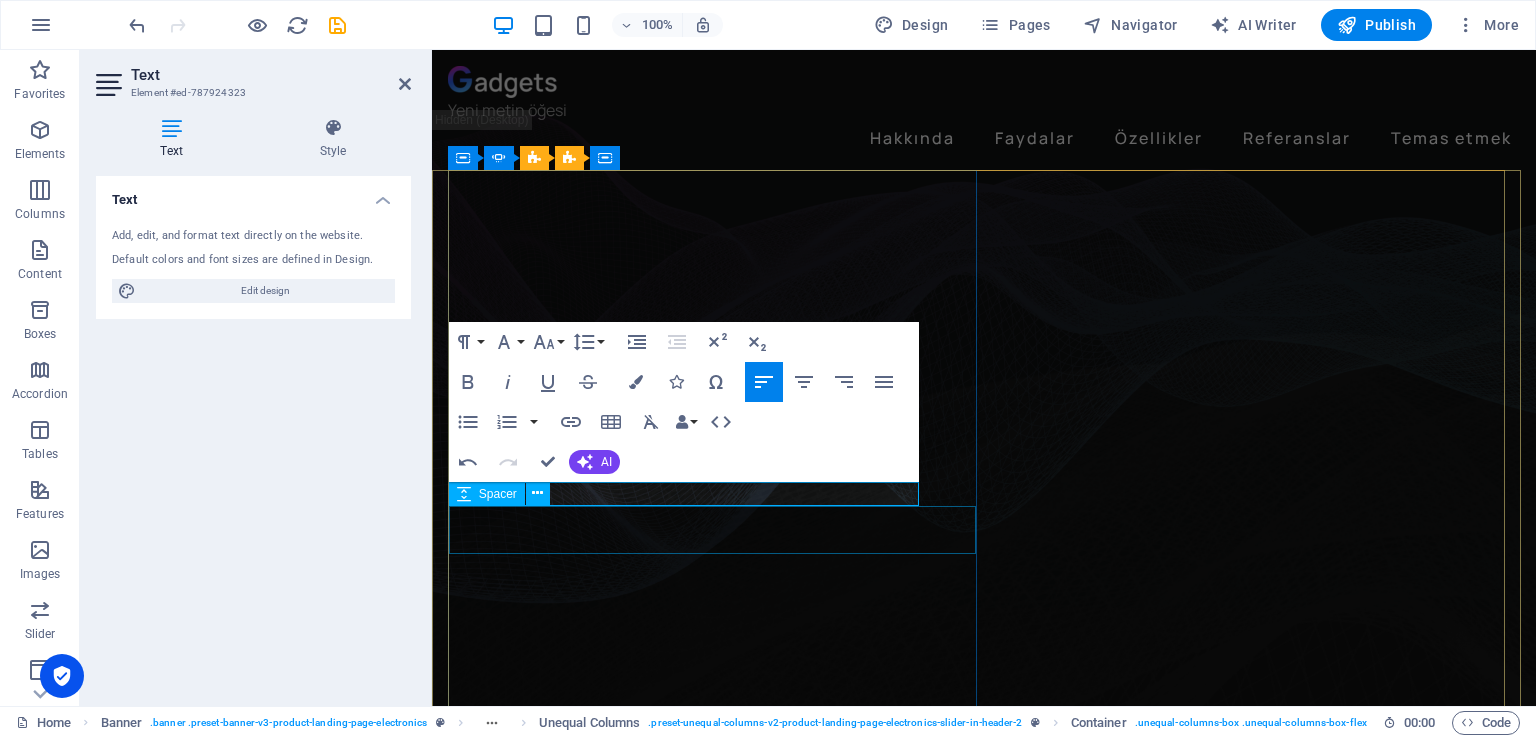 click on "Daha fazla bilgi edin" at bounding box center (-81, 1363) 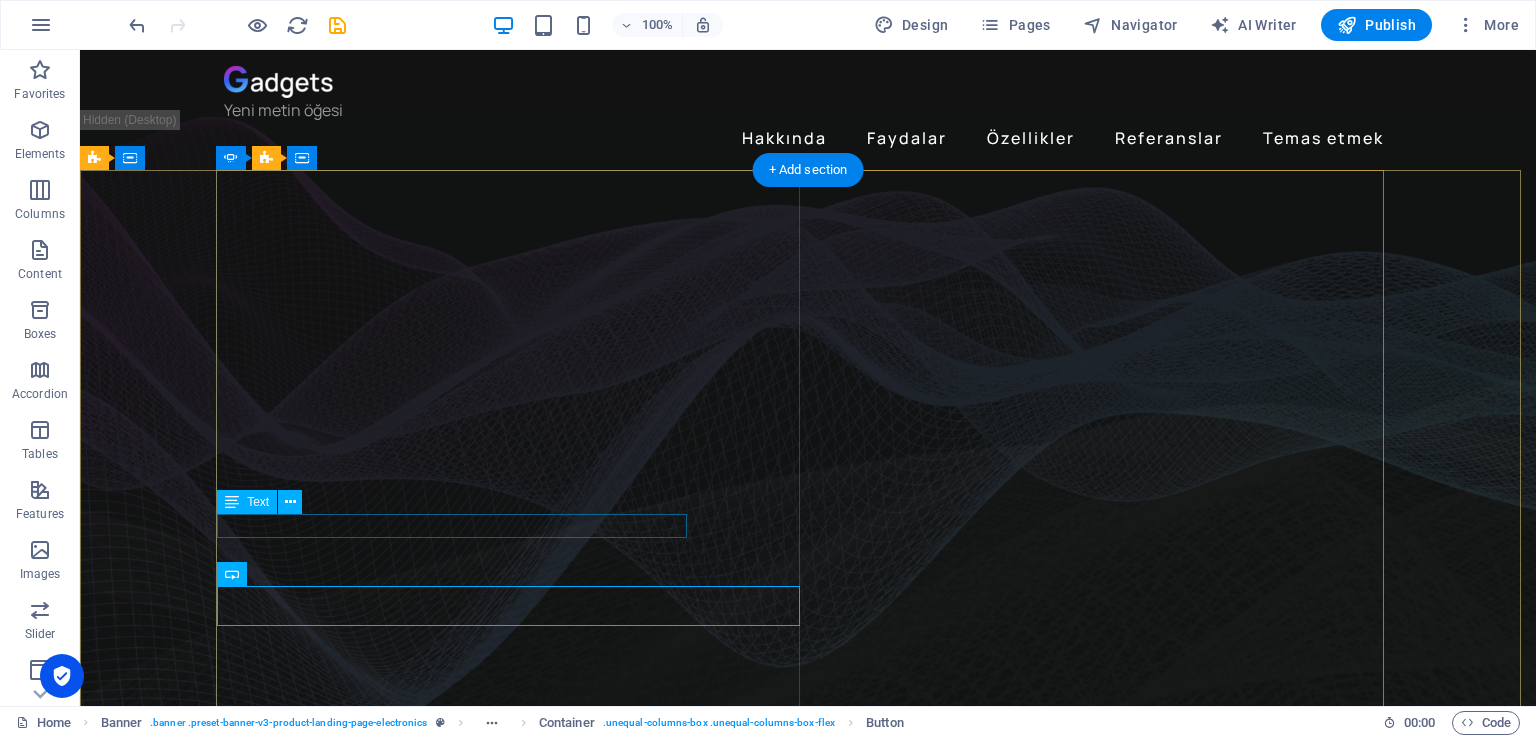 click on "'' b" at bounding box center [-360, 1195] 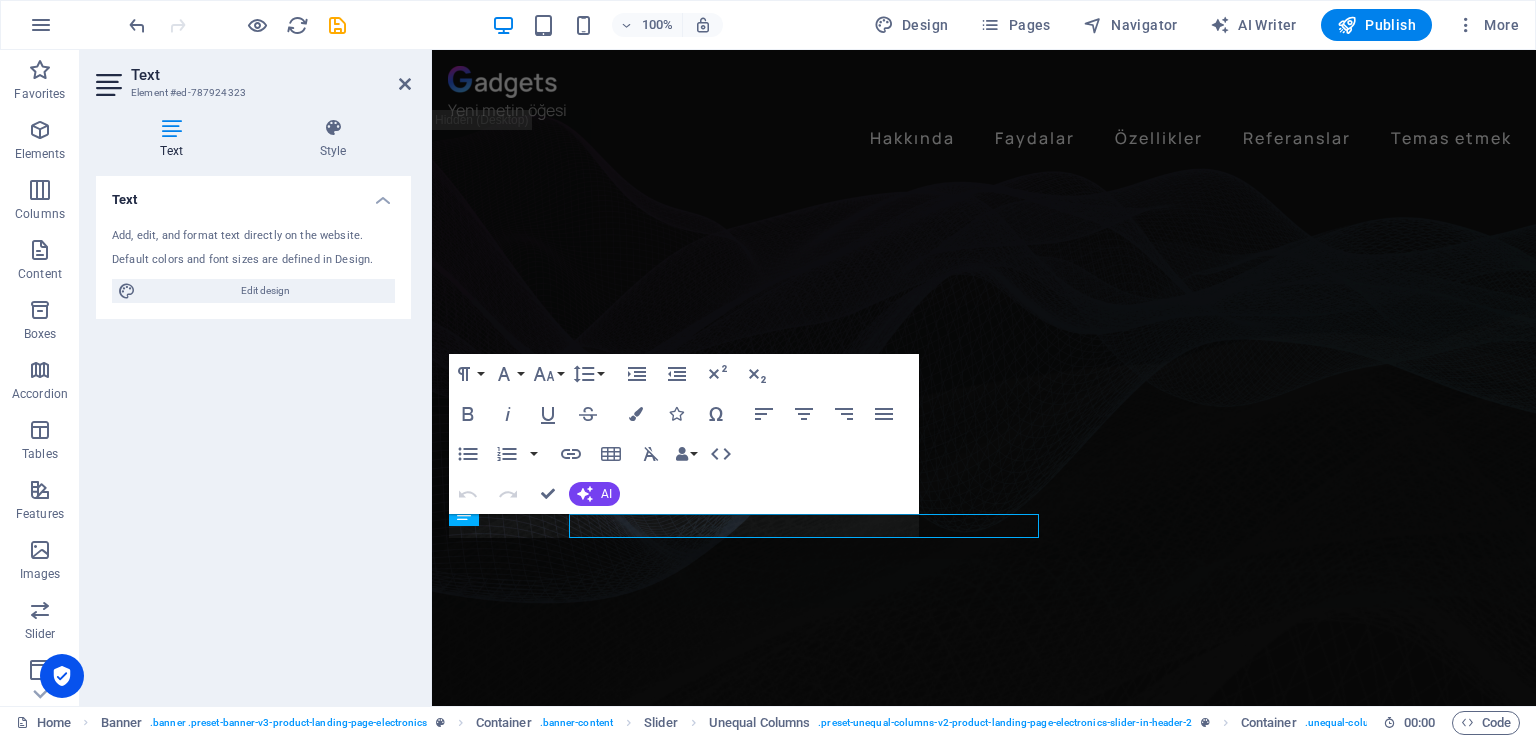 click on "Text Add, edit, and format text directly on the website. Default colors and font sizes are defined in Design. Edit design Alignment Left aligned Centered Right aligned" at bounding box center [253, 433] 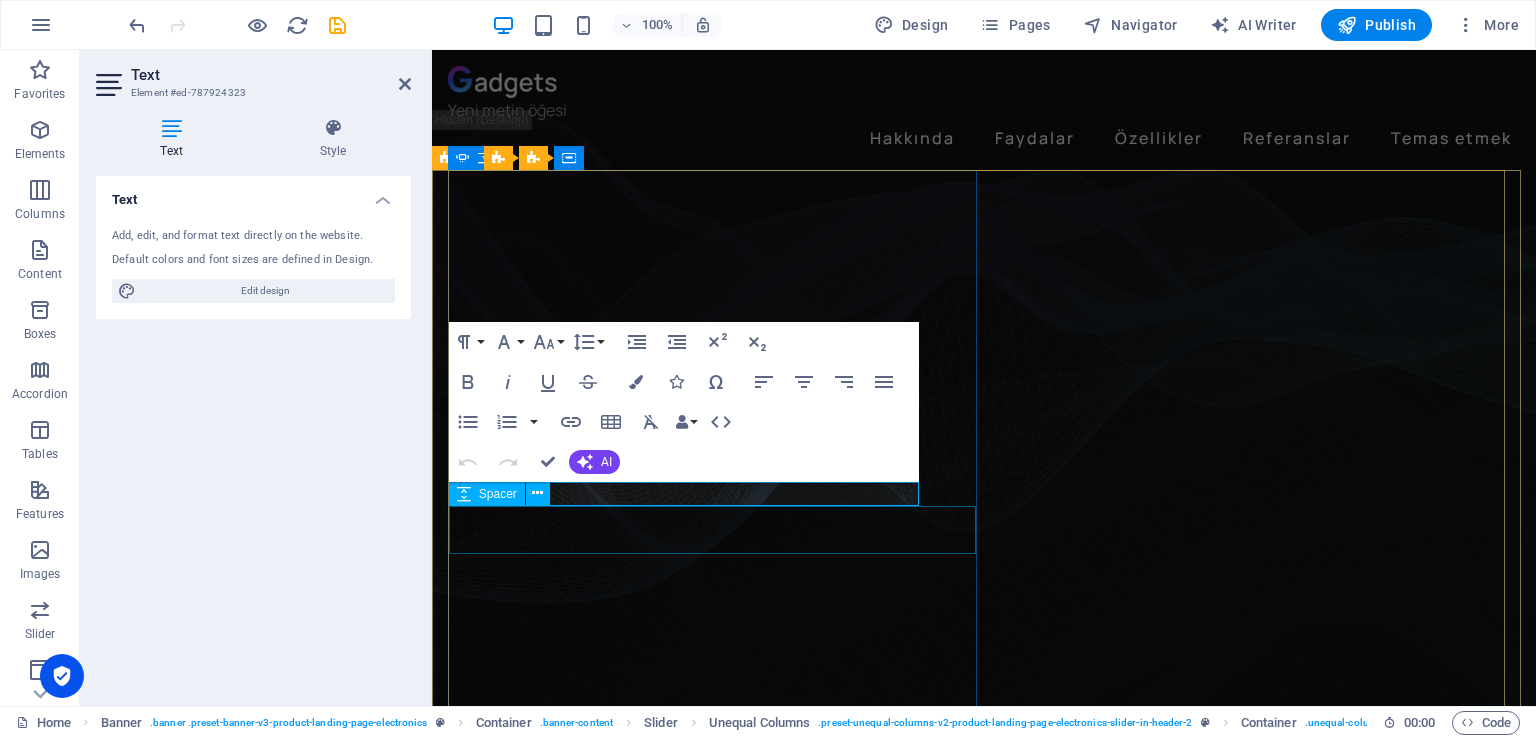 click on "Spacer" at bounding box center [498, 494] 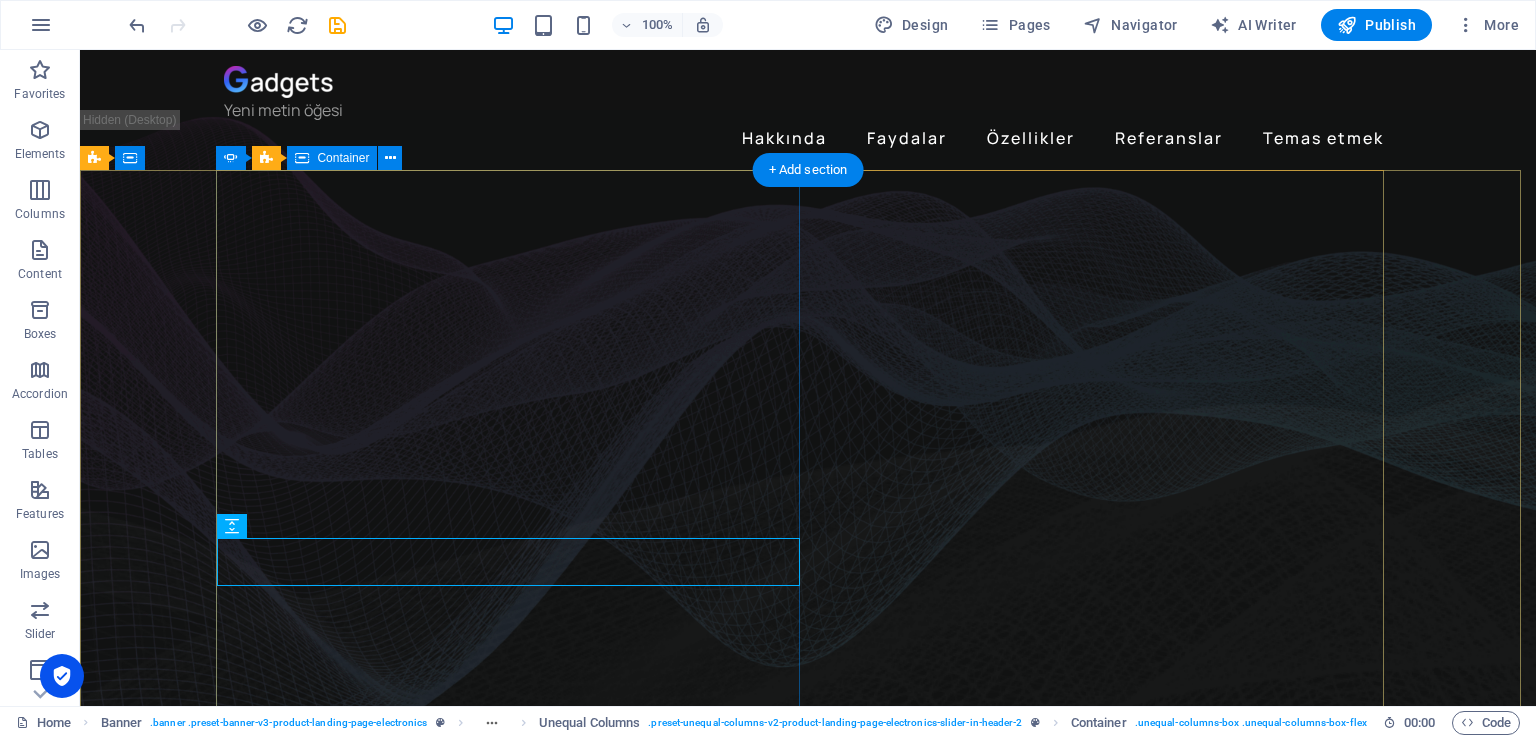 click on "radyo Pela '' b Daha fazla bilgi edin" at bounding box center (-360, 1182) 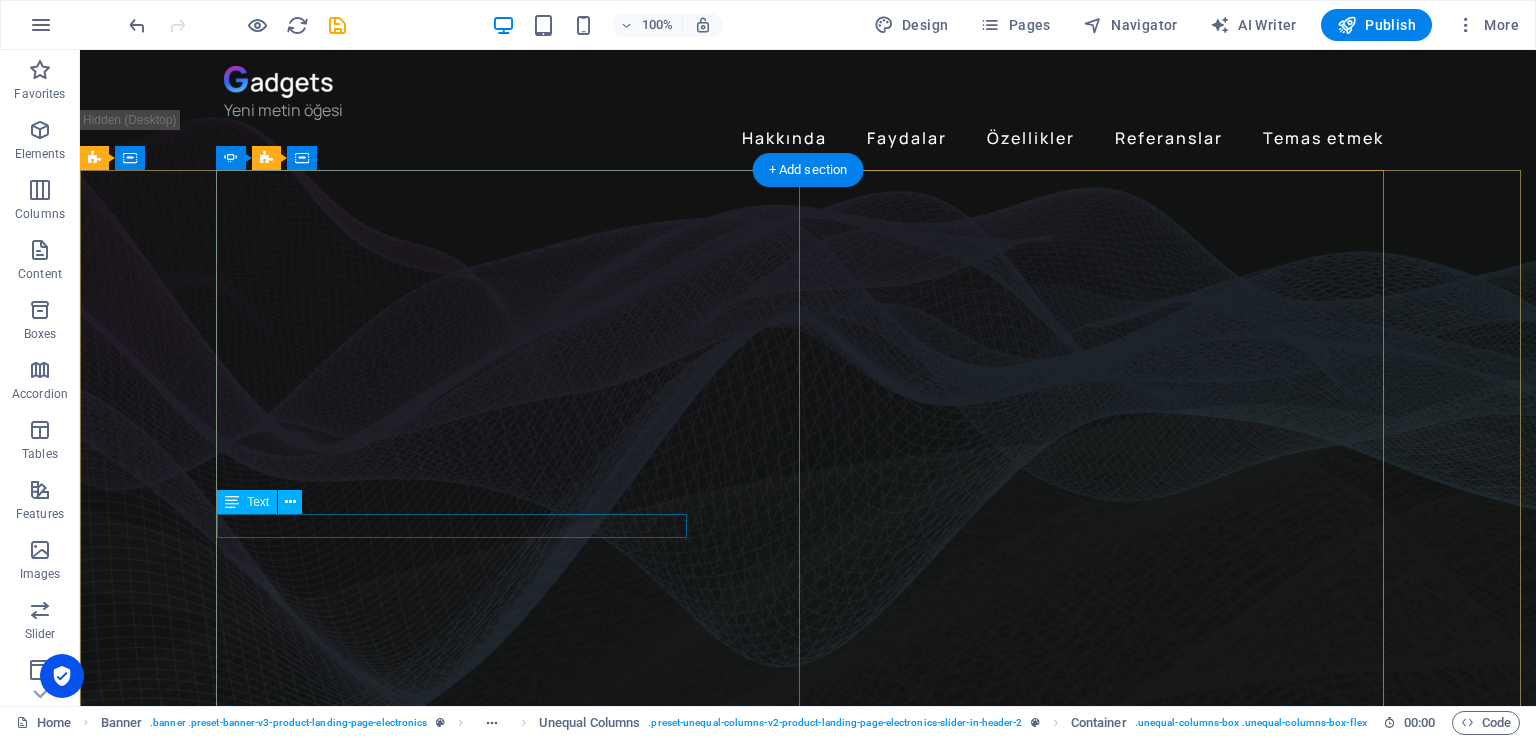 click on "'' b" at bounding box center [-360, 1195] 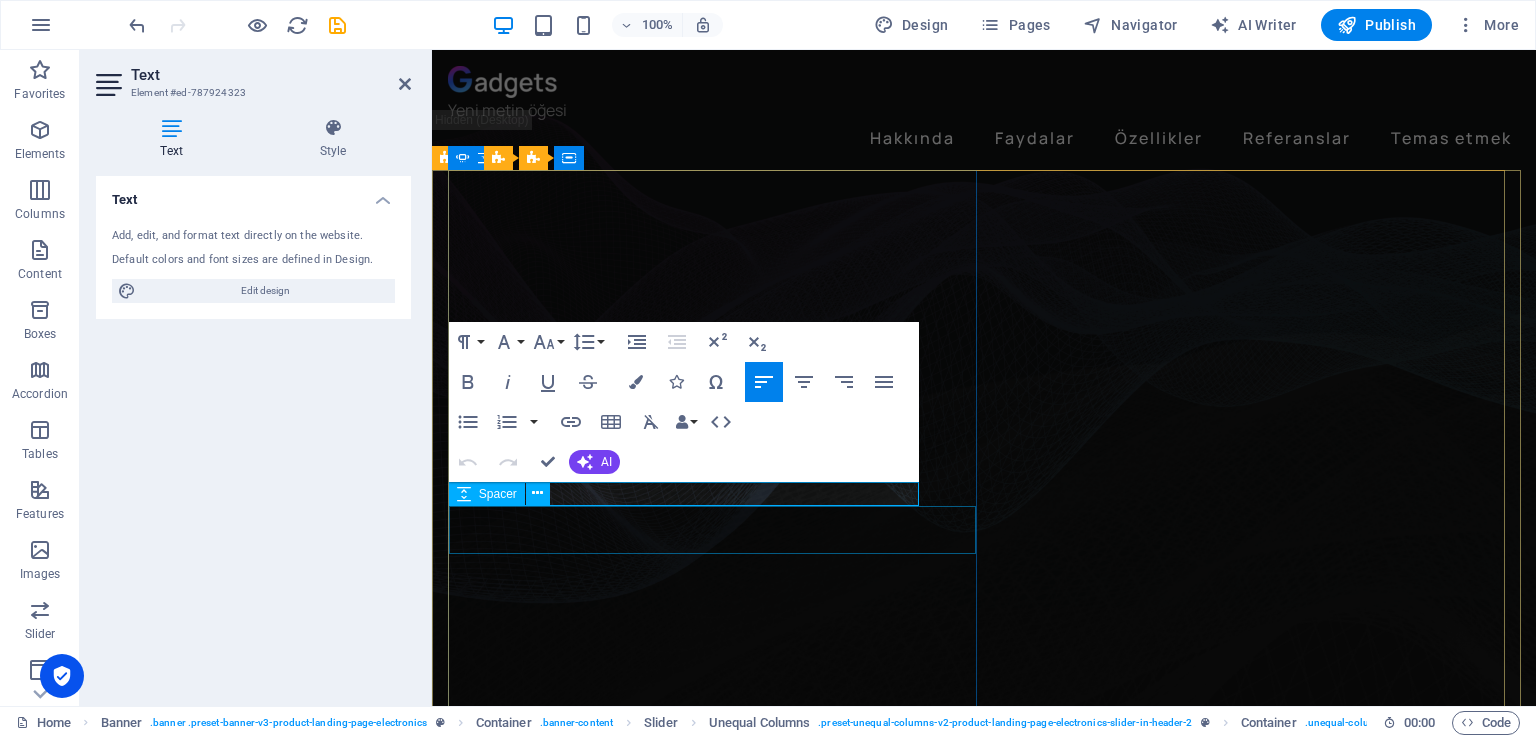 type 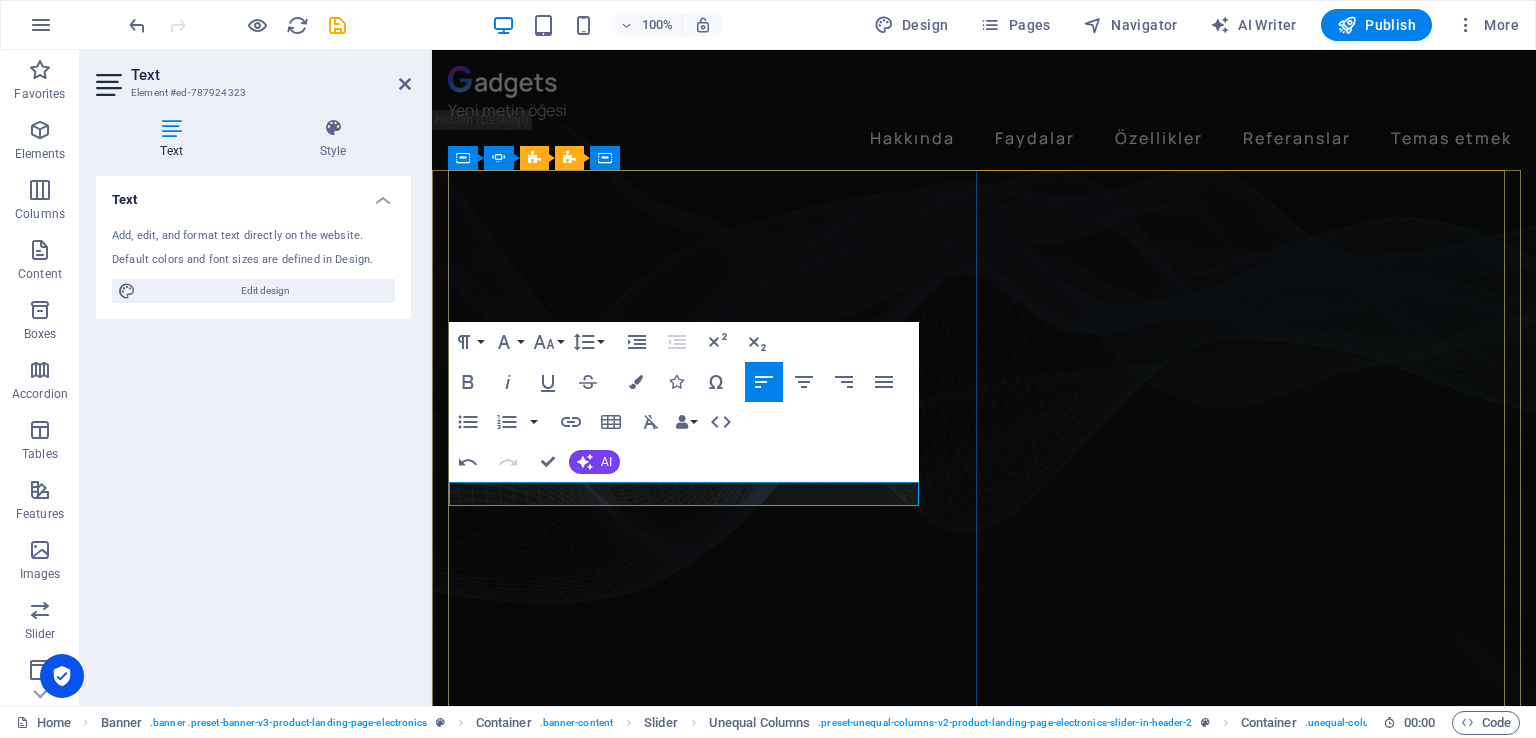 click on "u'' b" at bounding box center (-81, 1283) 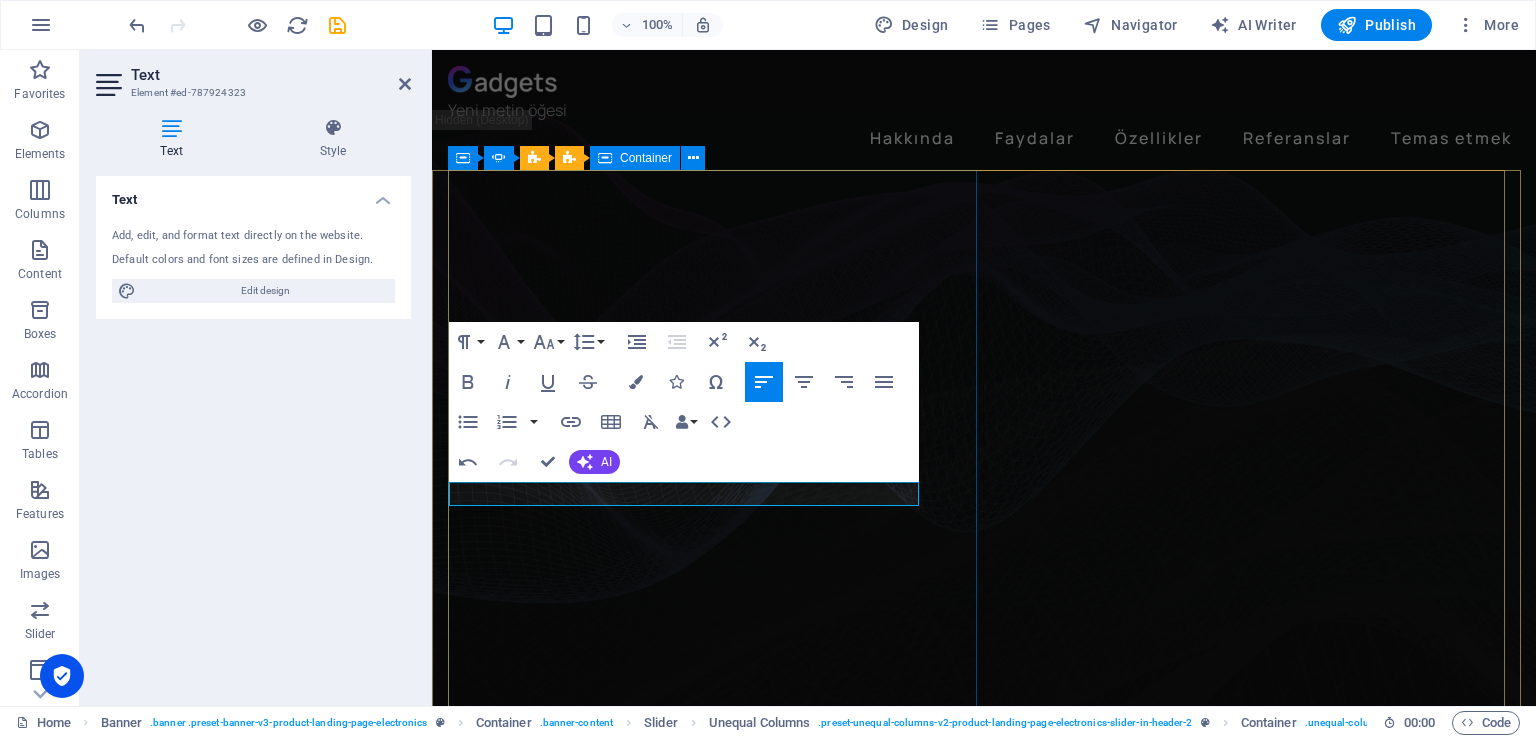 click on "radyo Pela ​'' Bu radyo başa bela '' Daha fazla bilgi edin" at bounding box center (-81, 1271) 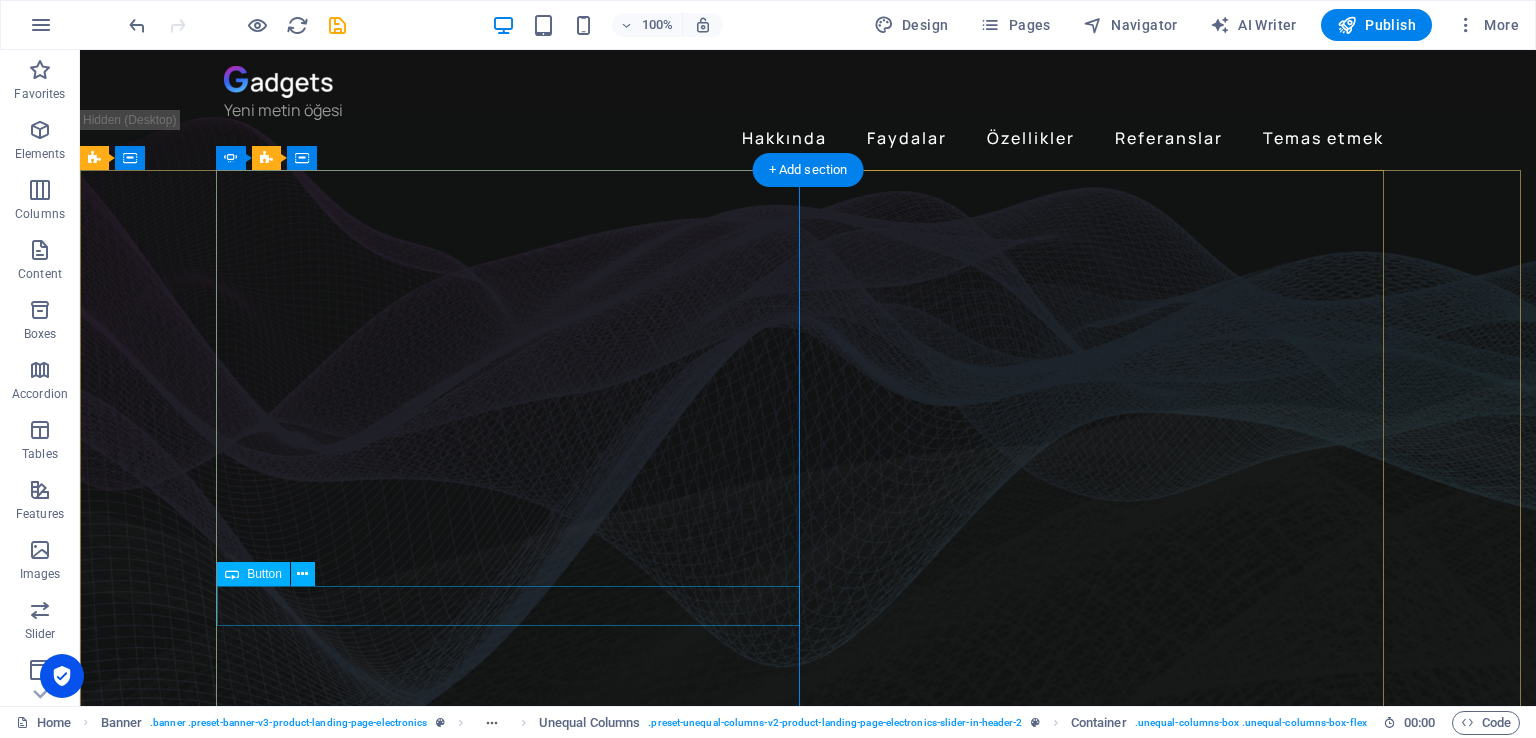 click on "Daha fazla bilgi edin" at bounding box center [-360, 1275] 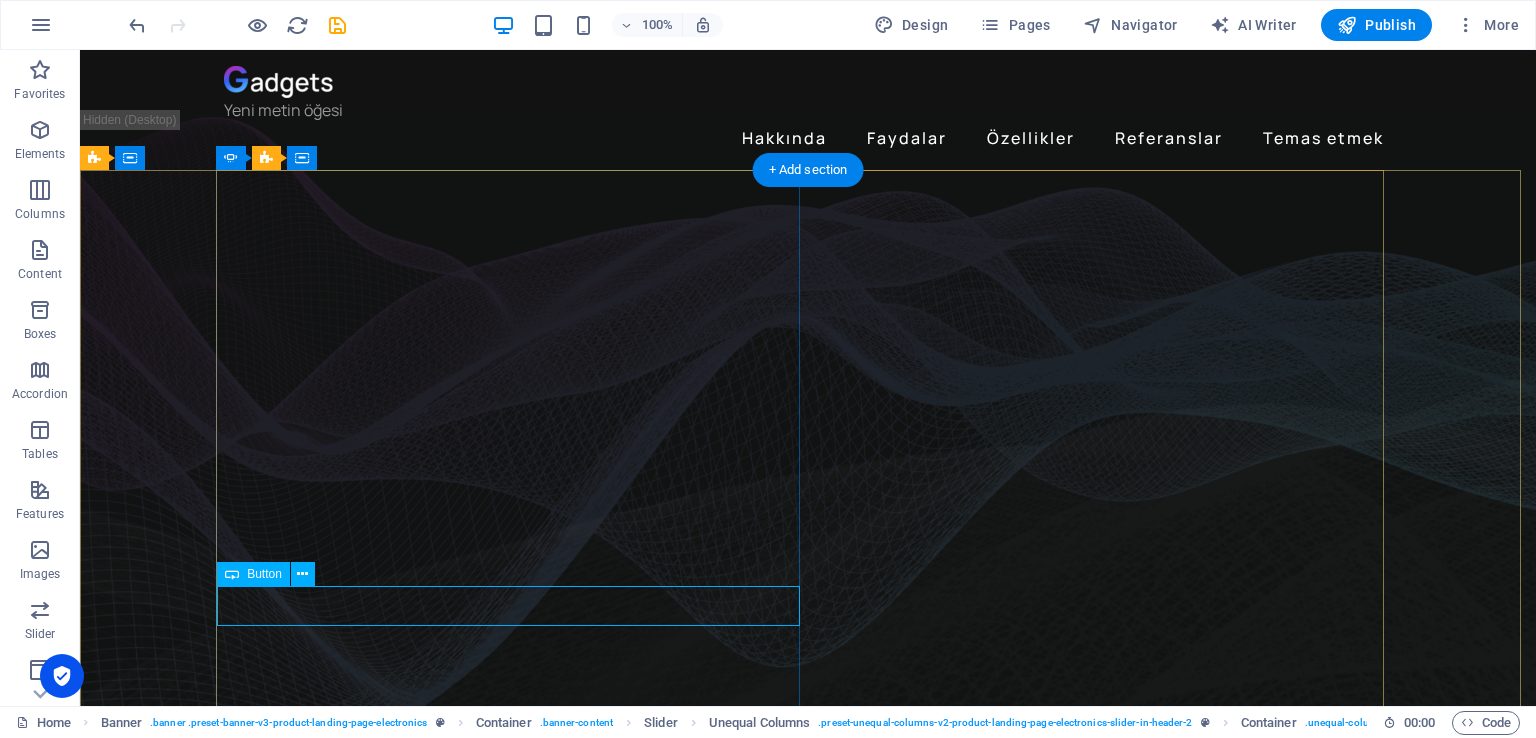 click on "Daha fazla bilgi edin" at bounding box center (-360, 1275) 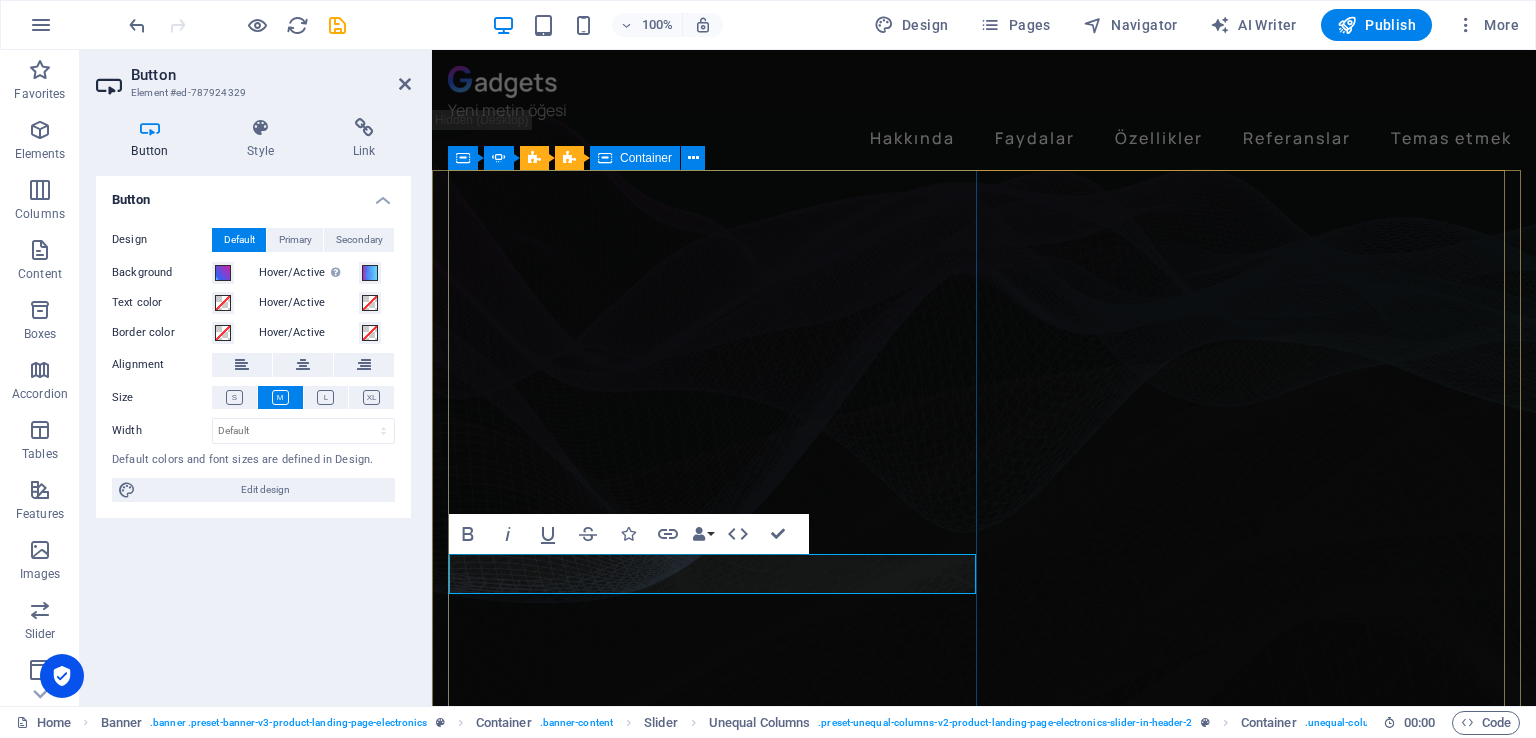 type 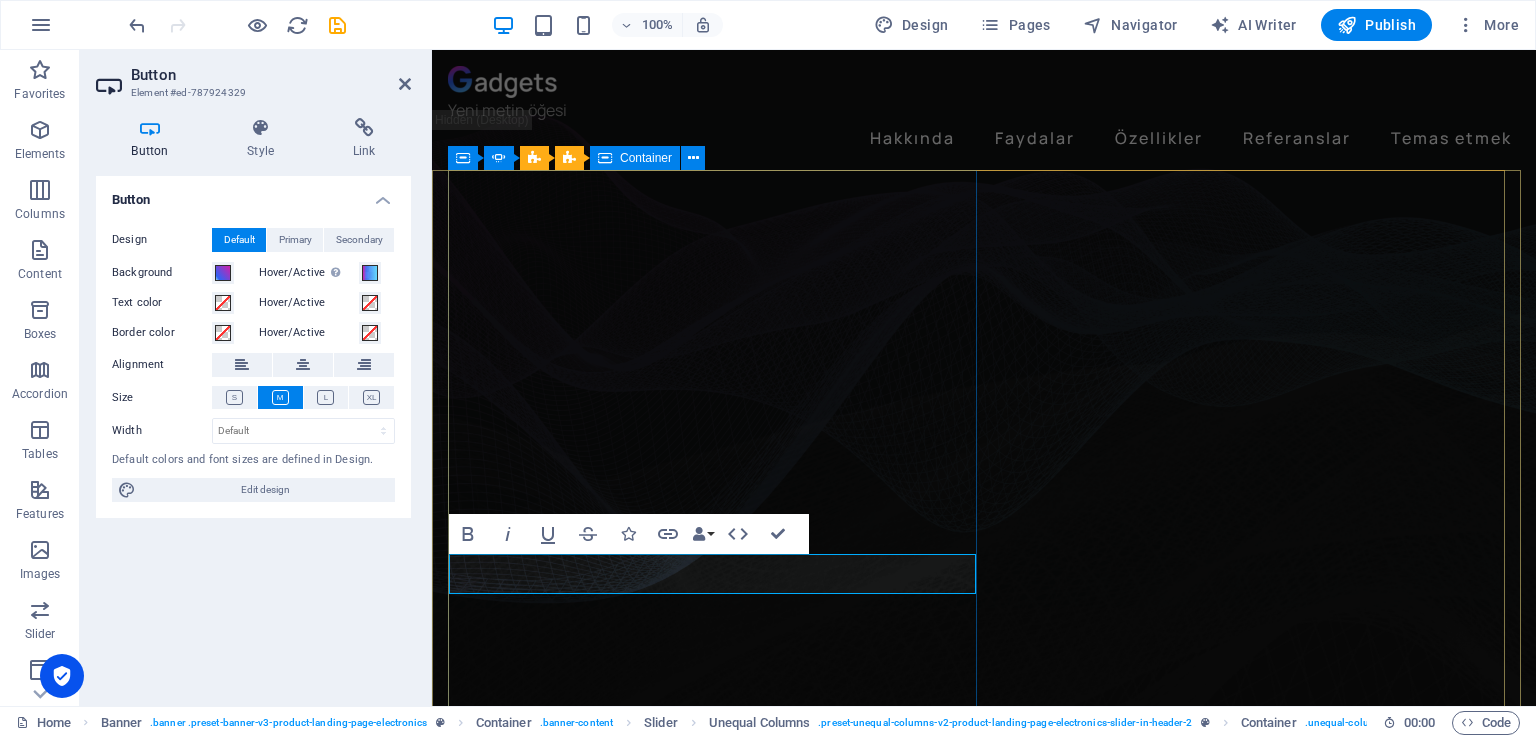 click on "radyo Pela '' Bu radyo başa bela '' şu anda canlı dinliyorsunuz." at bounding box center [-81, 1271] 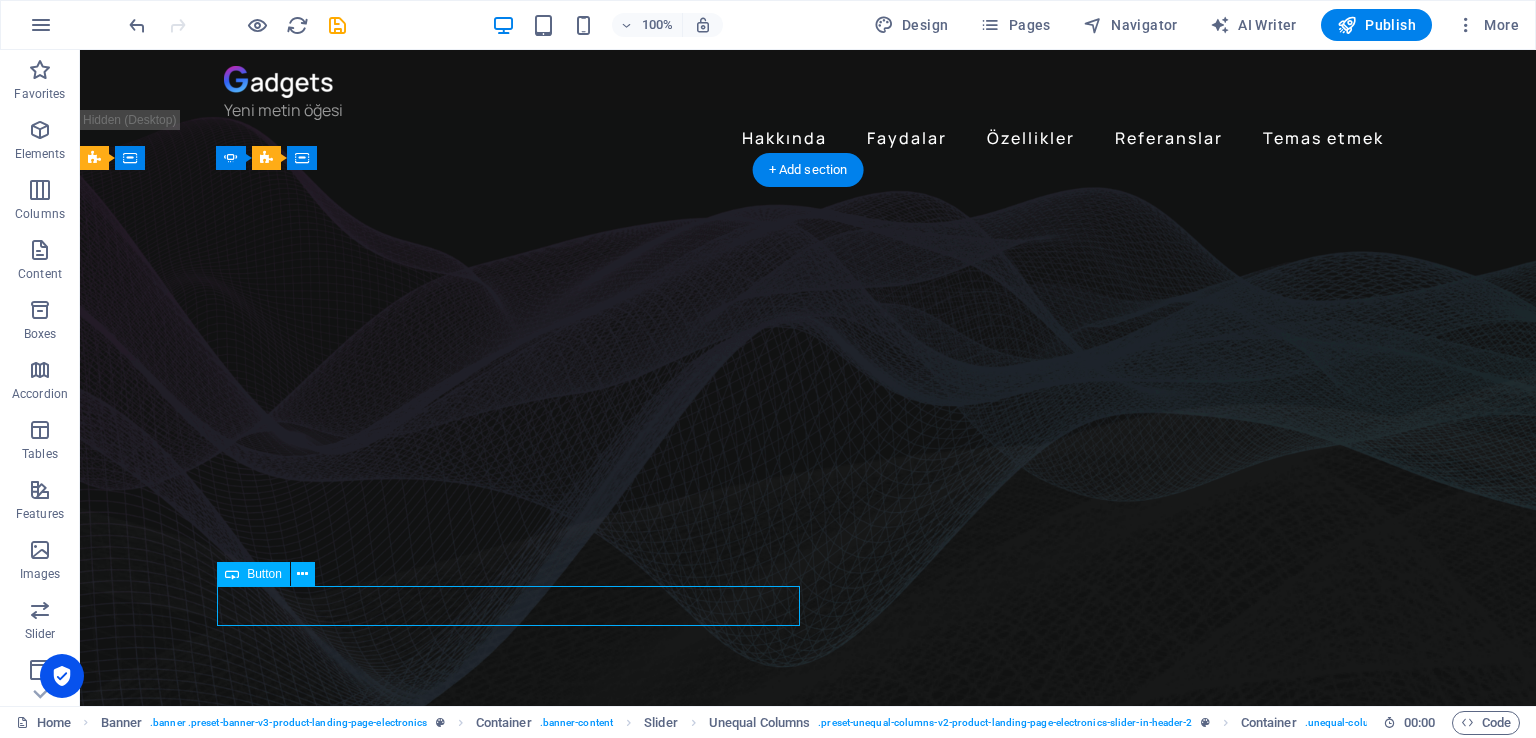 drag, startPoint x: 365, startPoint y: 606, endPoint x: 570, endPoint y: 591, distance: 205.54805 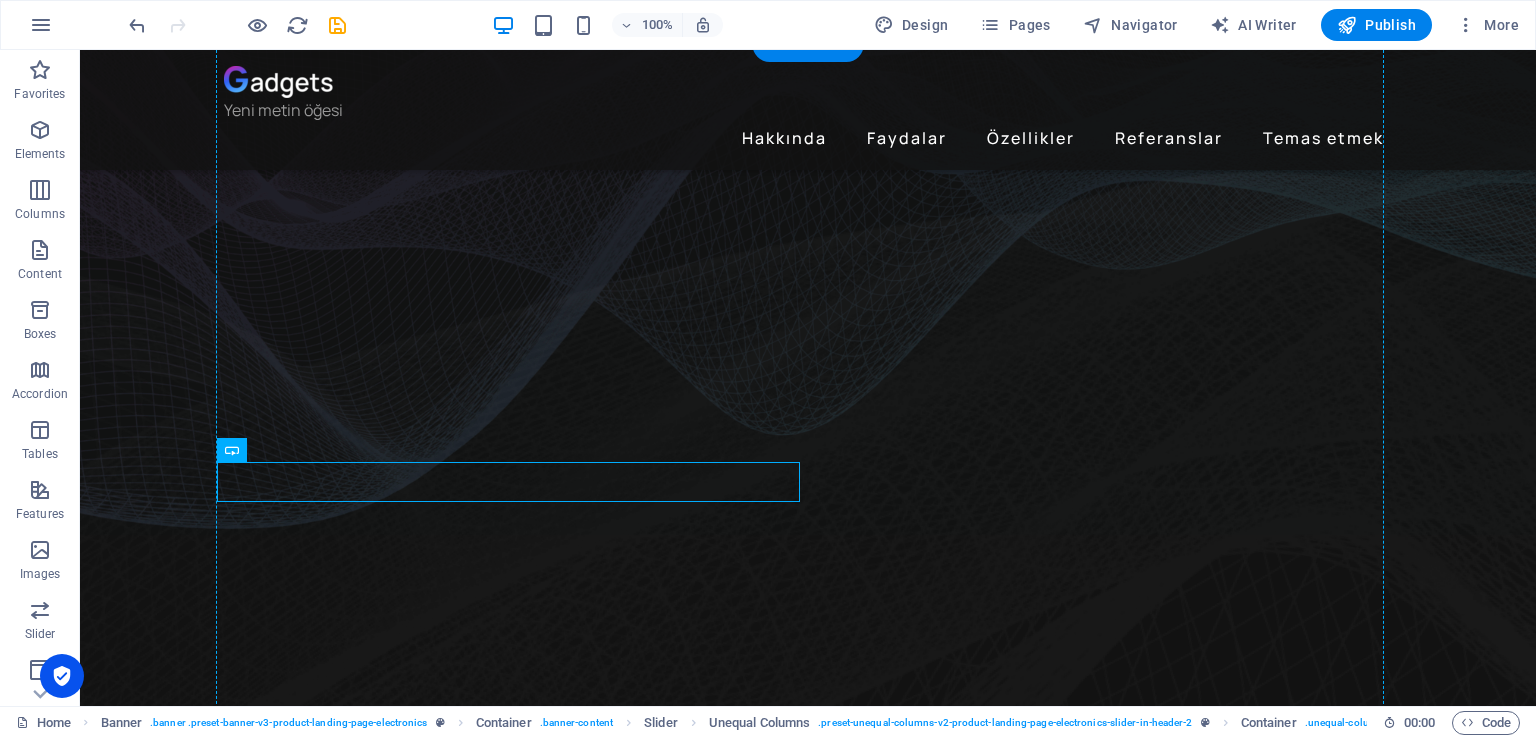 scroll, scrollTop: 323, scrollLeft: 0, axis: vertical 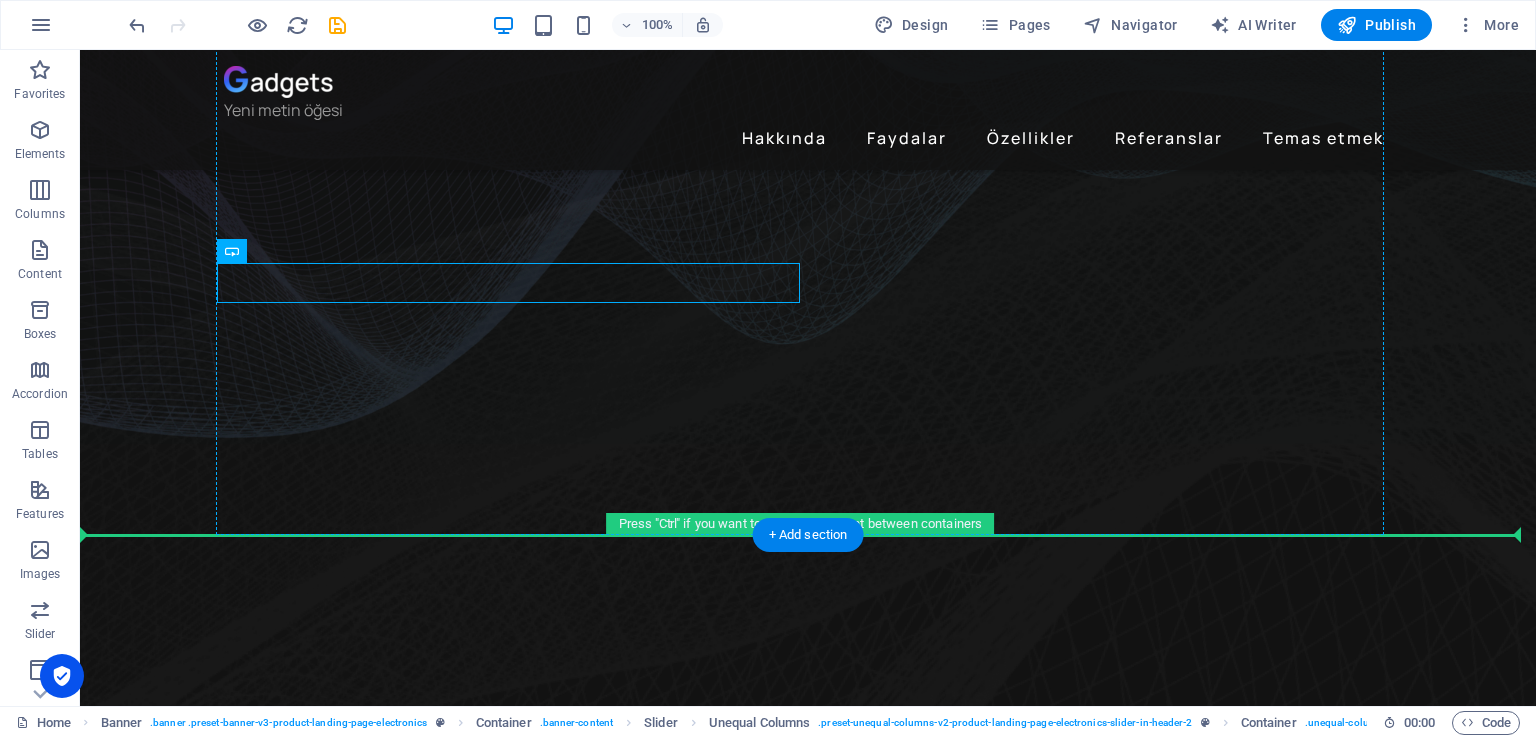 drag, startPoint x: 372, startPoint y: 609, endPoint x: 465, endPoint y: 309, distance: 314.08438 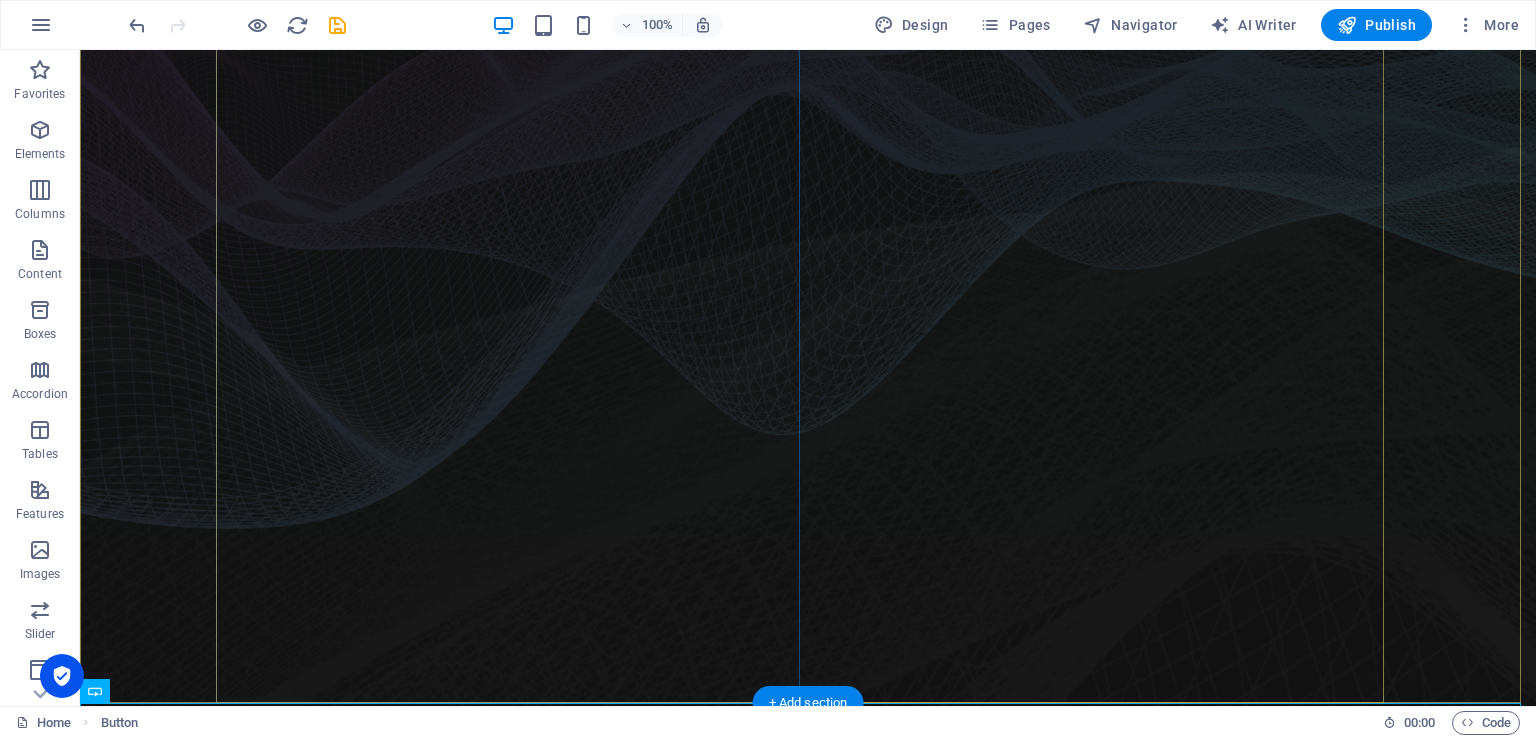 scroll, scrollTop: 233, scrollLeft: 0, axis: vertical 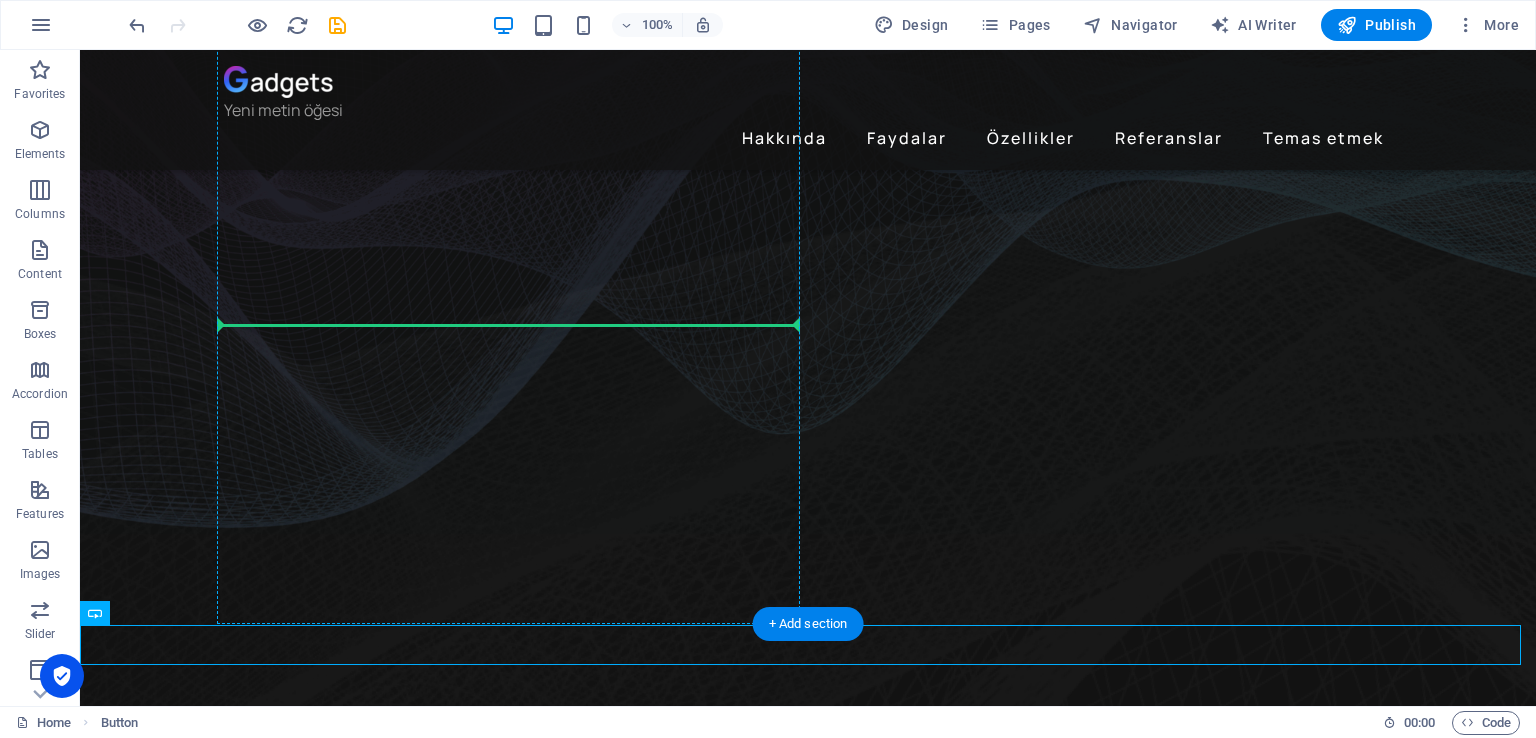drag, startPoint x: 211, startPoint y: 637, endPoint x: 312, endPoint y: 340, distance: 313.70367 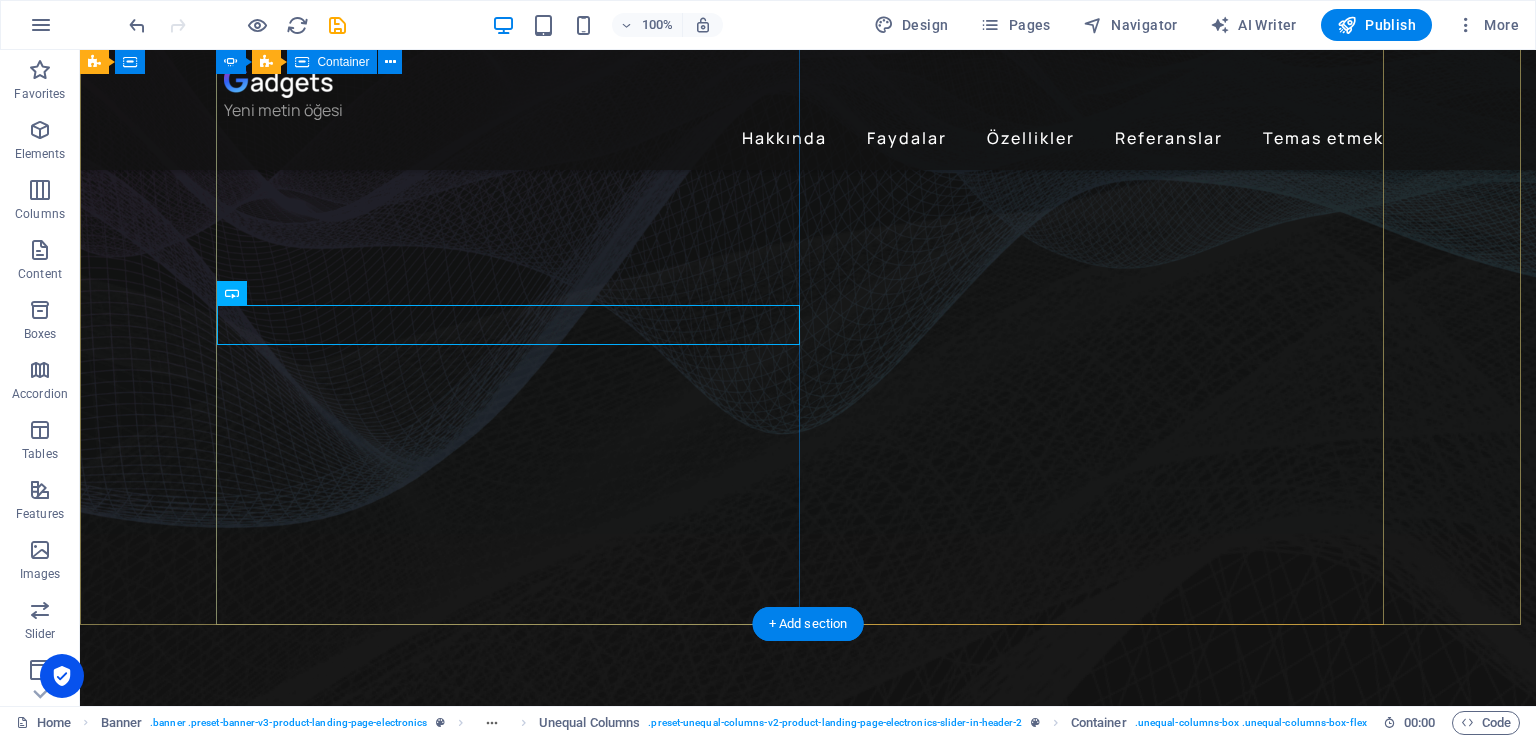 click on "radyo Pela '' Bu radyo başa bela '' şu anda canlı dinliyorsunuz." at bounding box center (-360, 949) 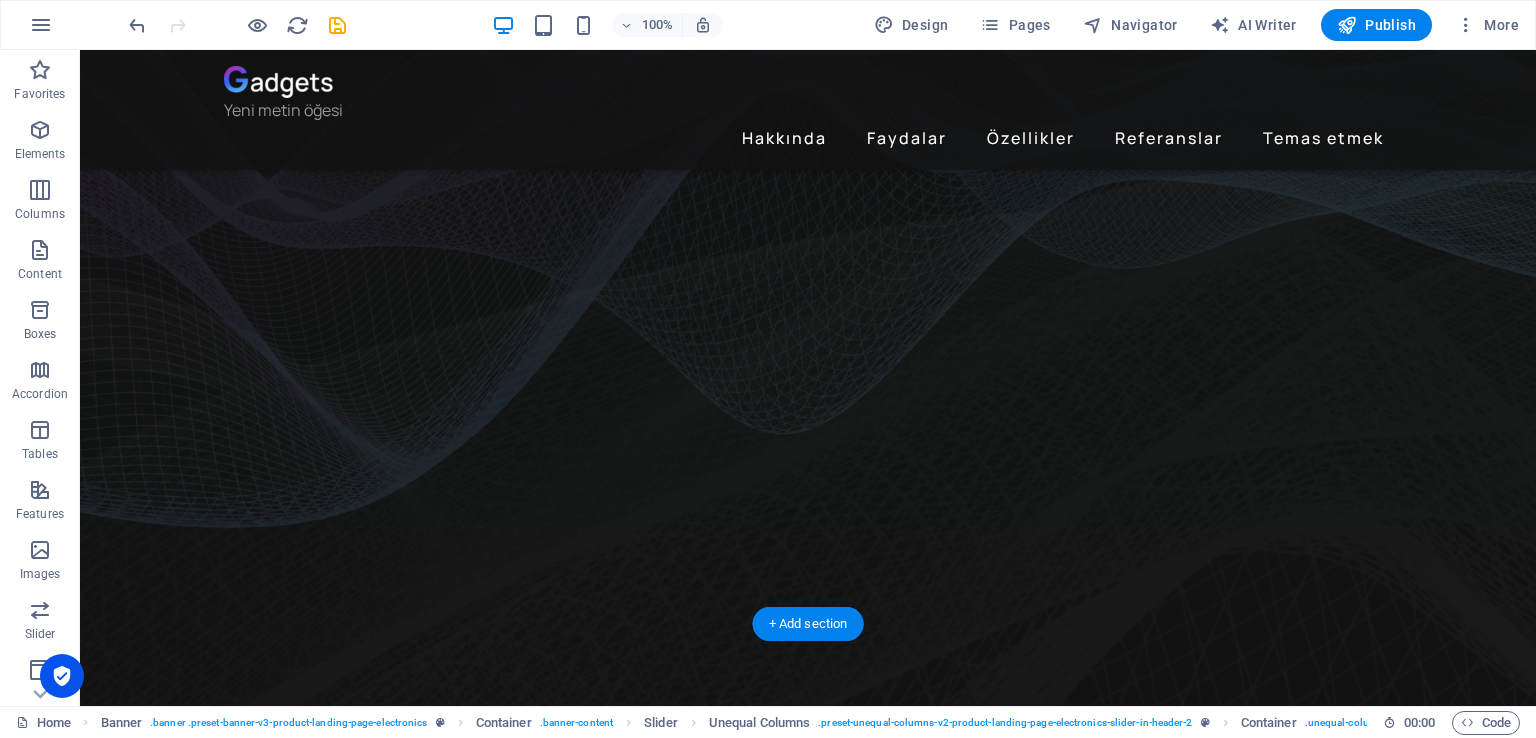 drag, startPoint x: 324, startPoint y: 319, endPoint x: 321, endPoint y: 365, distance: 46.09772 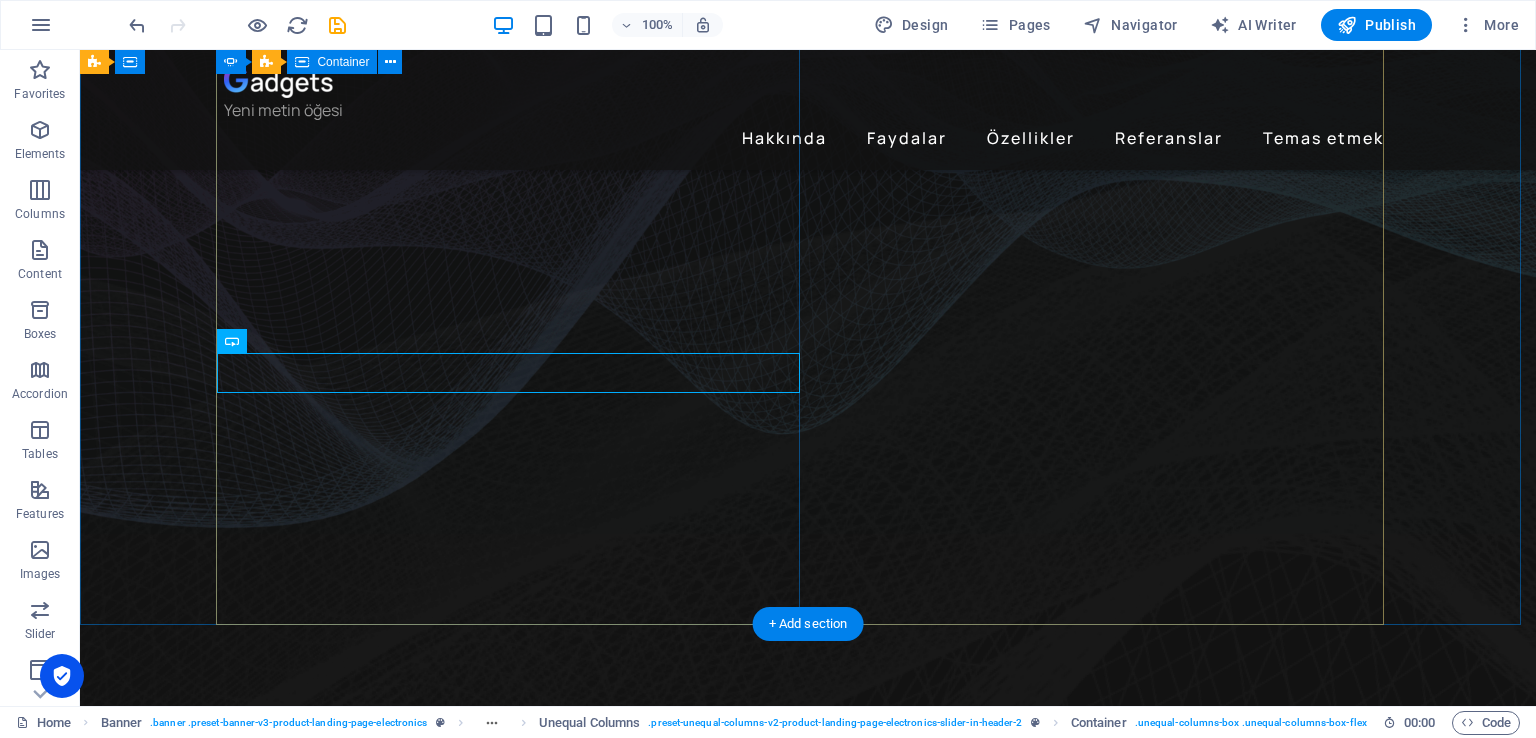 click on "radyo Pela '' Bu radyo başa bela '' şu anda canlı dinliyorsunuz." at bounding box center [-360, 949] 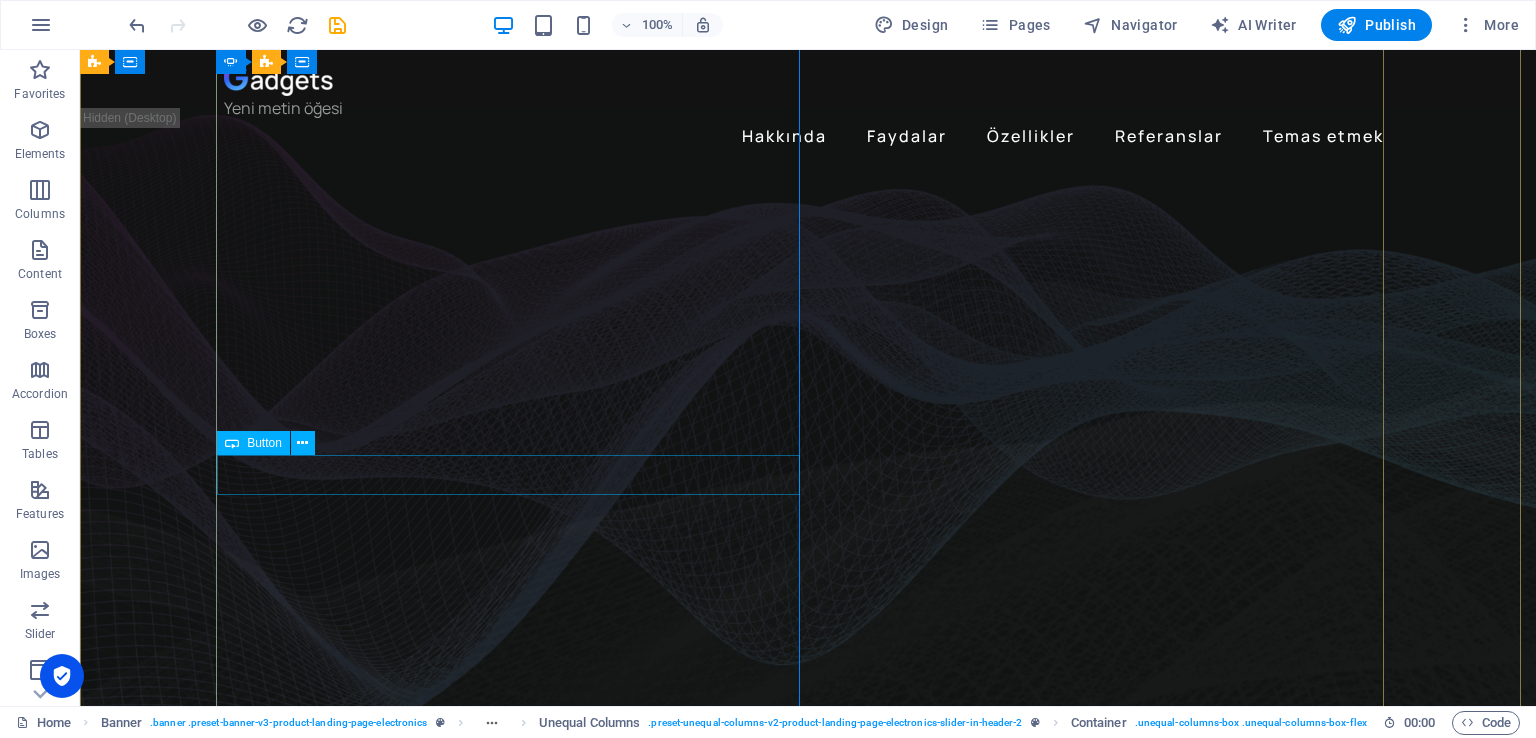 scroll, scrollTop: 0, scrollLeft: 0, axis: both 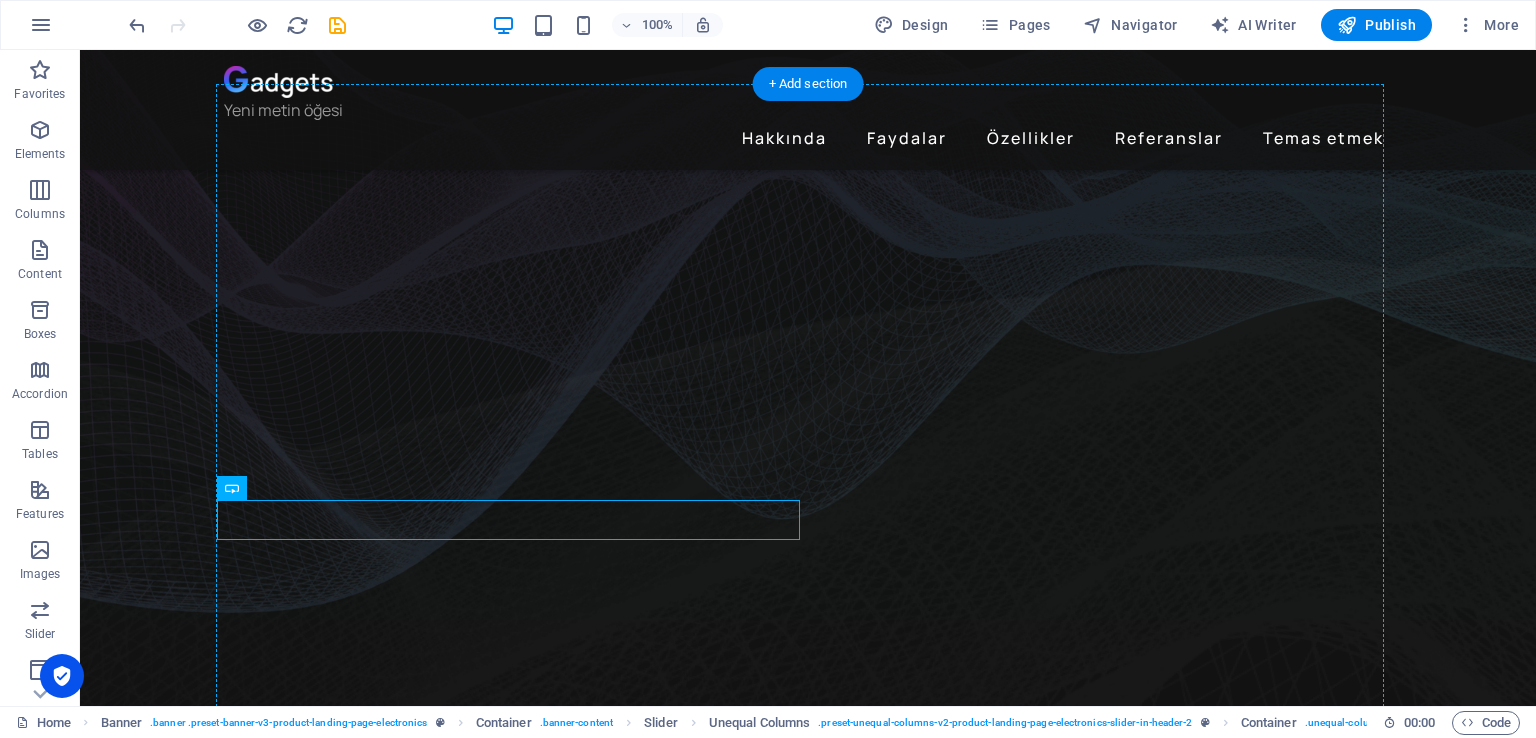 drag, startPoint x: 264, startPoint y: 604, endPoint x: 515, endPoint y: 617, distance: 251.33643 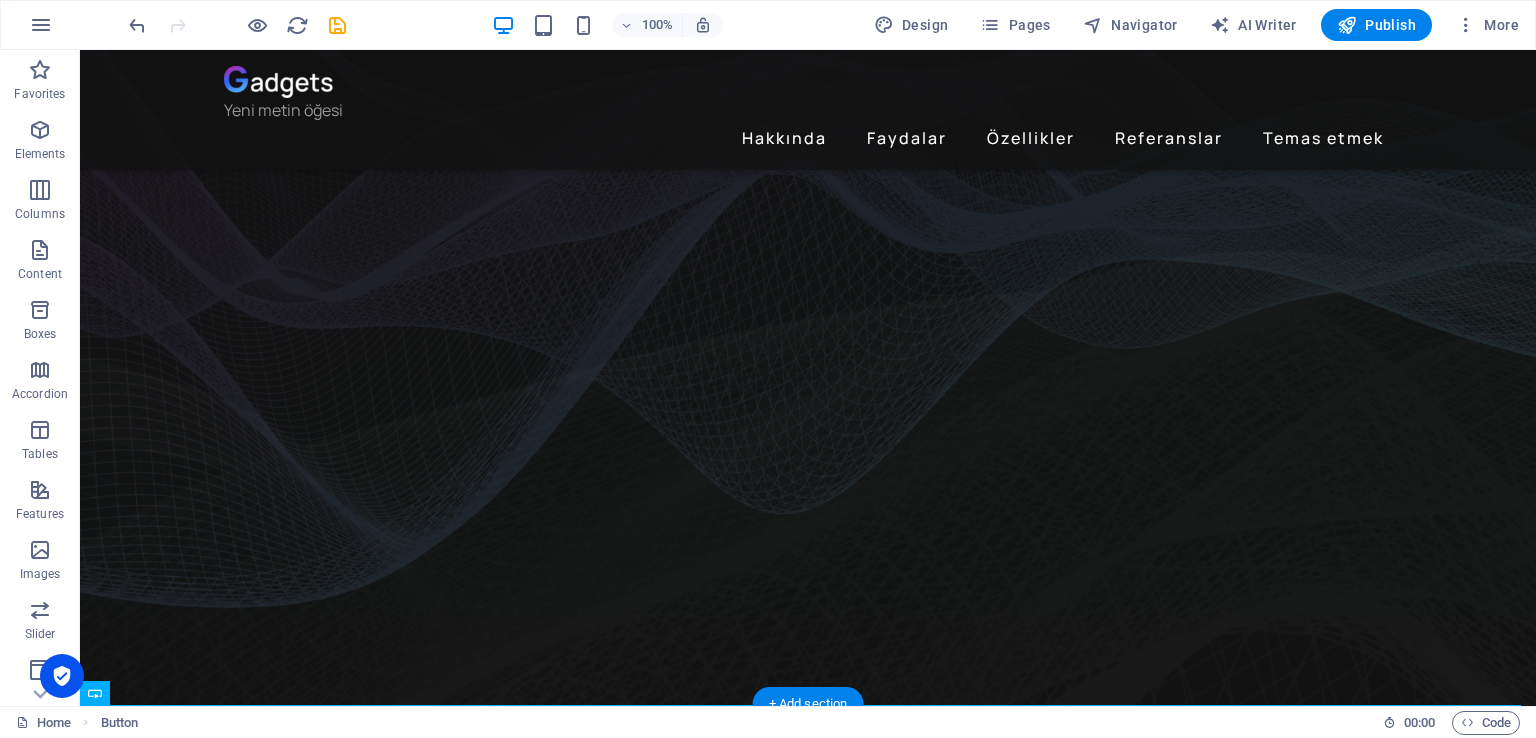 scroll, scrollTop: 387, scrollLeft: 0, axis: vertical 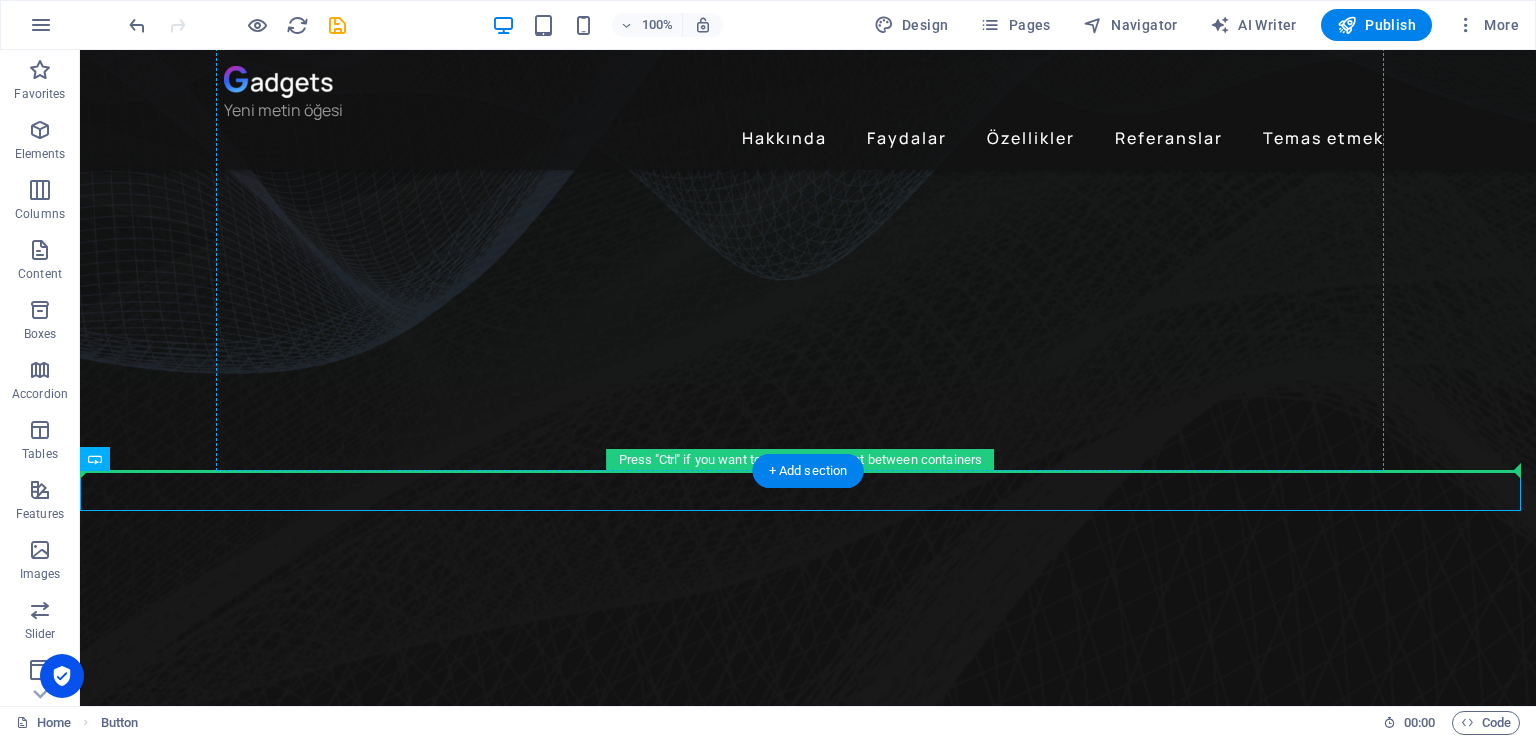drag, startPoint x: 221, startPoint y: 489, endPoint x: 288, endPoint y: 225, distance: 272.36923 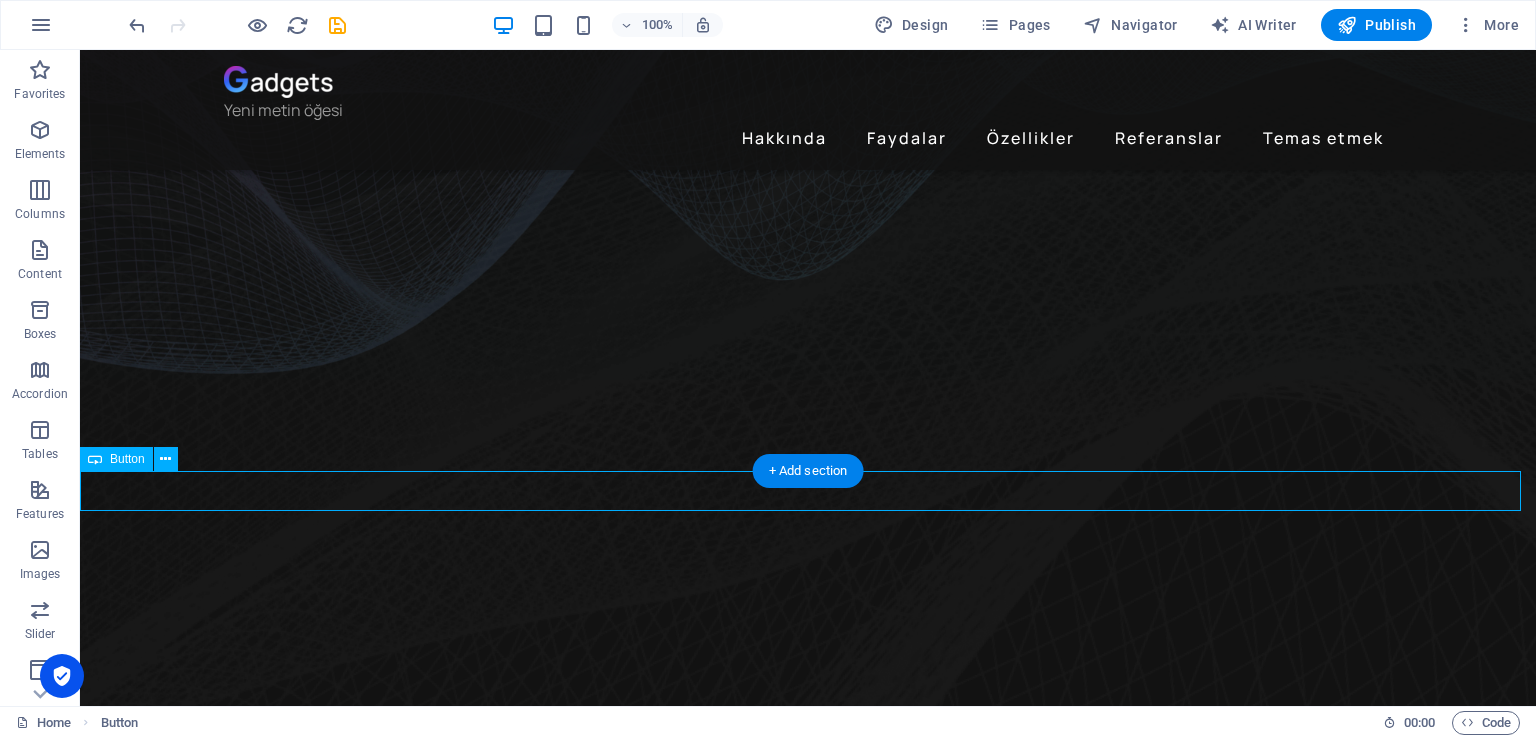 click on "şu anda canlı dinliyorsunuz." at bounding box center (808, 3493) 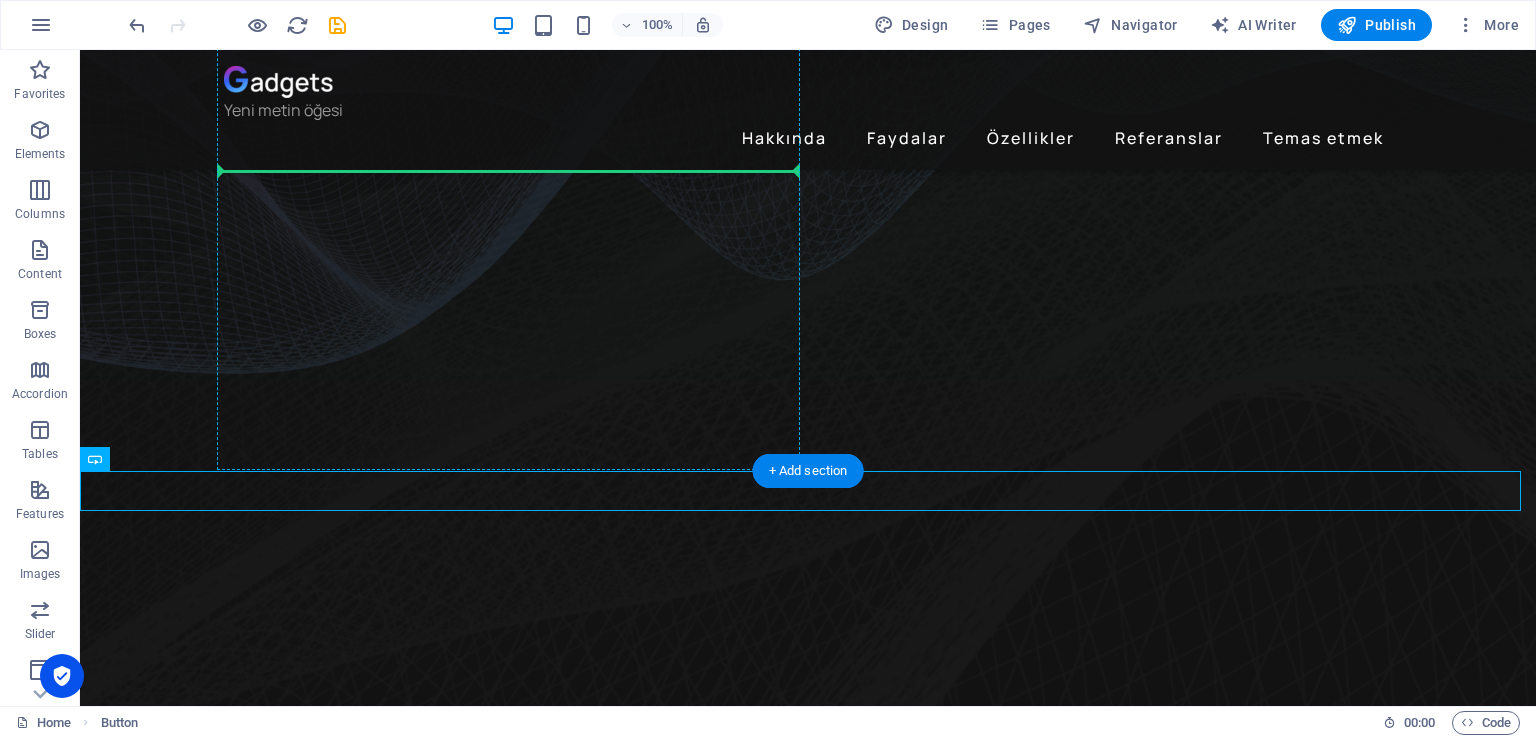 drag, startPoint x: 160, startPoint y: 493, endPoint x: 290, endPoint y: 192, distance: 327.87344 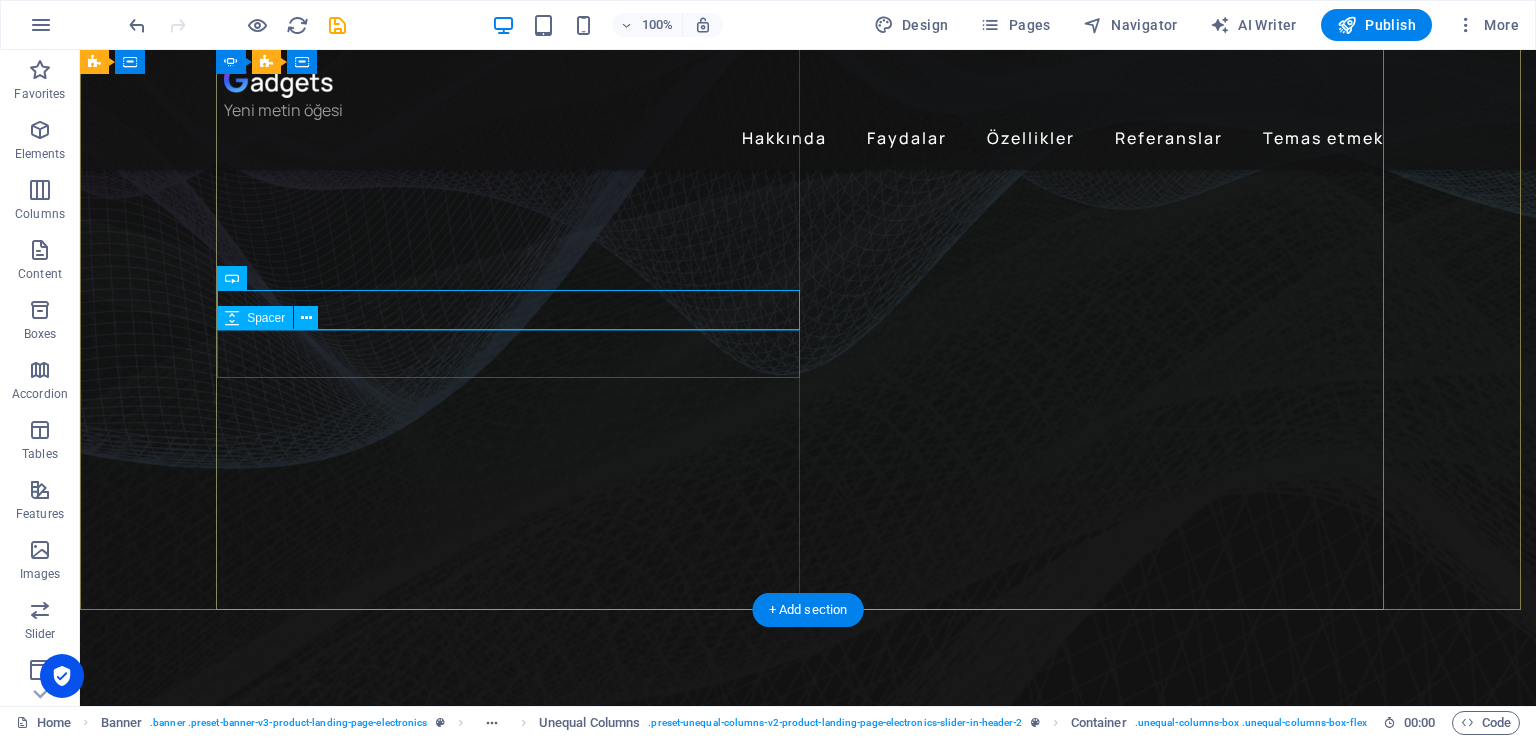 scroll, scrollTop: 153, scrollLeft: 0, axis: vertical 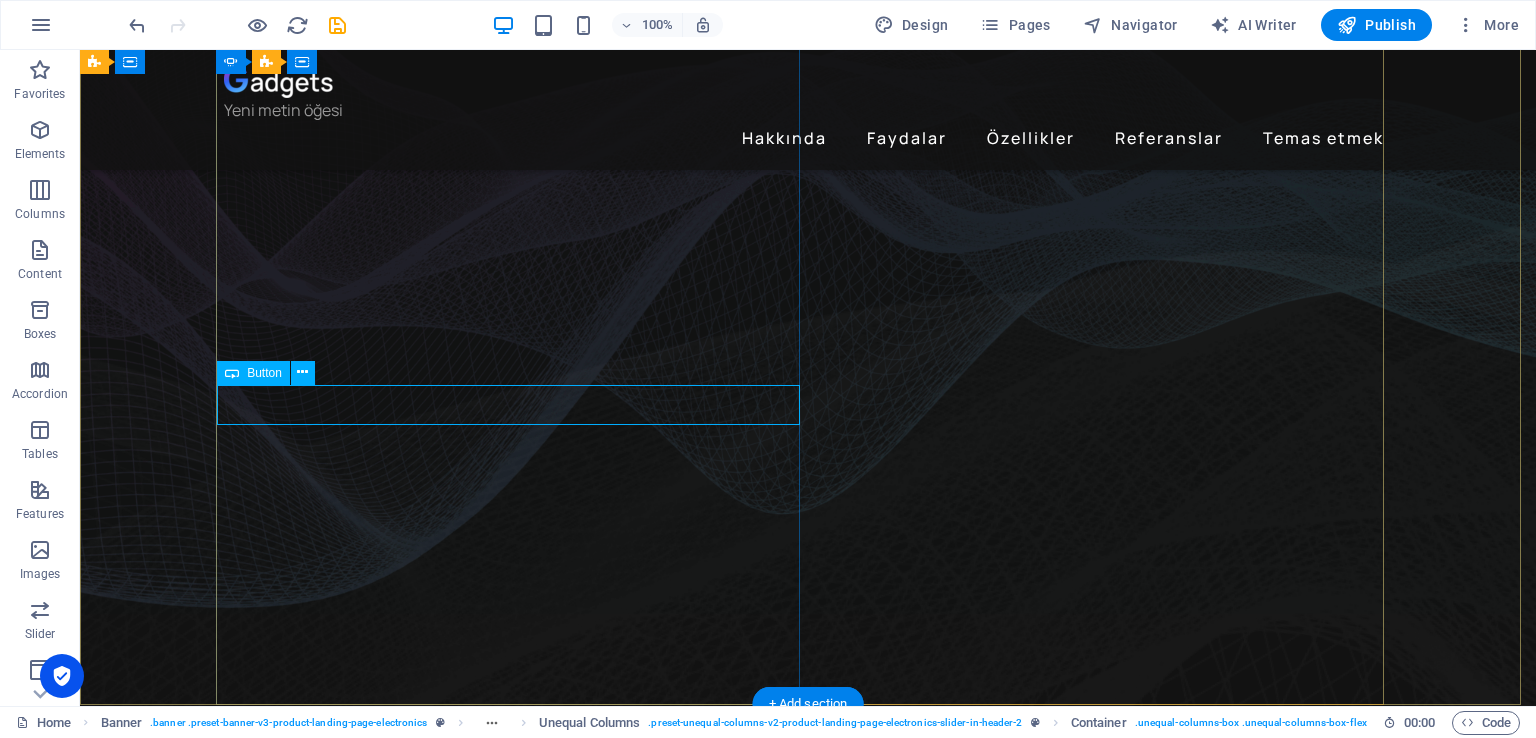 click on "şu anda canlı dinliyorsunuz." at bounding box center (-360, 1074) 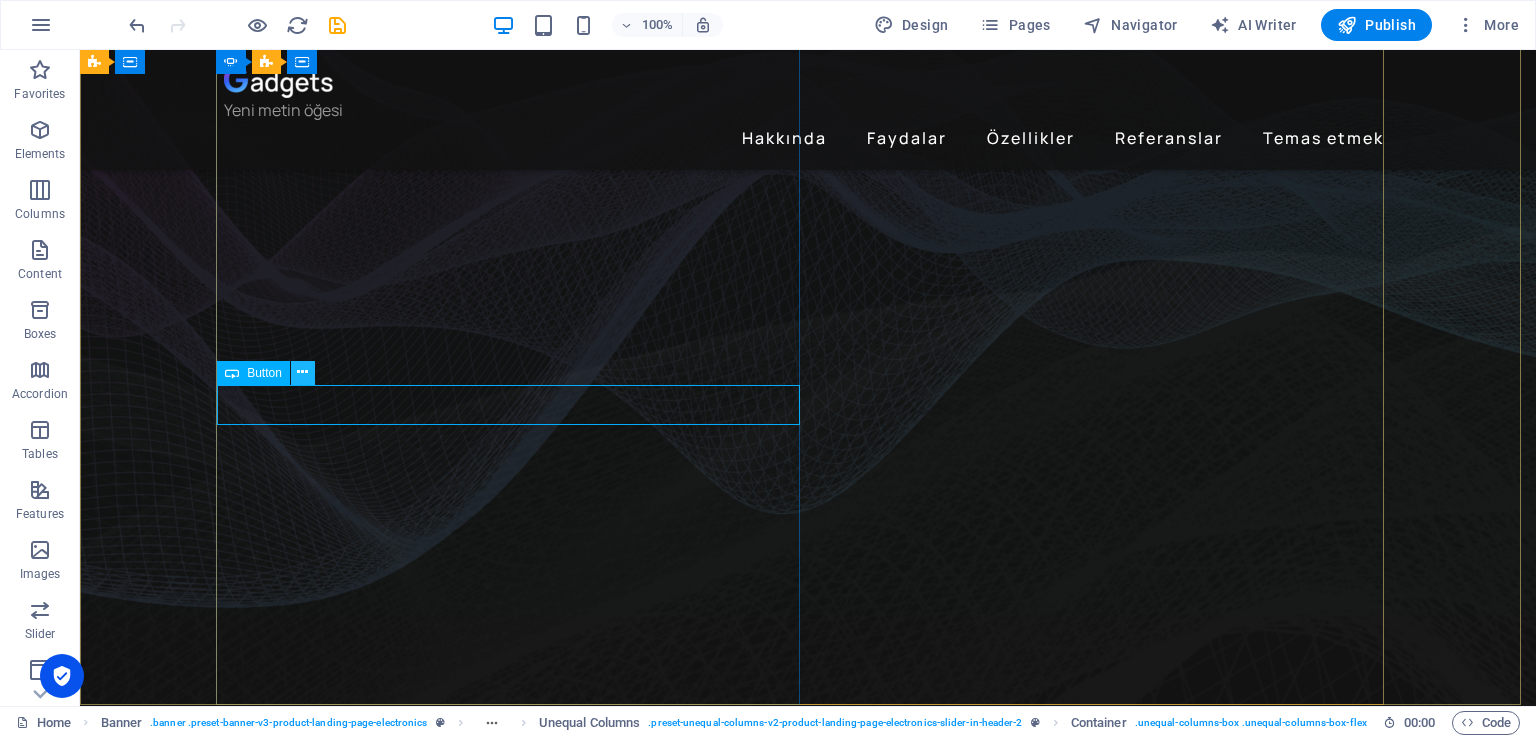 click at bounding box center (302, 372) 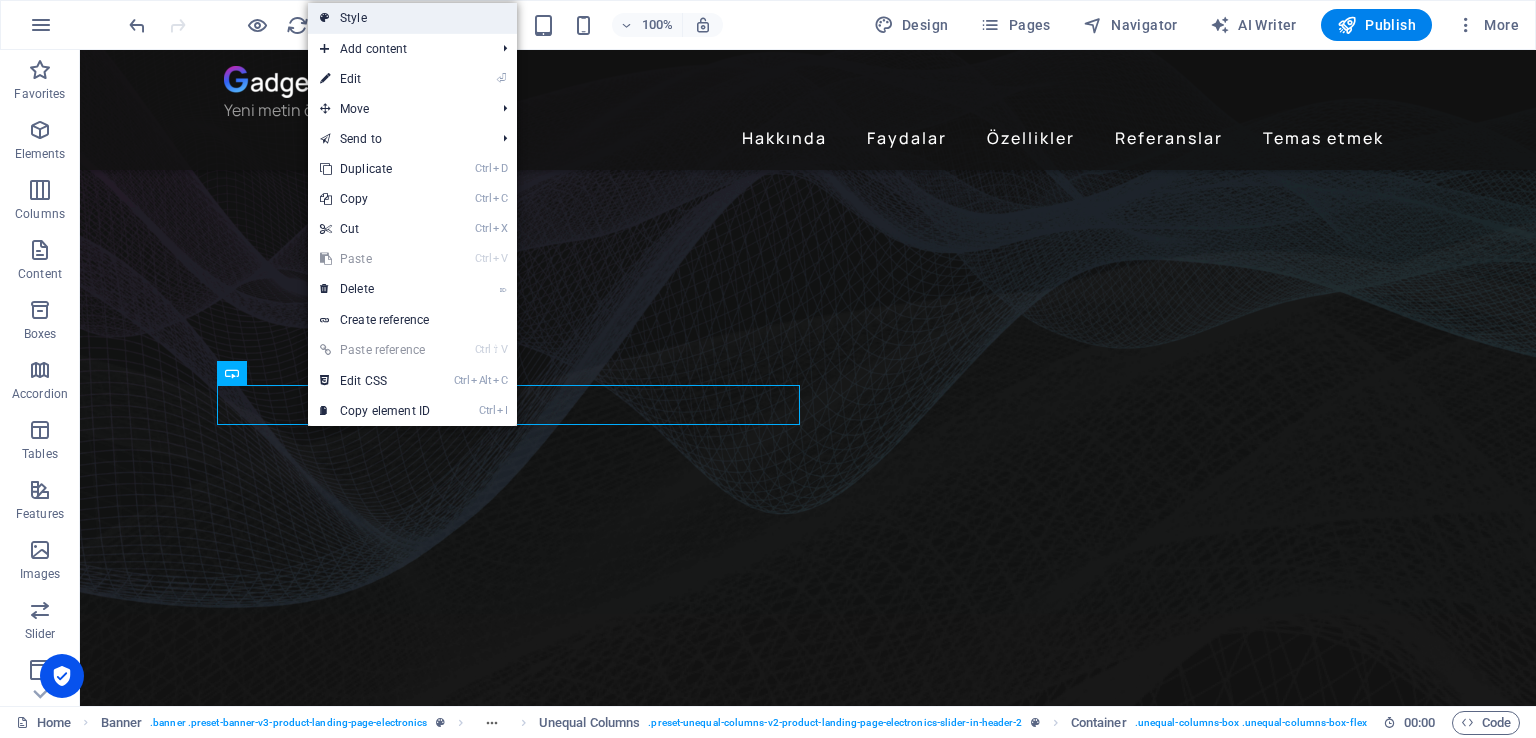 click on "Style" at bounding box center (412, 18) 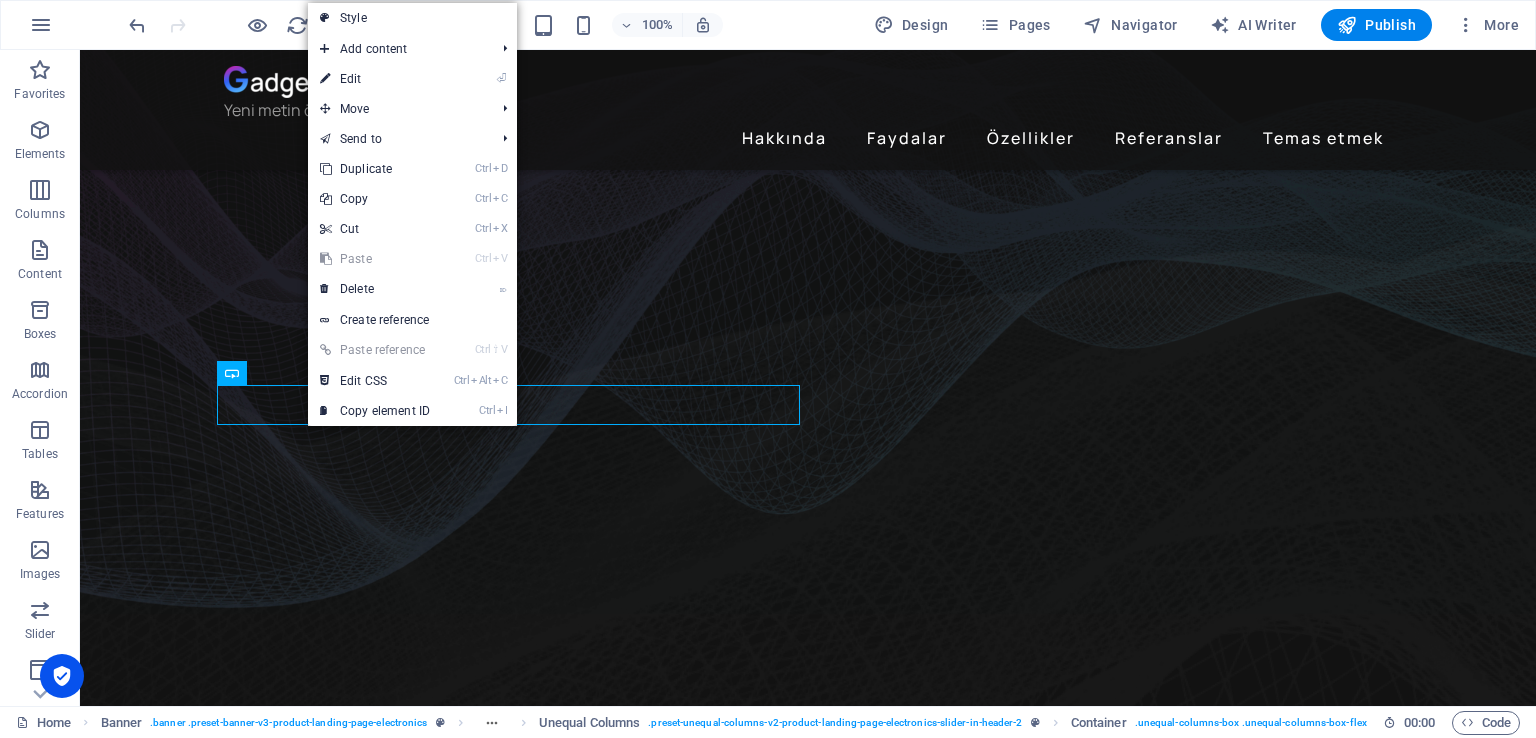 select on "%" 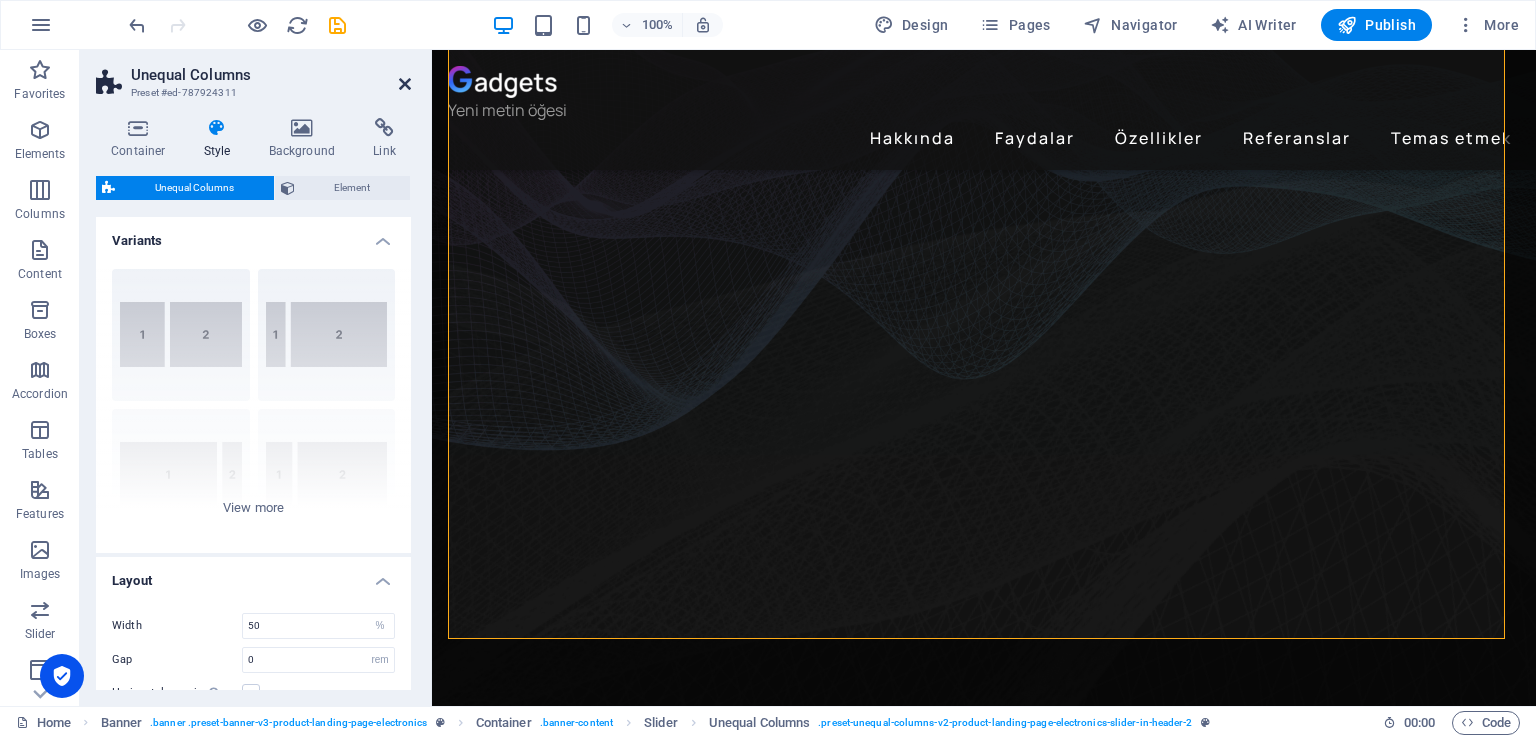 click at bounding box center (405, 84) 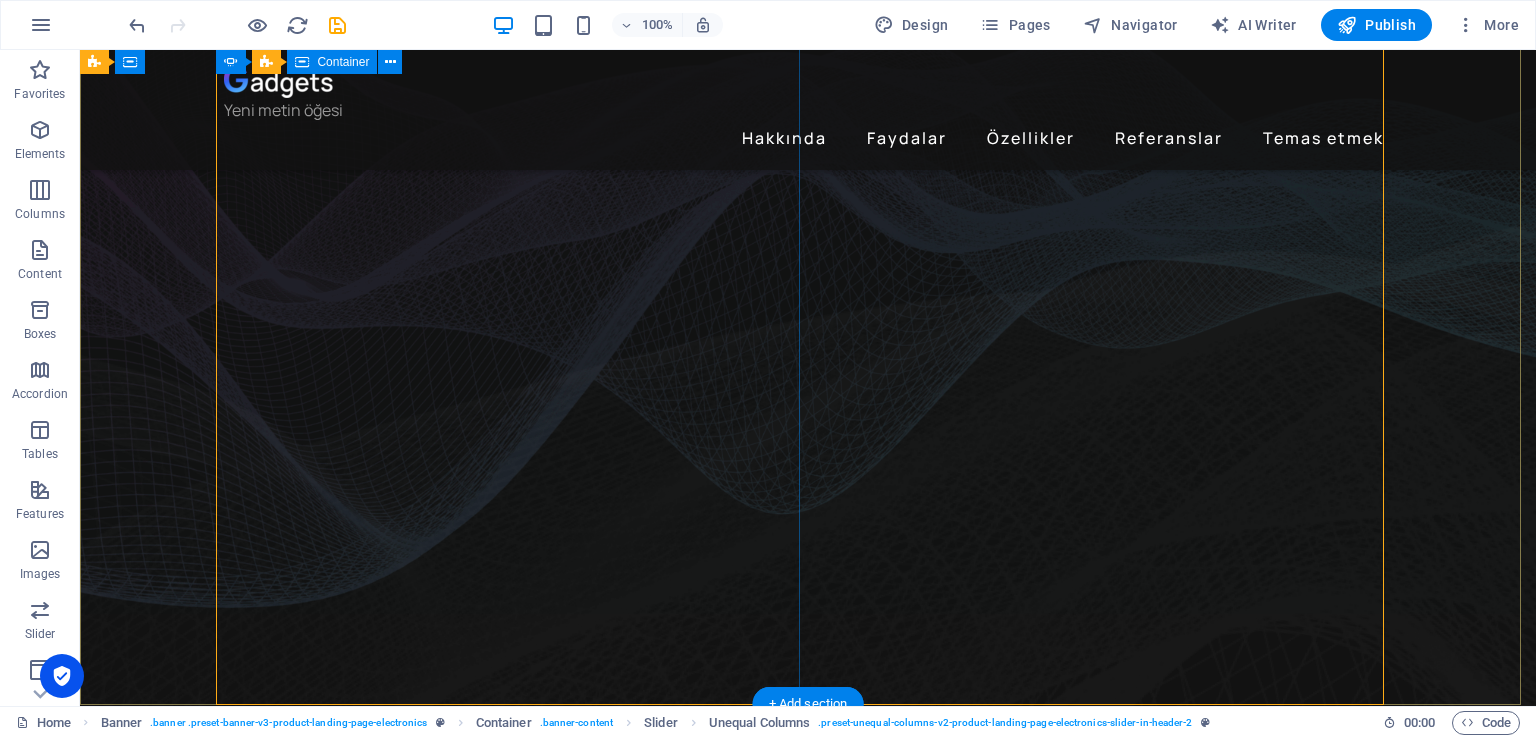 click on "radyo Pela '' Bu radyo başa bela '' şu anda canlı dinliyorsunuz." at bounding box center [-360, 1029] 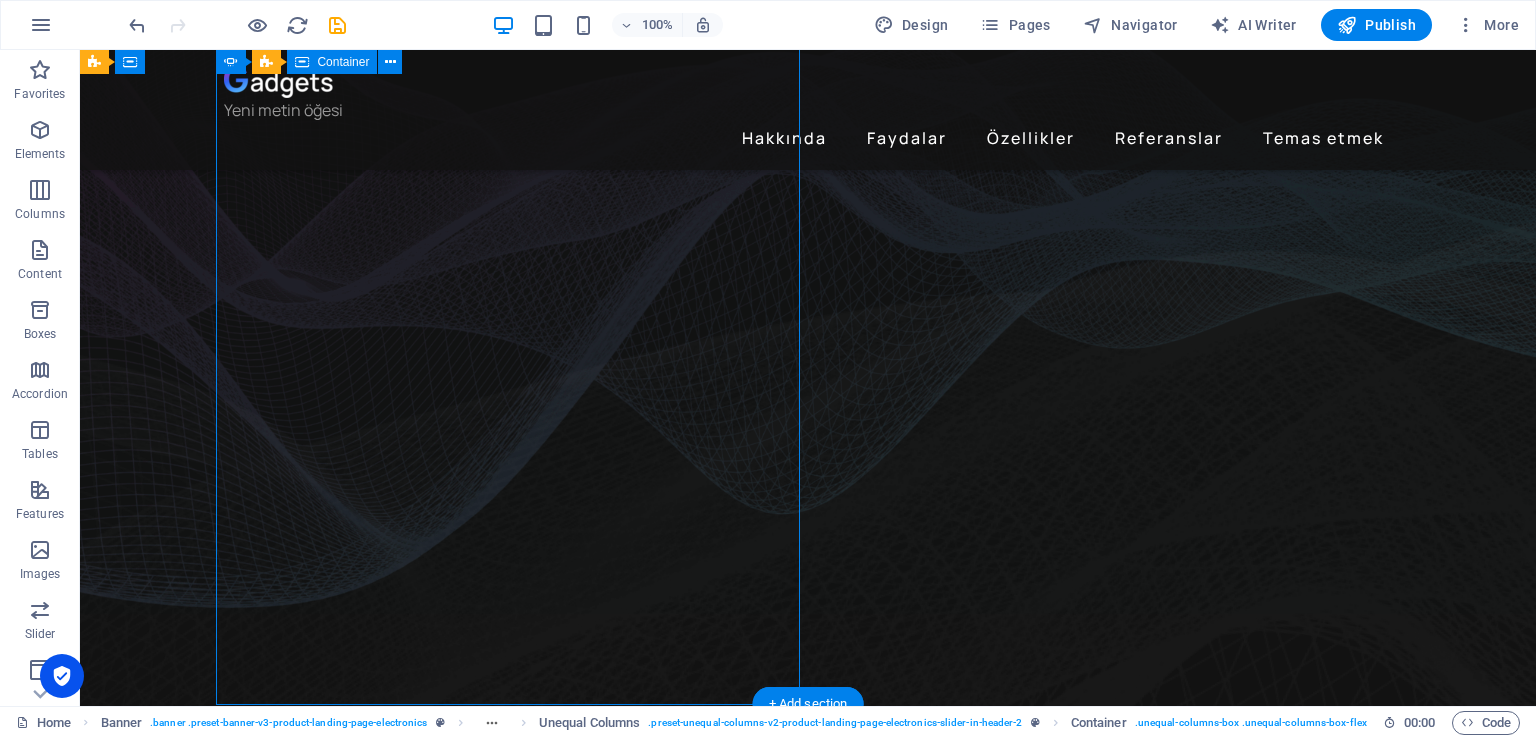 scroll, scrollTop: 0, scrollLeft: 0, axis: both 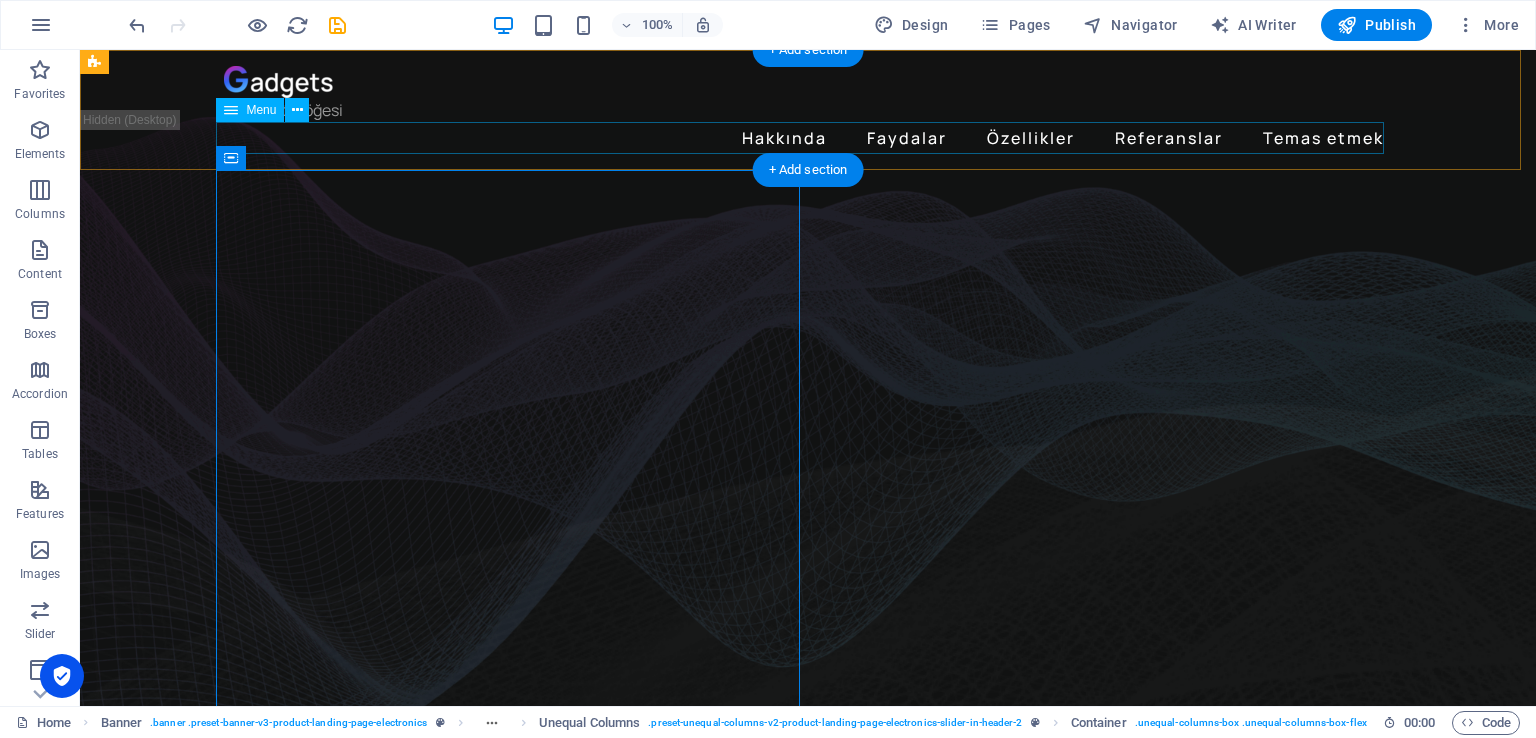 click on "Hakkında Faydalar Özellikler Referanslar Temas etmek" at bounding box center [808, 138] 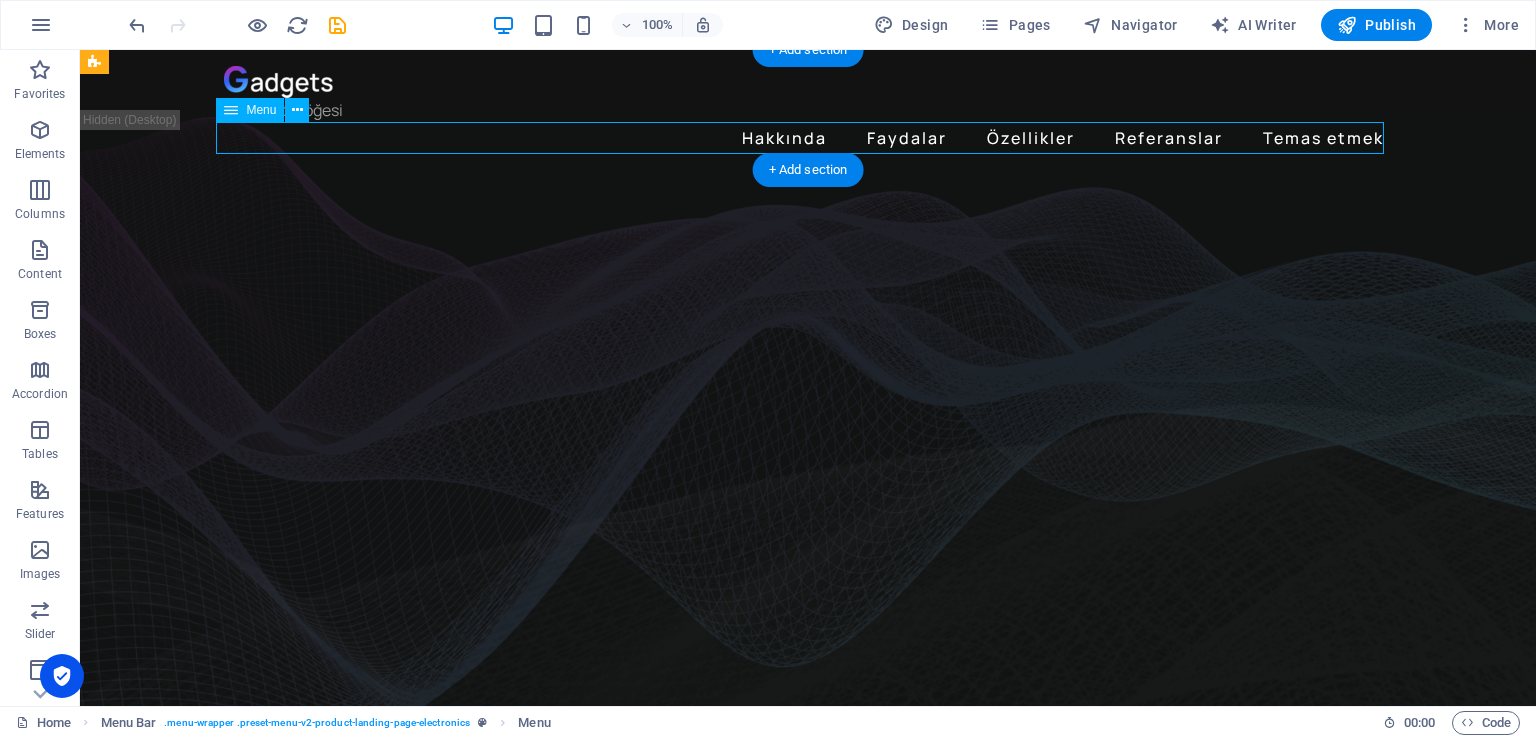 click on "Hakkında Faydalar Özellikler Referanslar Temas etmek" at bounding box center (808, 138) 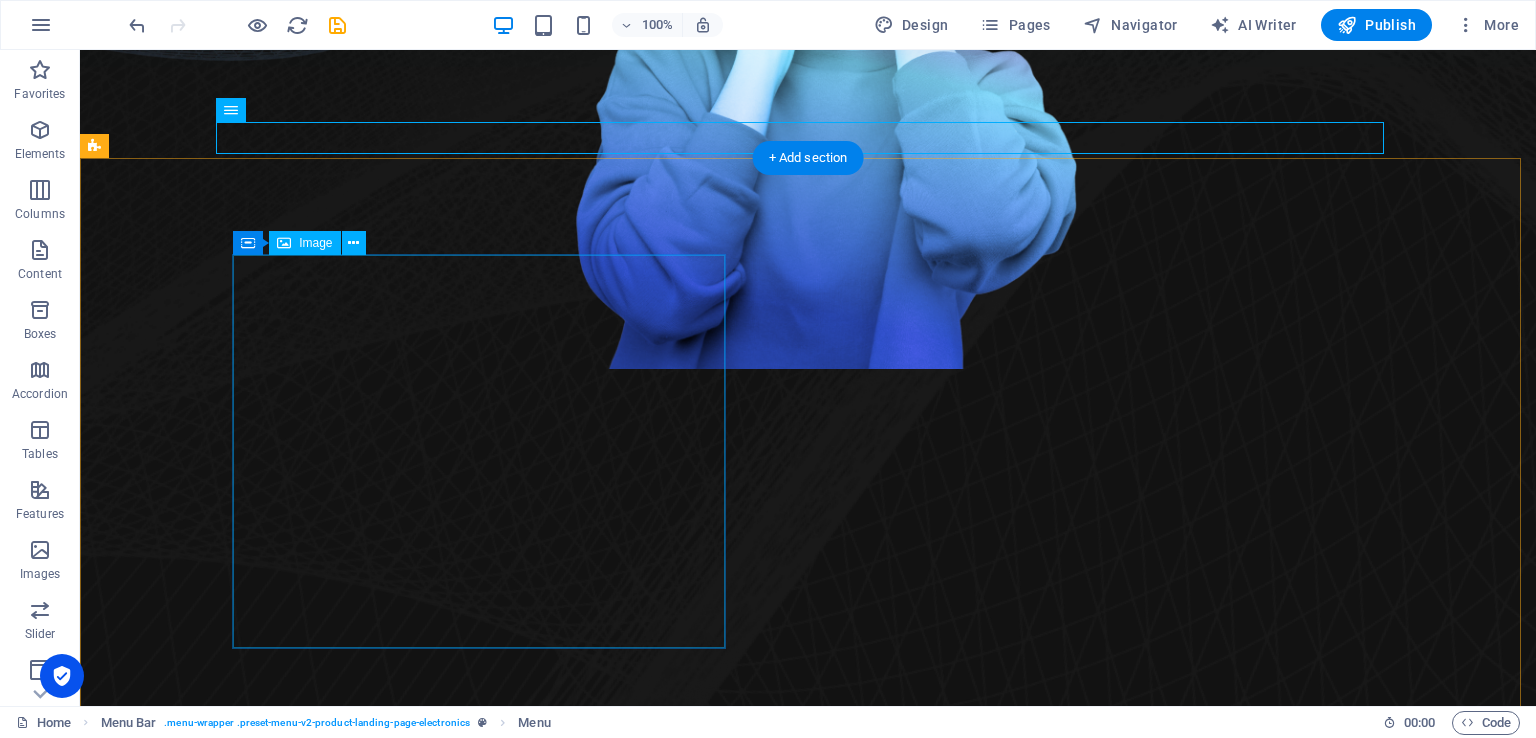 scroll, scrollTop: 0, scrollLeft: 0, axis: both 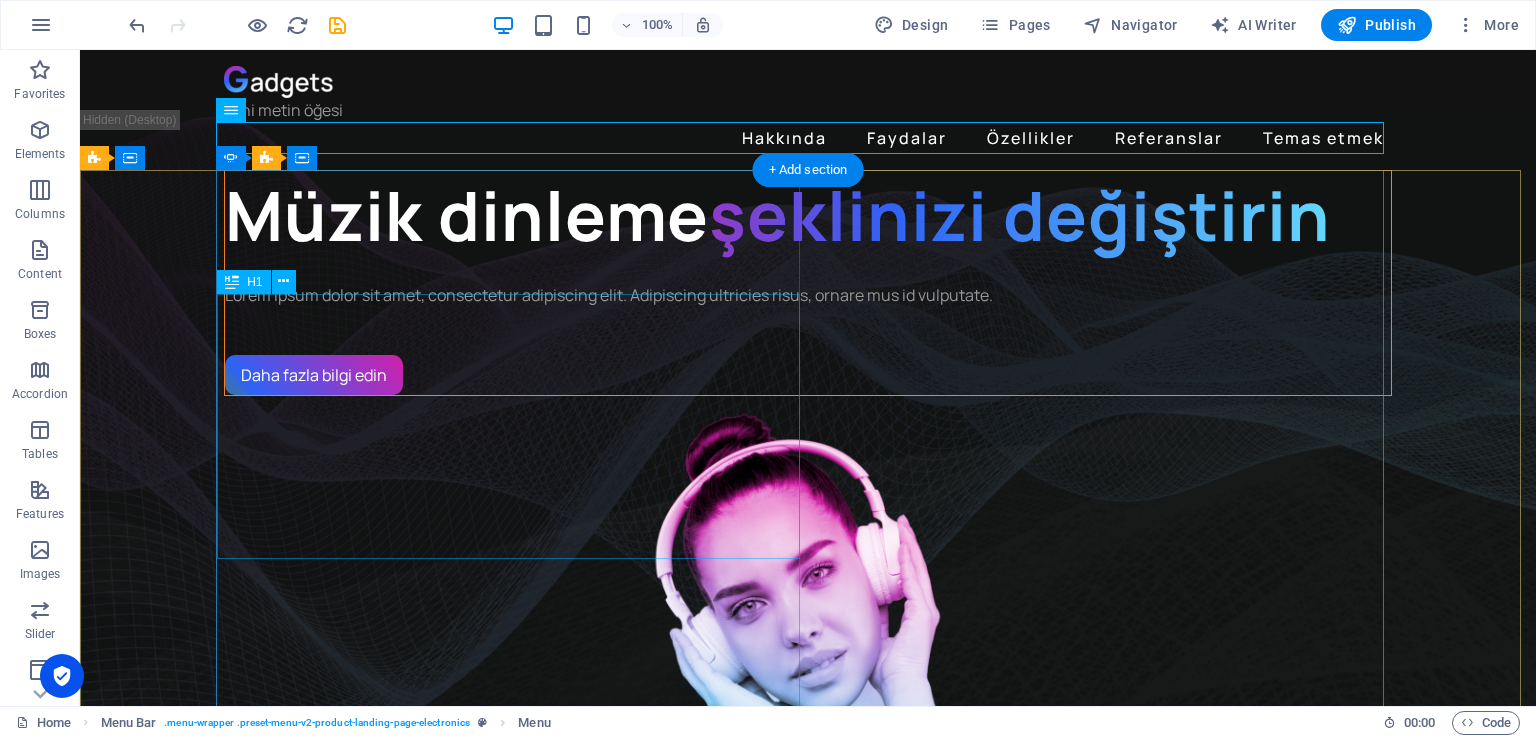 click on "Müzik dinleme  şeklinizi değiştirin" at bounding box center (808, 215) 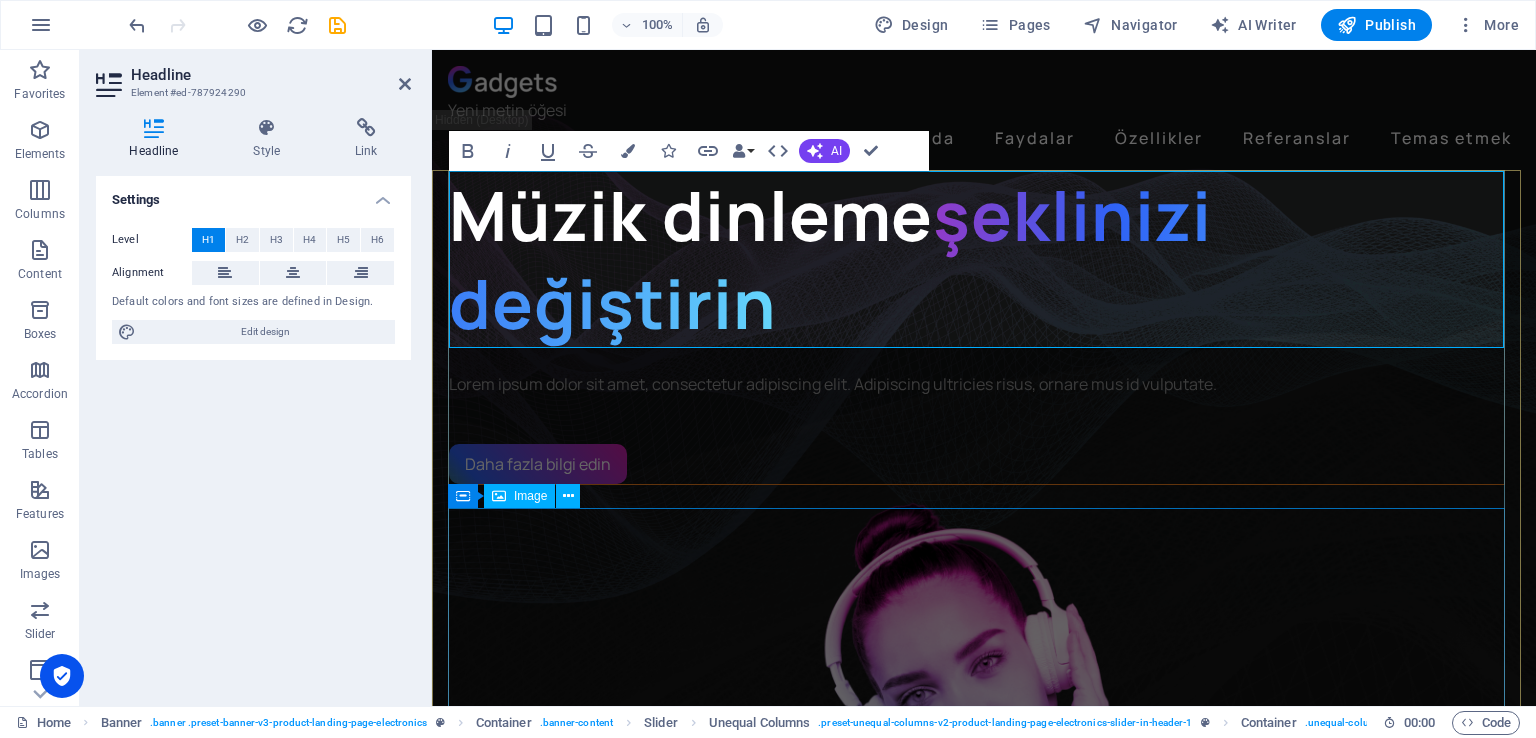type 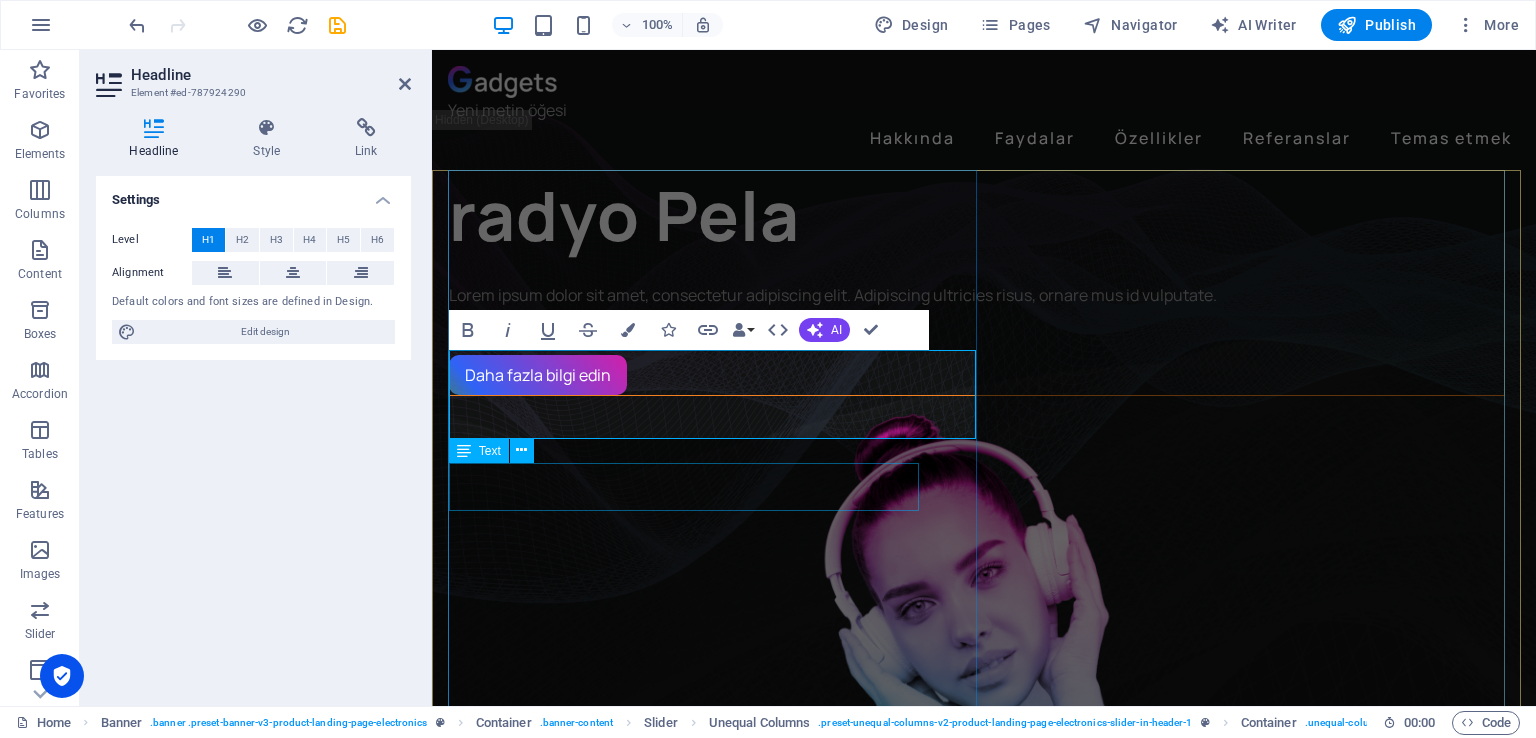 click on "Lorem ipsum dolor sit amet, consectetur adipiscing elit. Adipiscing ultricies risus, ornare mus id vulputate." at bounding box center (976, 295) 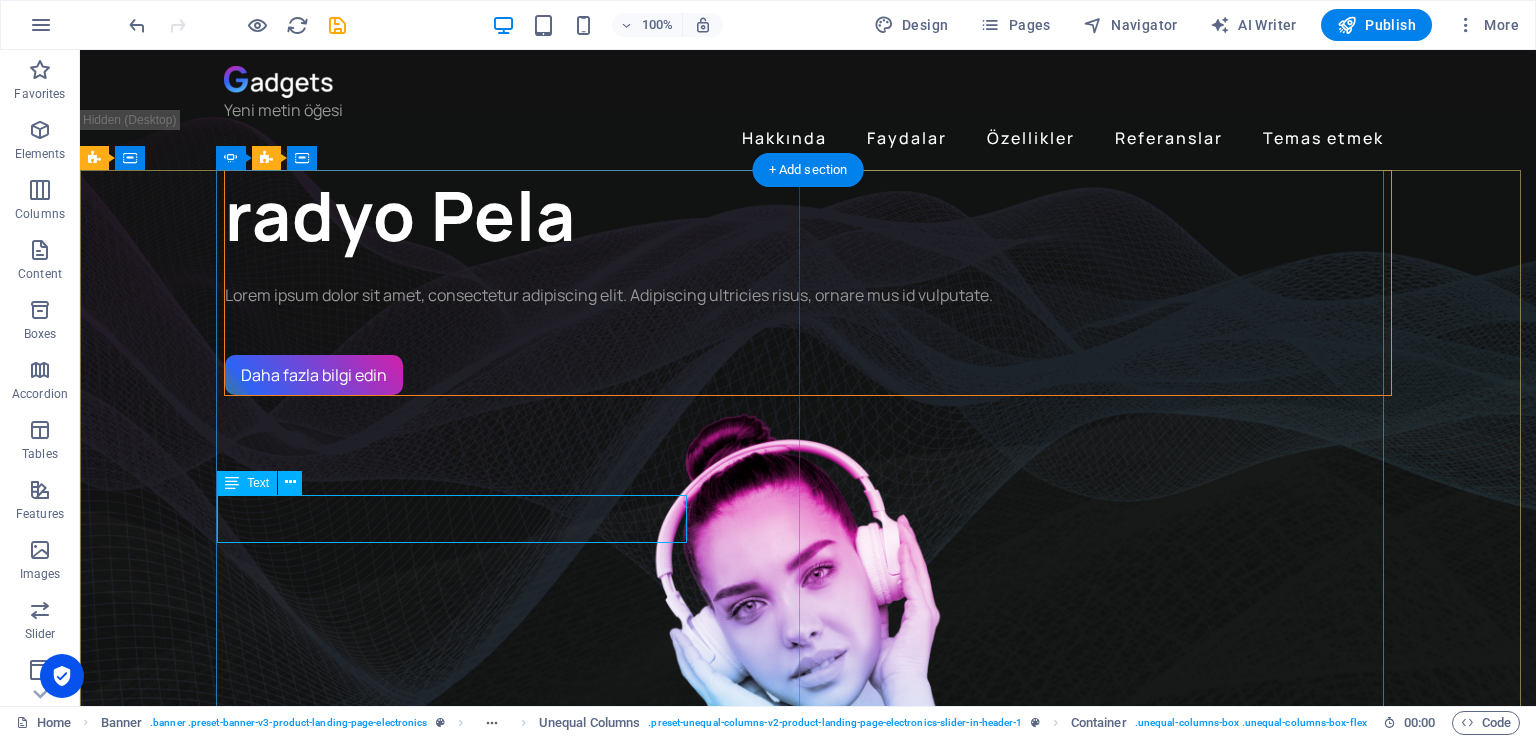 click on "Lorem ipsum dolor sit amet, consectetur adipiscing elit. Adipiscing ultricies risus, ornare mus id vulputate." at bounding box center (808, 295) 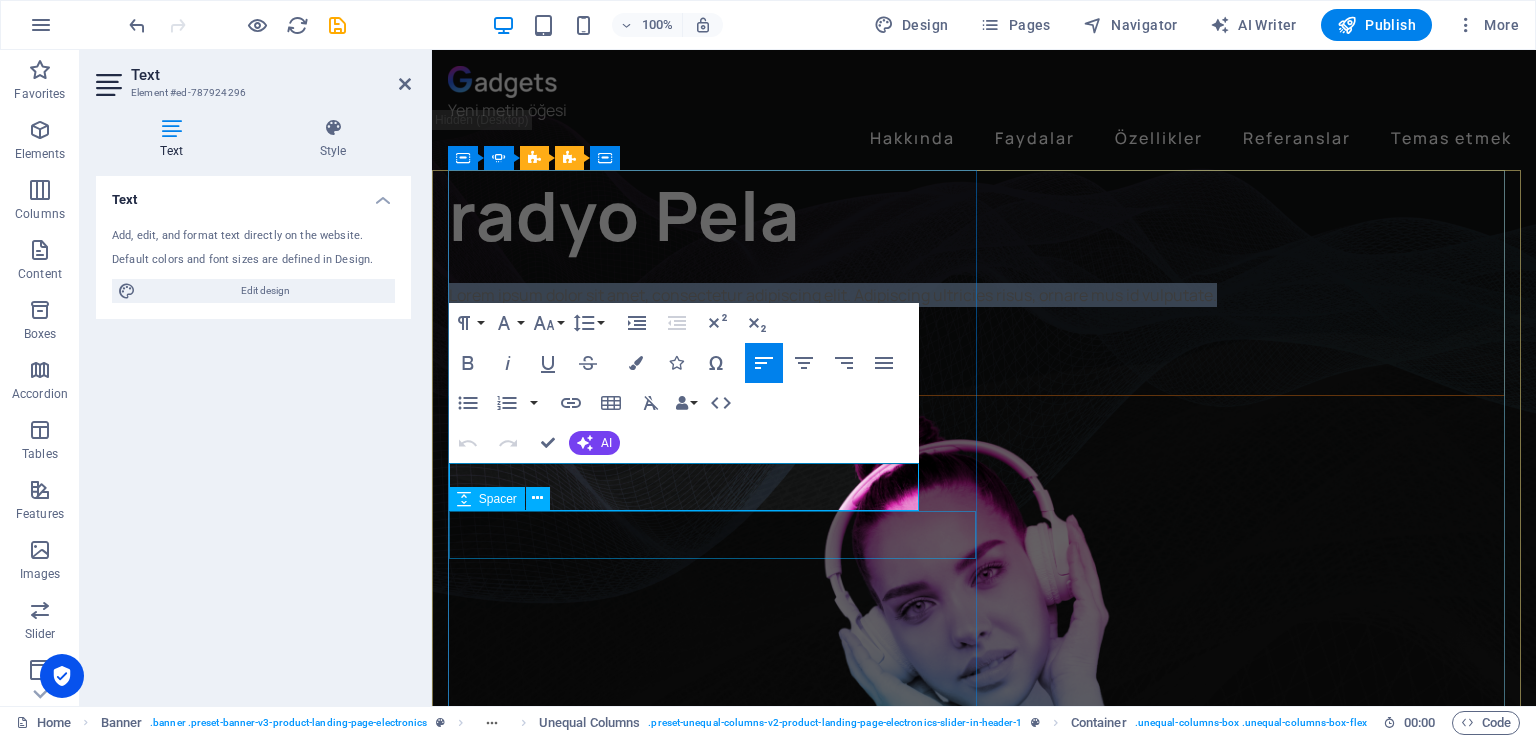 type 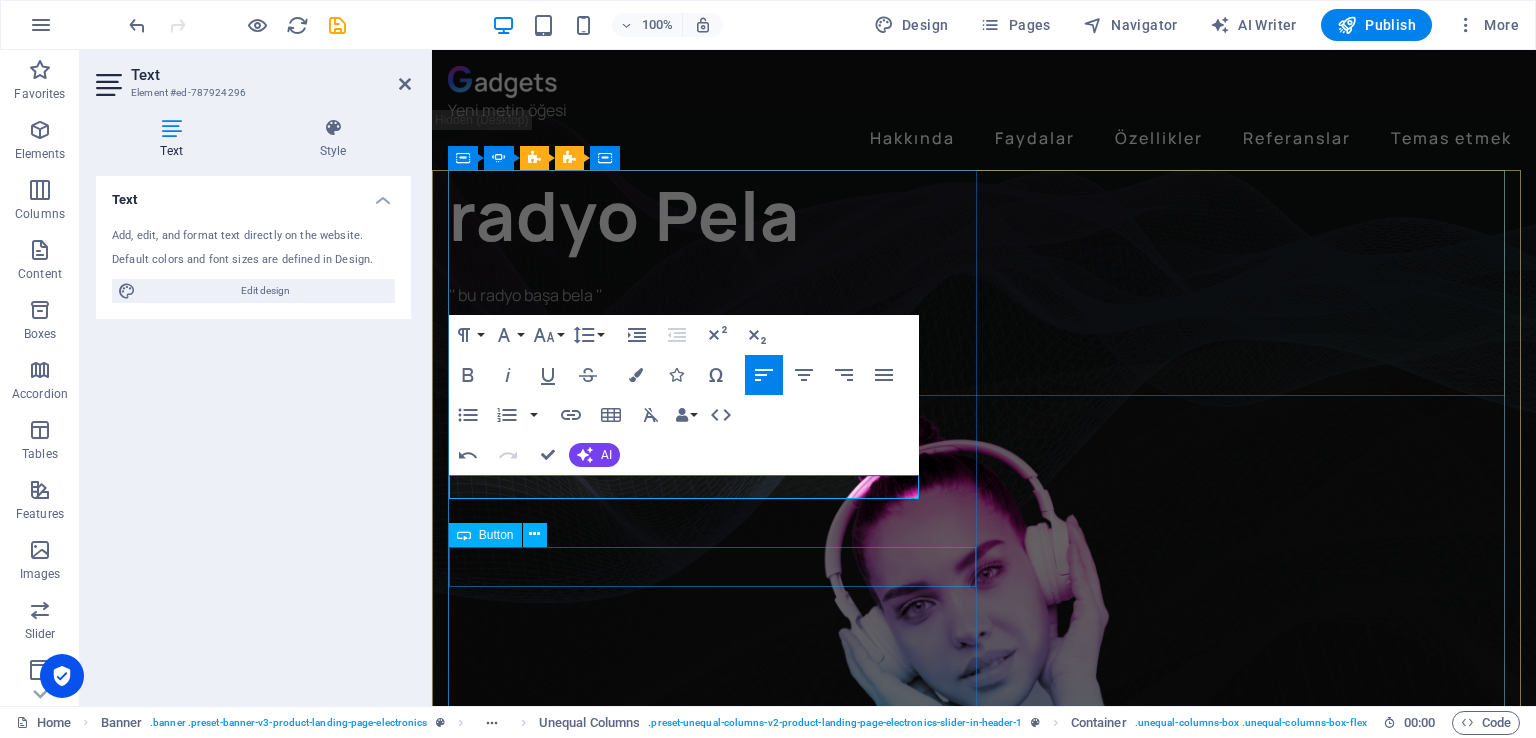 click on "Daha fazla bilgi edin" at bounding box center (976, 375) 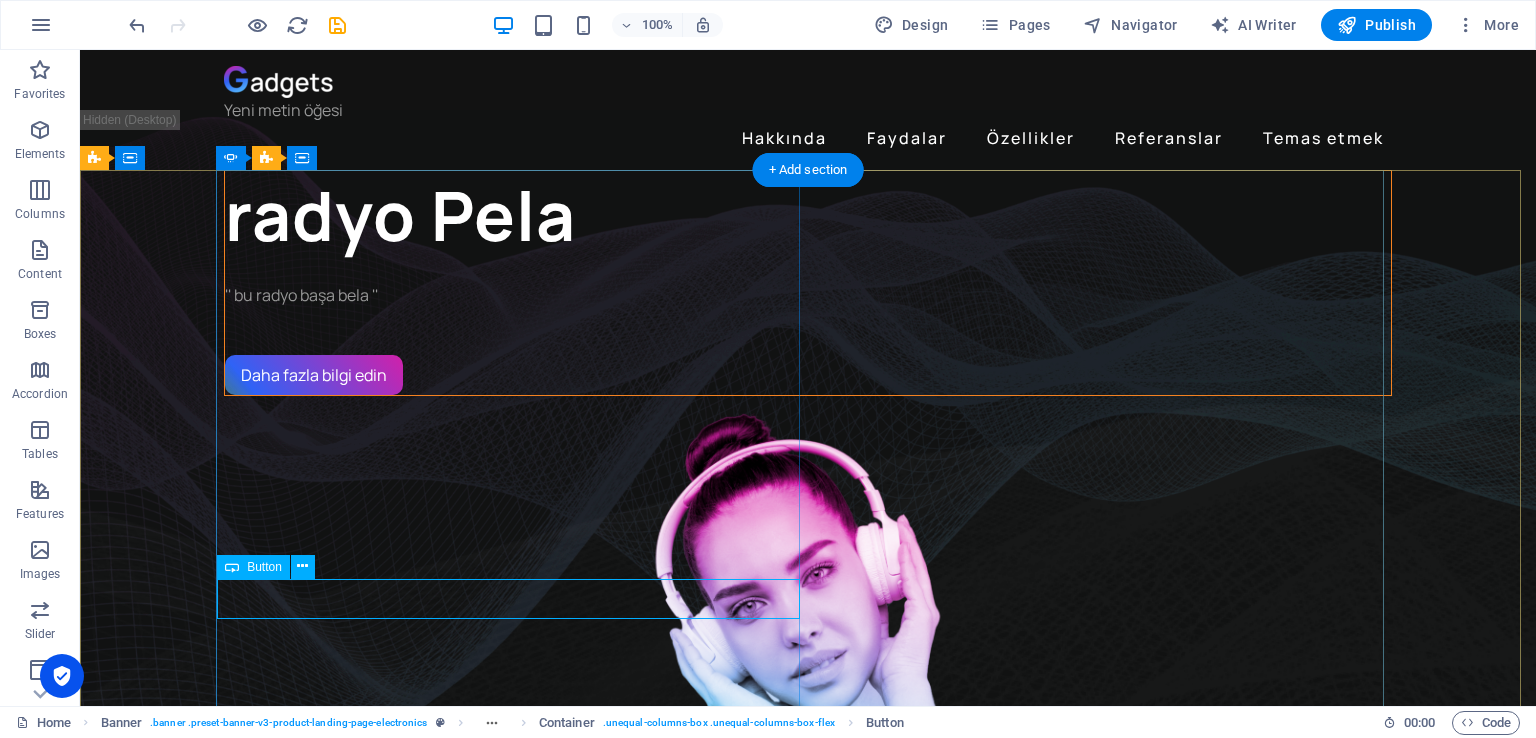 click on "Daha fazla bilgi edin" at bounding box center (808, 375) 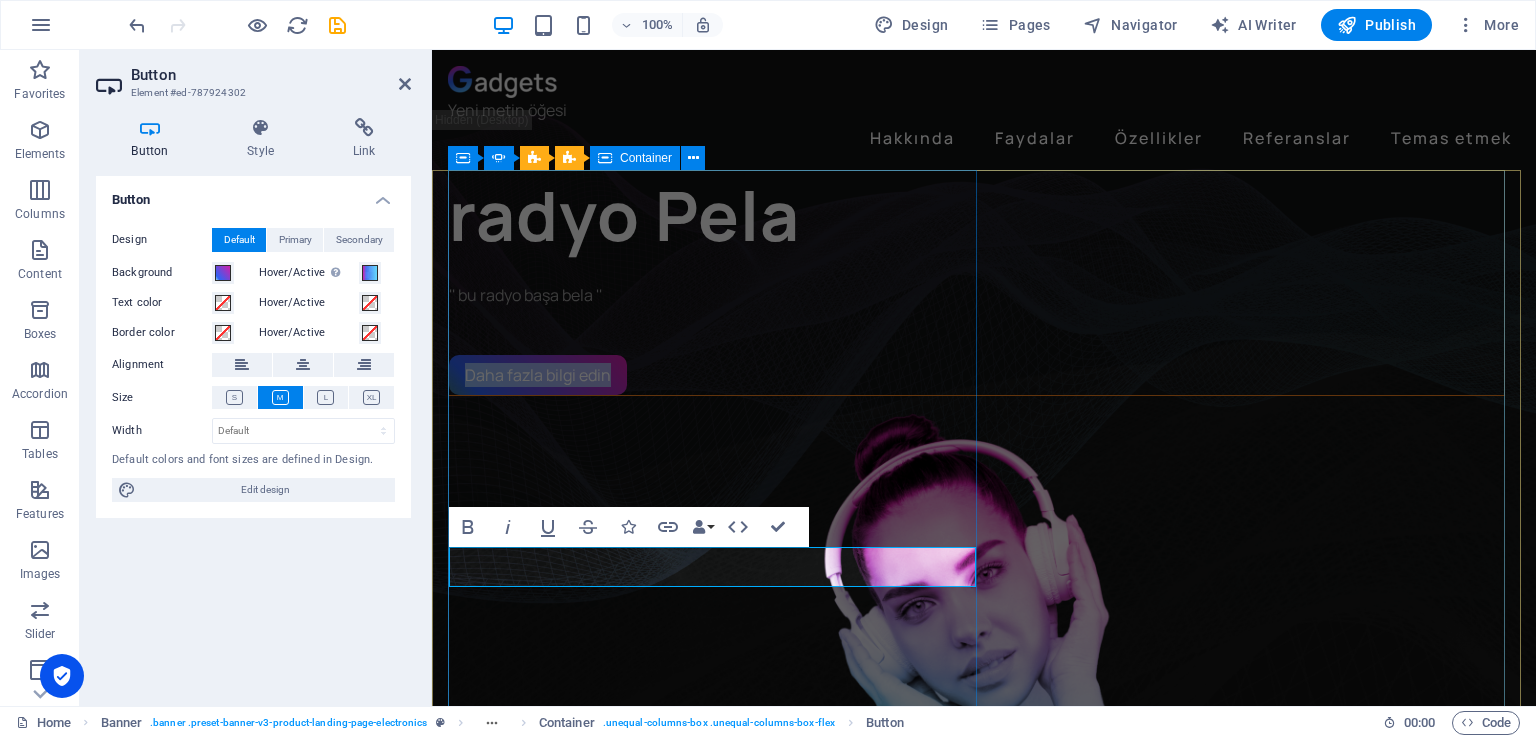 type 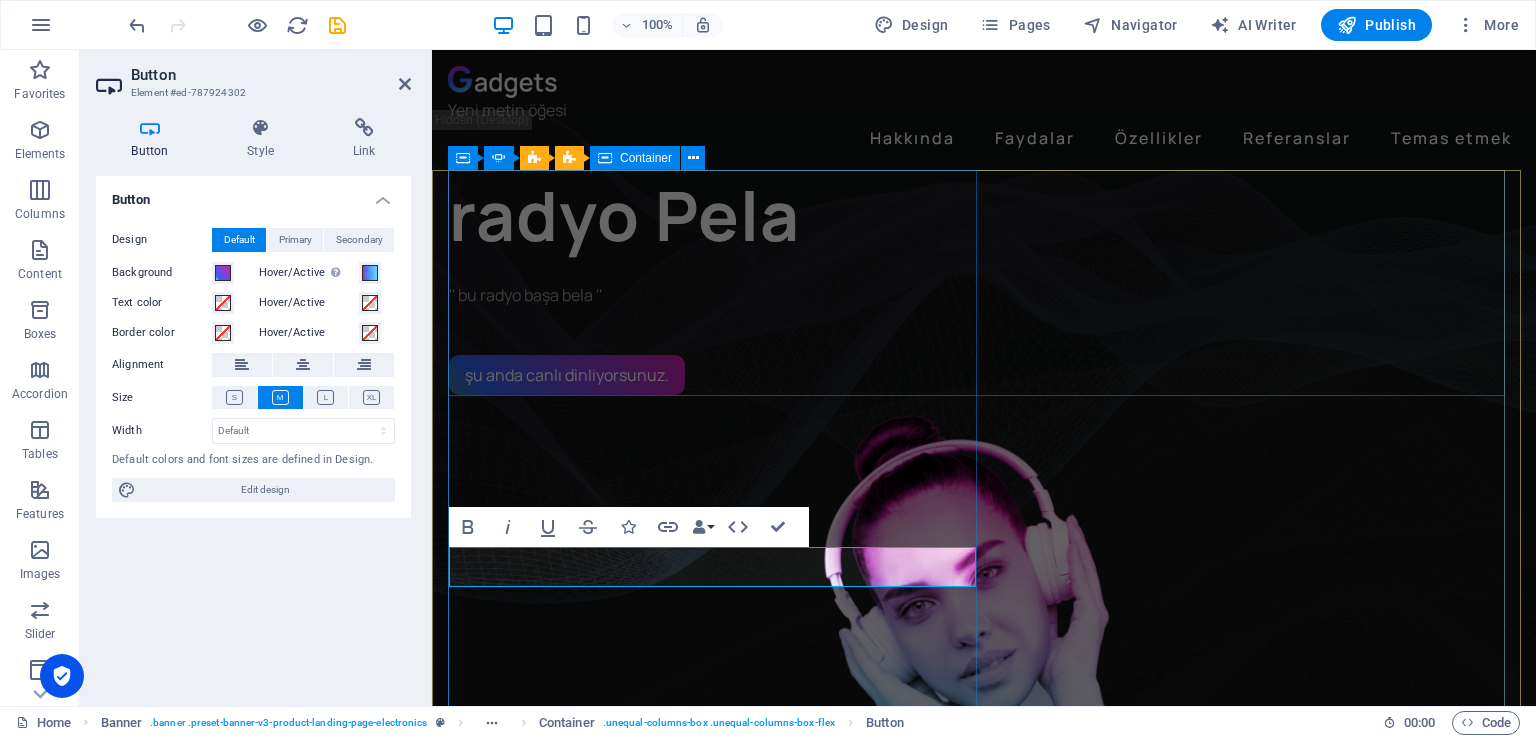 click on "radyo Pela '' bu radyo başa bela '' şu anda canlı dinliyorsunuz." at bounding box center (976, 283) 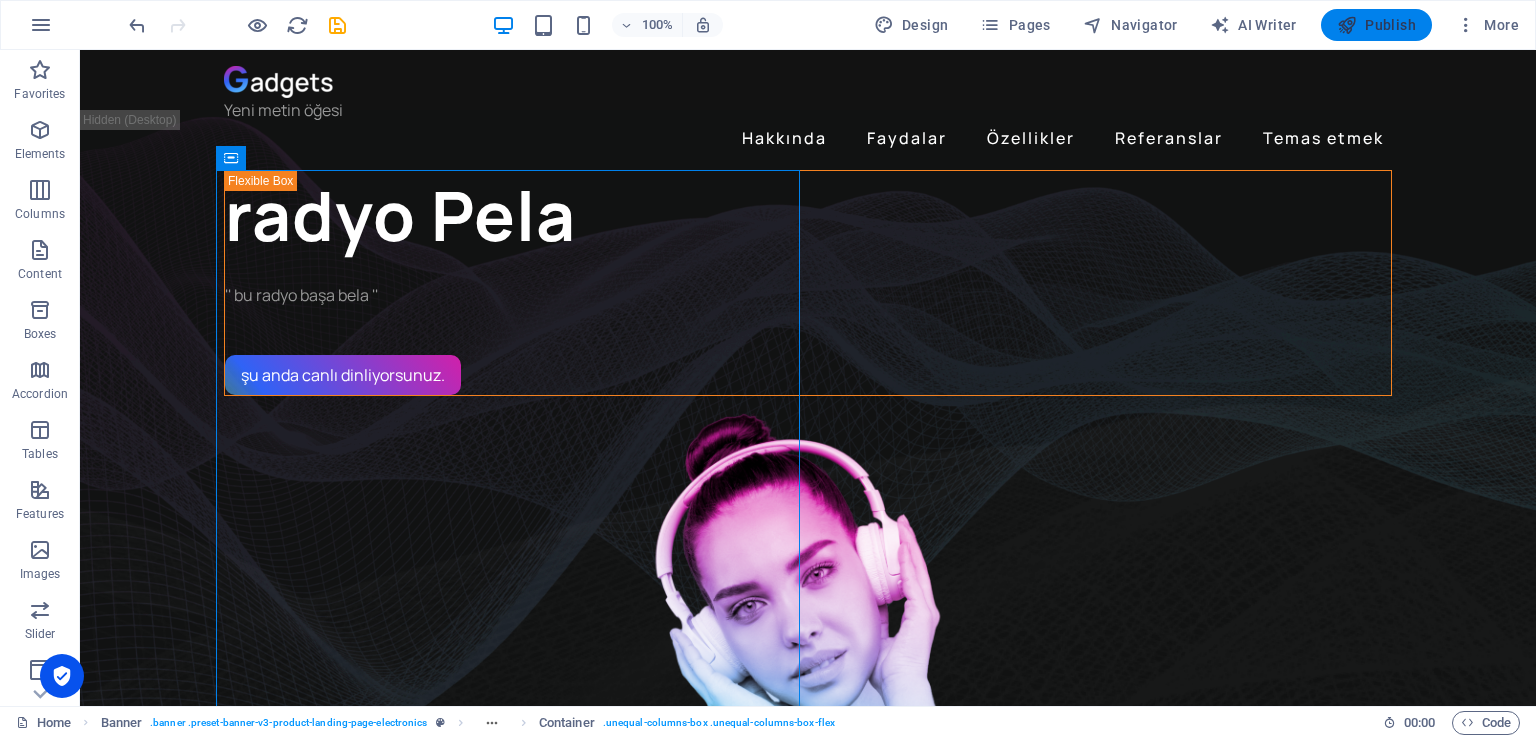 click on "Publish" at bounding box center (1376, 25) 